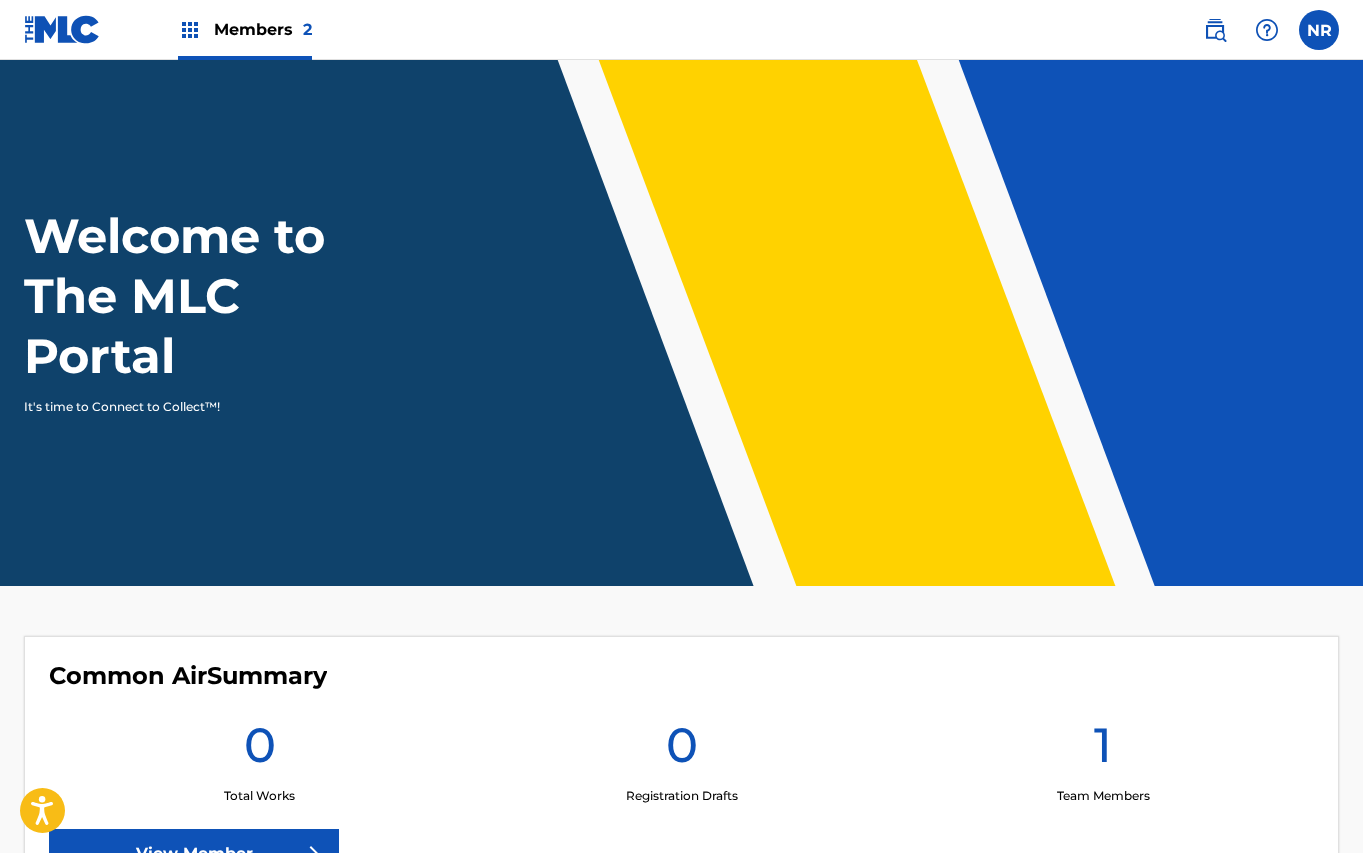 scroll, scrollTop: 0, scrollLeft: 0, axis: both 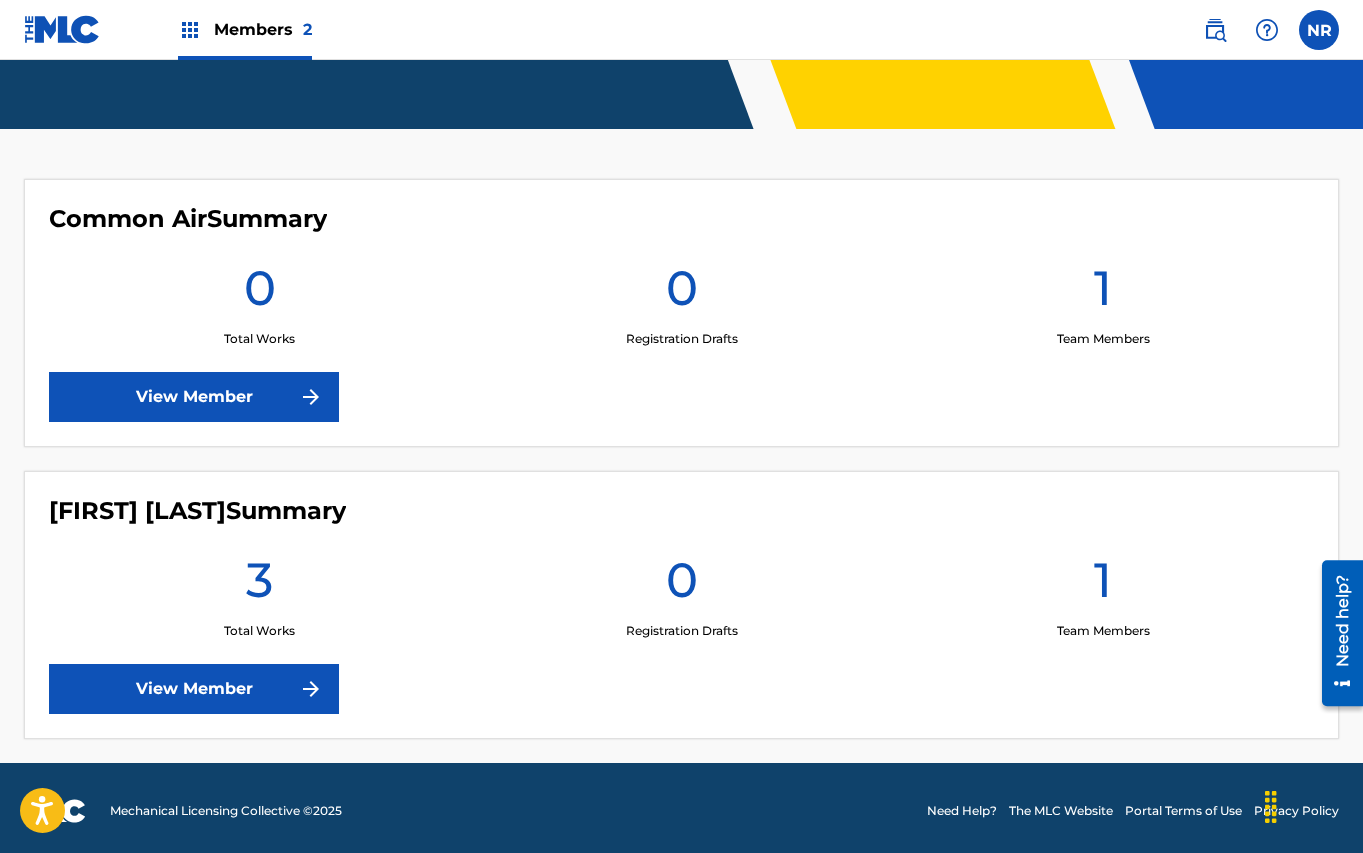 click on "View Member" at bounding box center [194, 689] 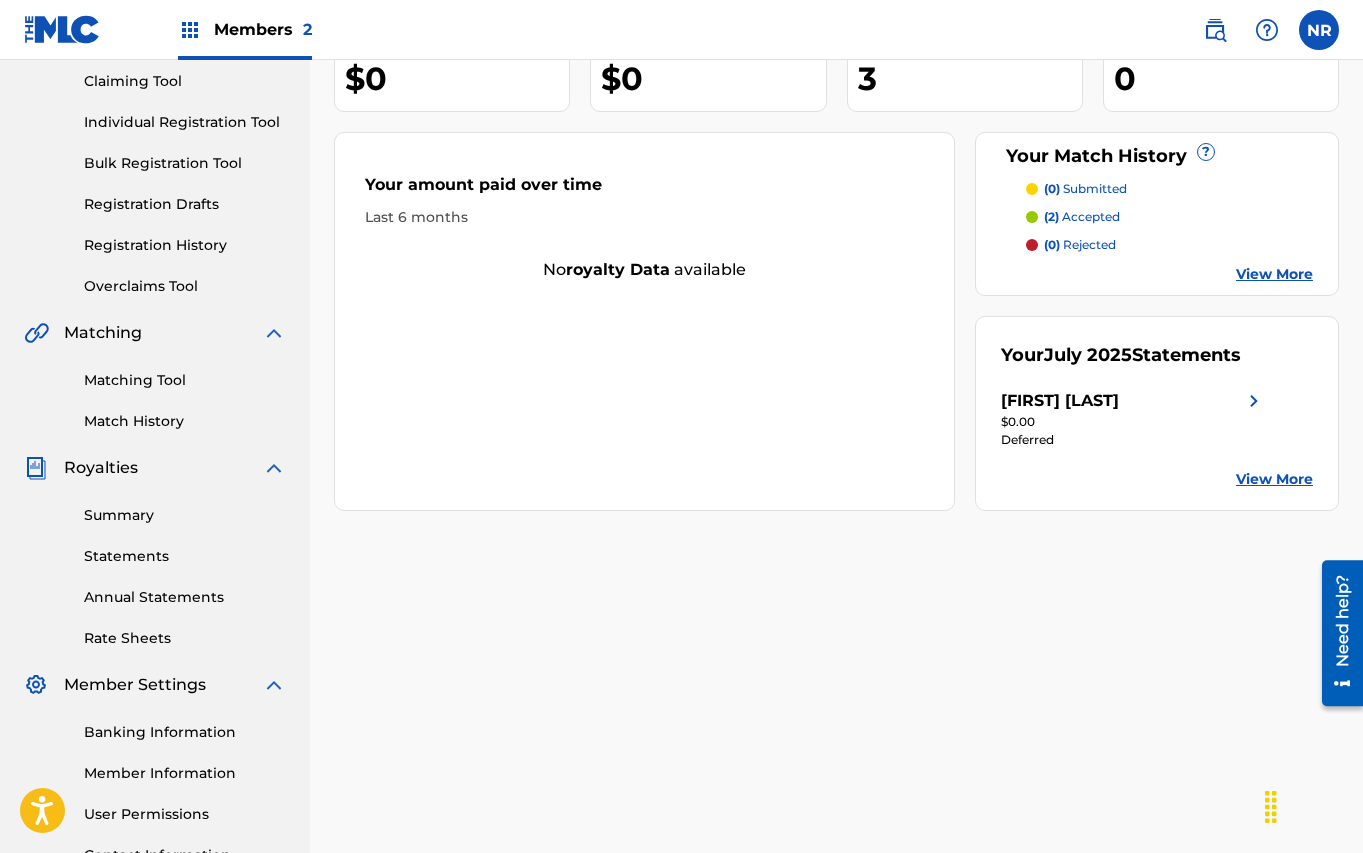 scroll, scrollTop: 0, scrollLeft: 0, axis: both 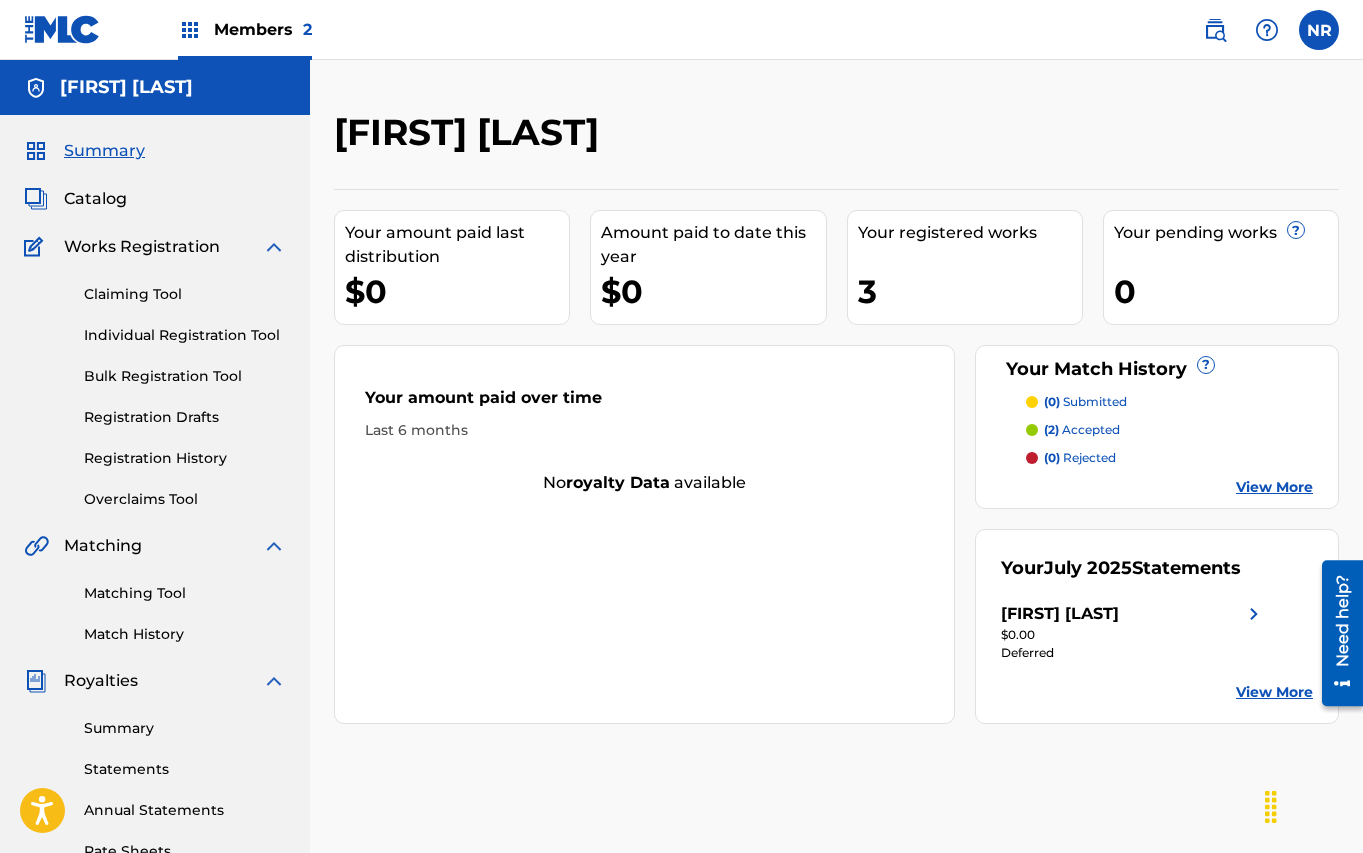 click on "3" at bounding box center [970, 291] 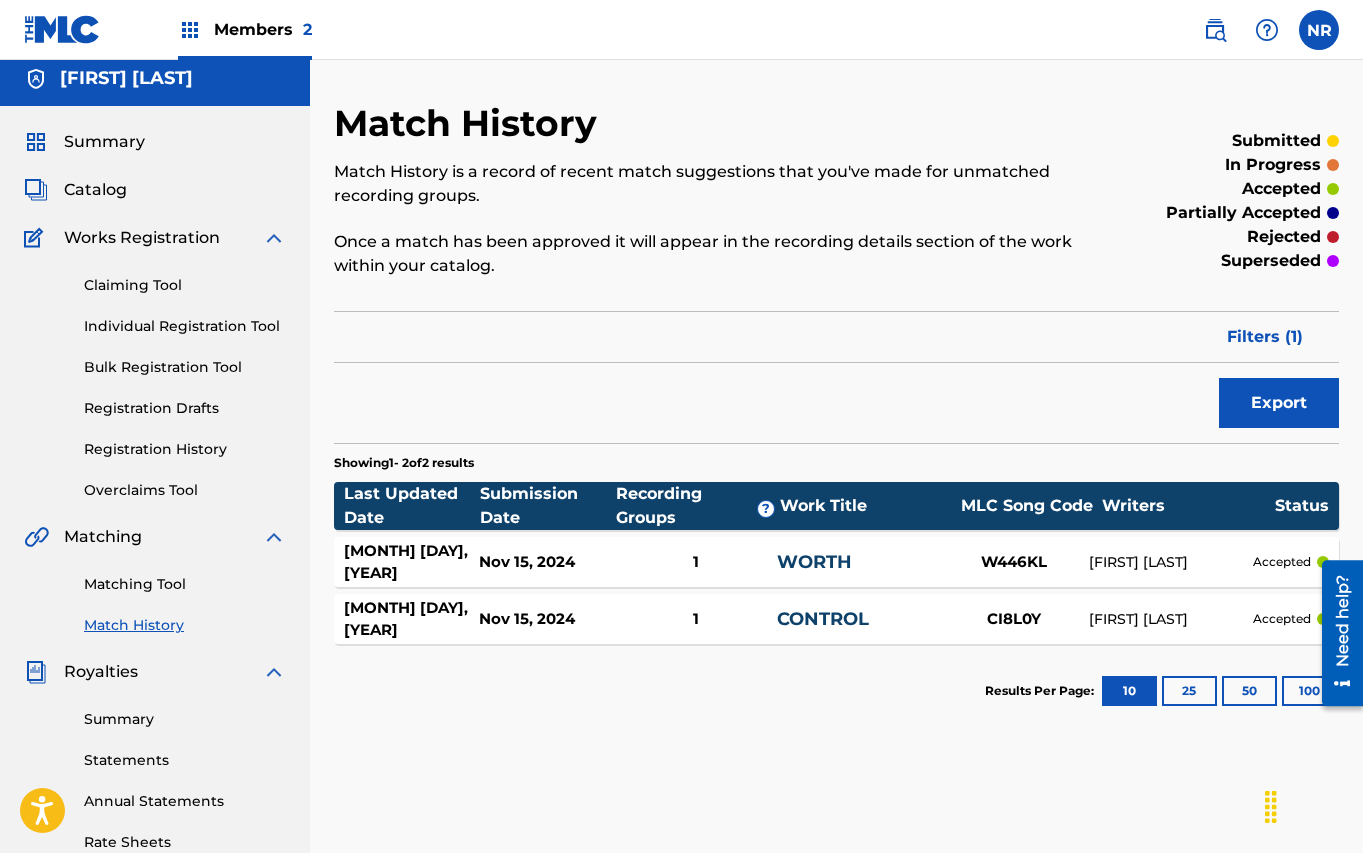 scroll, scrollTop: 0, scrollLeft: 0, axis: both 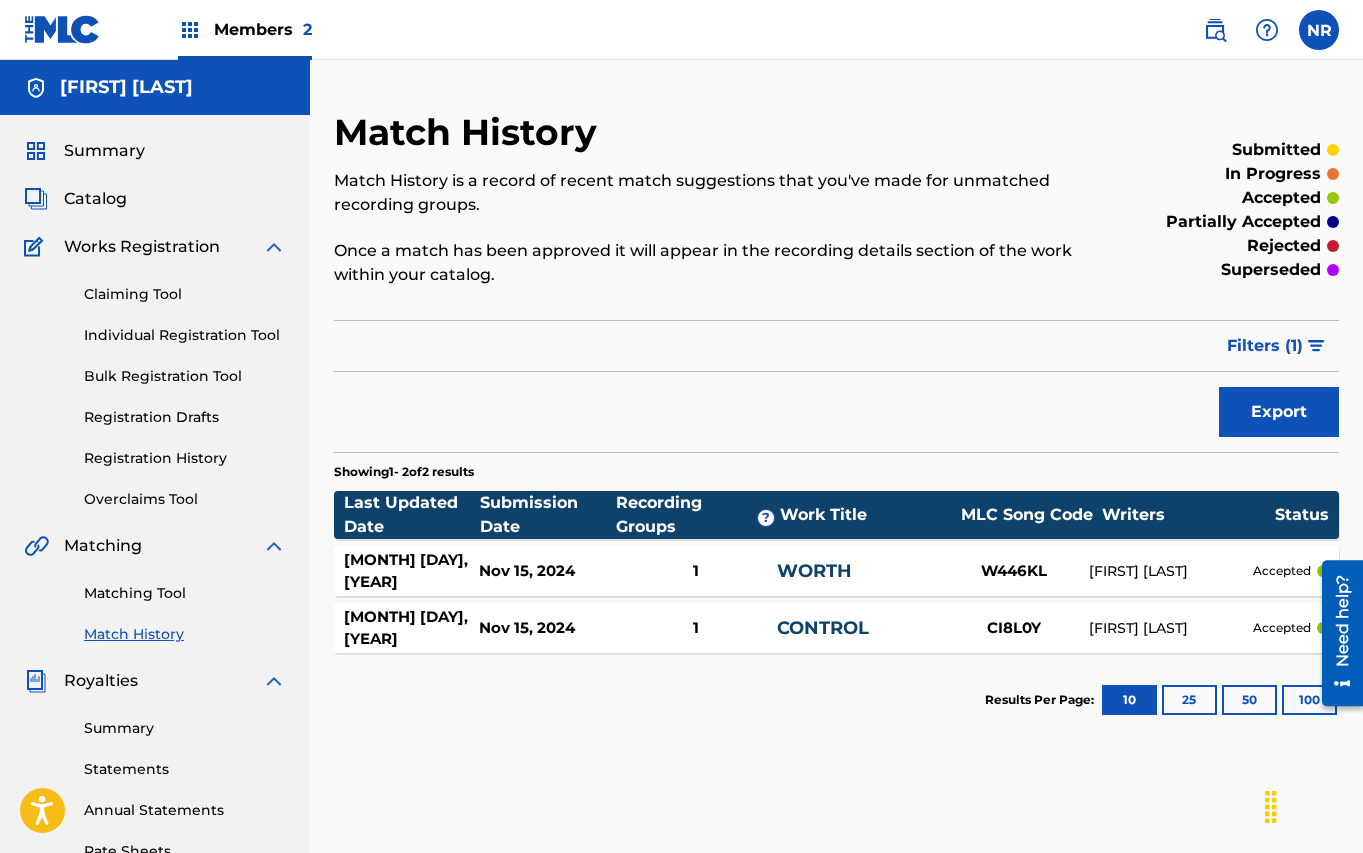 click on "Claiming Tool" at bounding box center (185, 294) 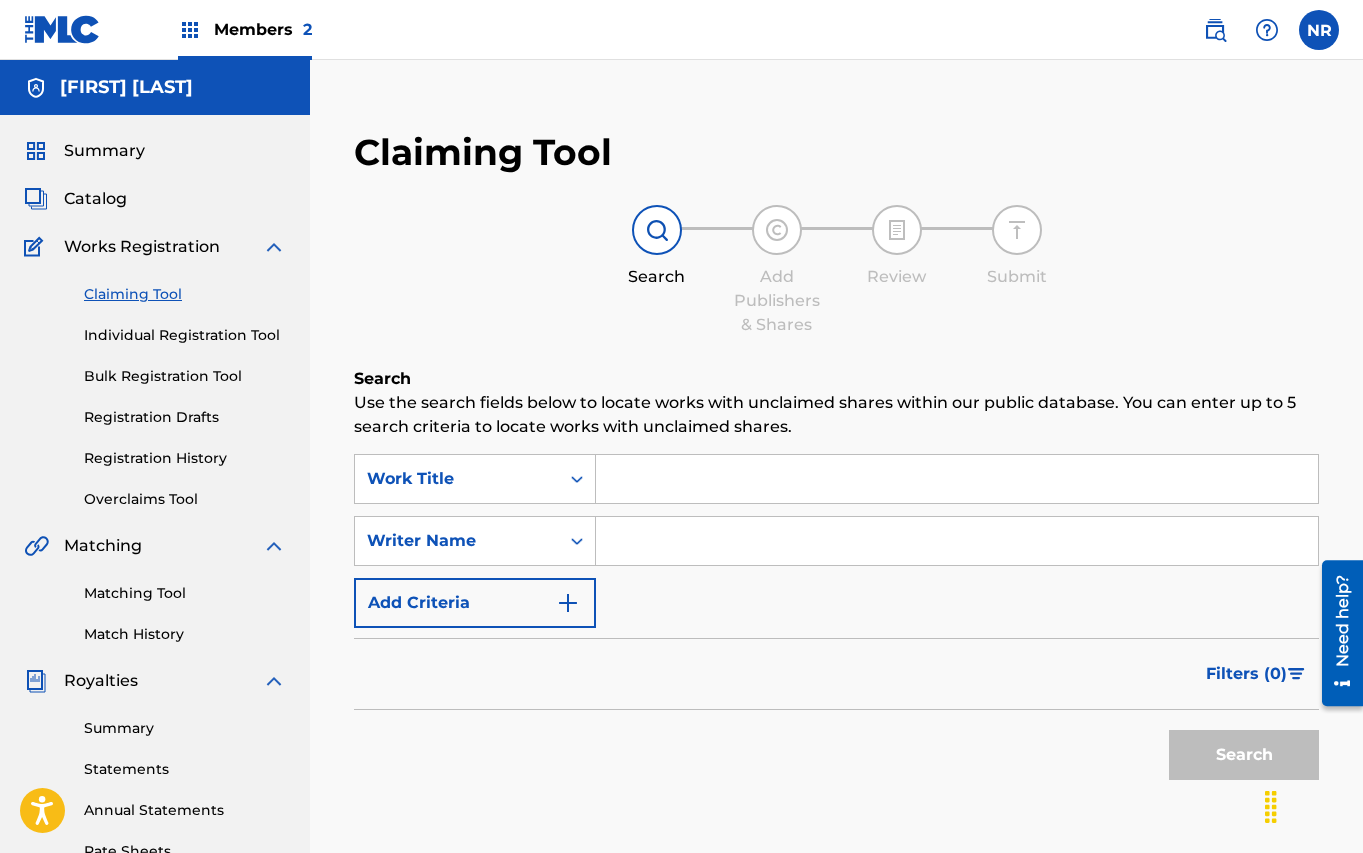click at bounding box center (957, 479) 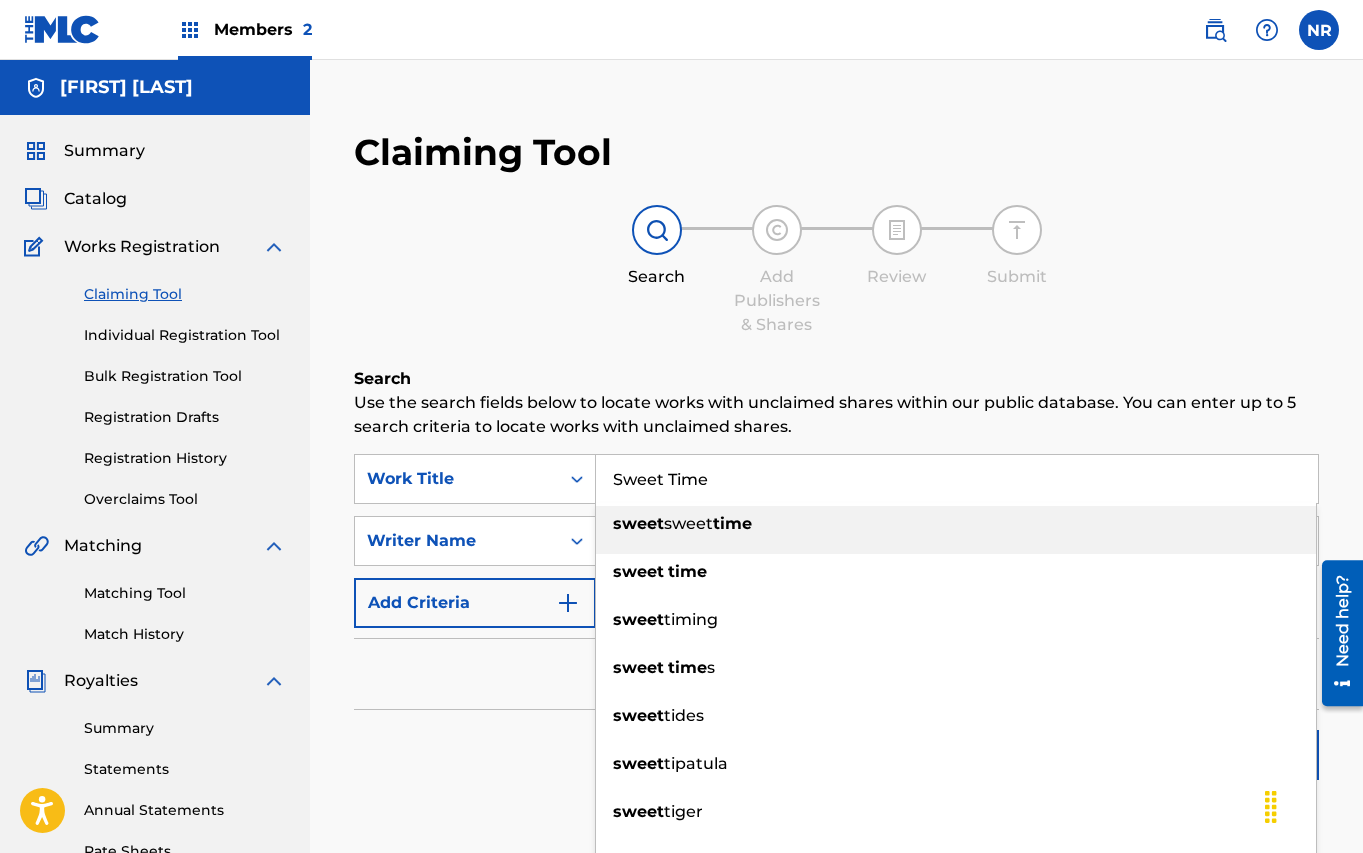 type on "Sweet Time" 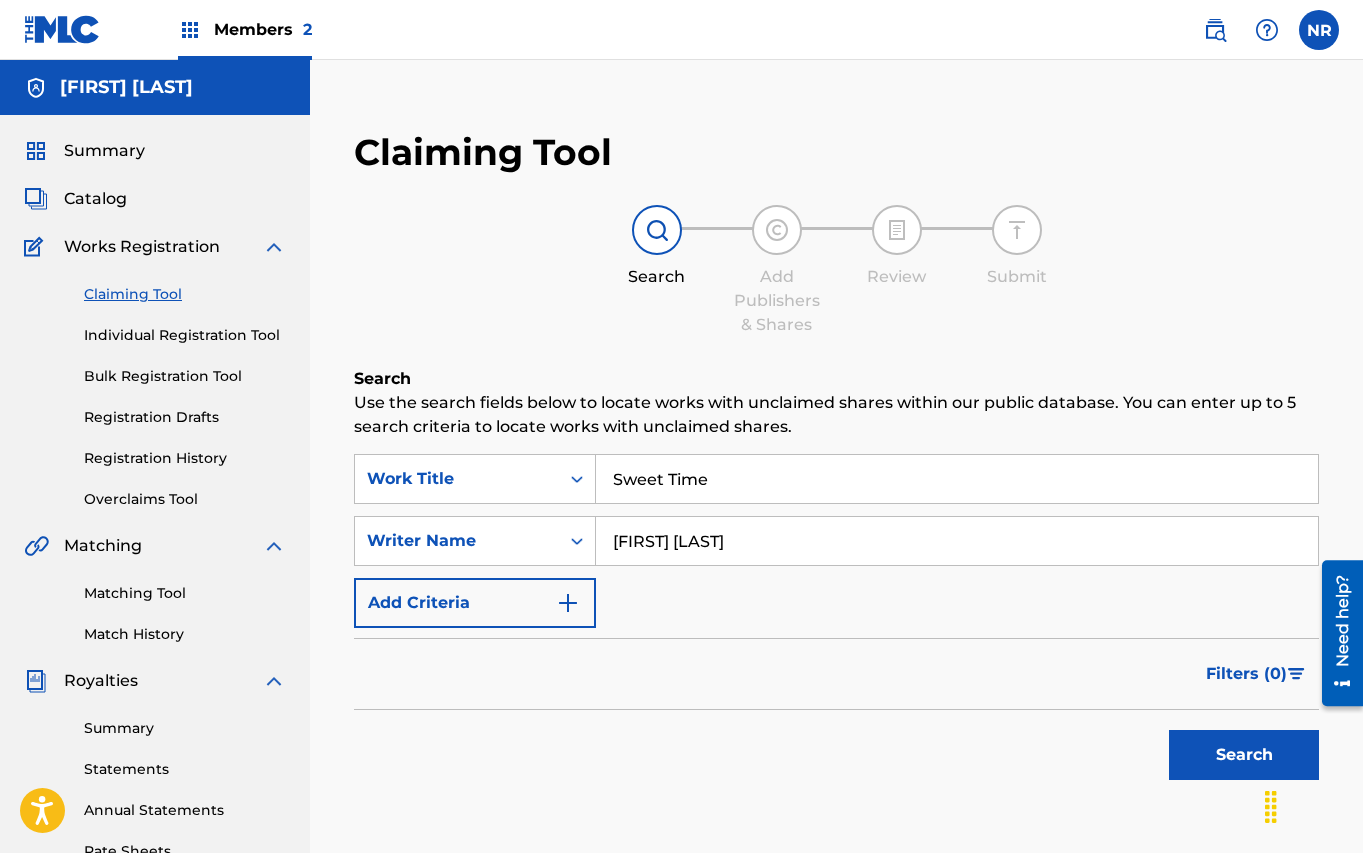 click on "SearchWithCriteria10dc4e17-ba14-4223-82cc-6655ea056be5 Writer Name [FIRST] [LAST] Add Criteria" at bounding box center [836, 541] 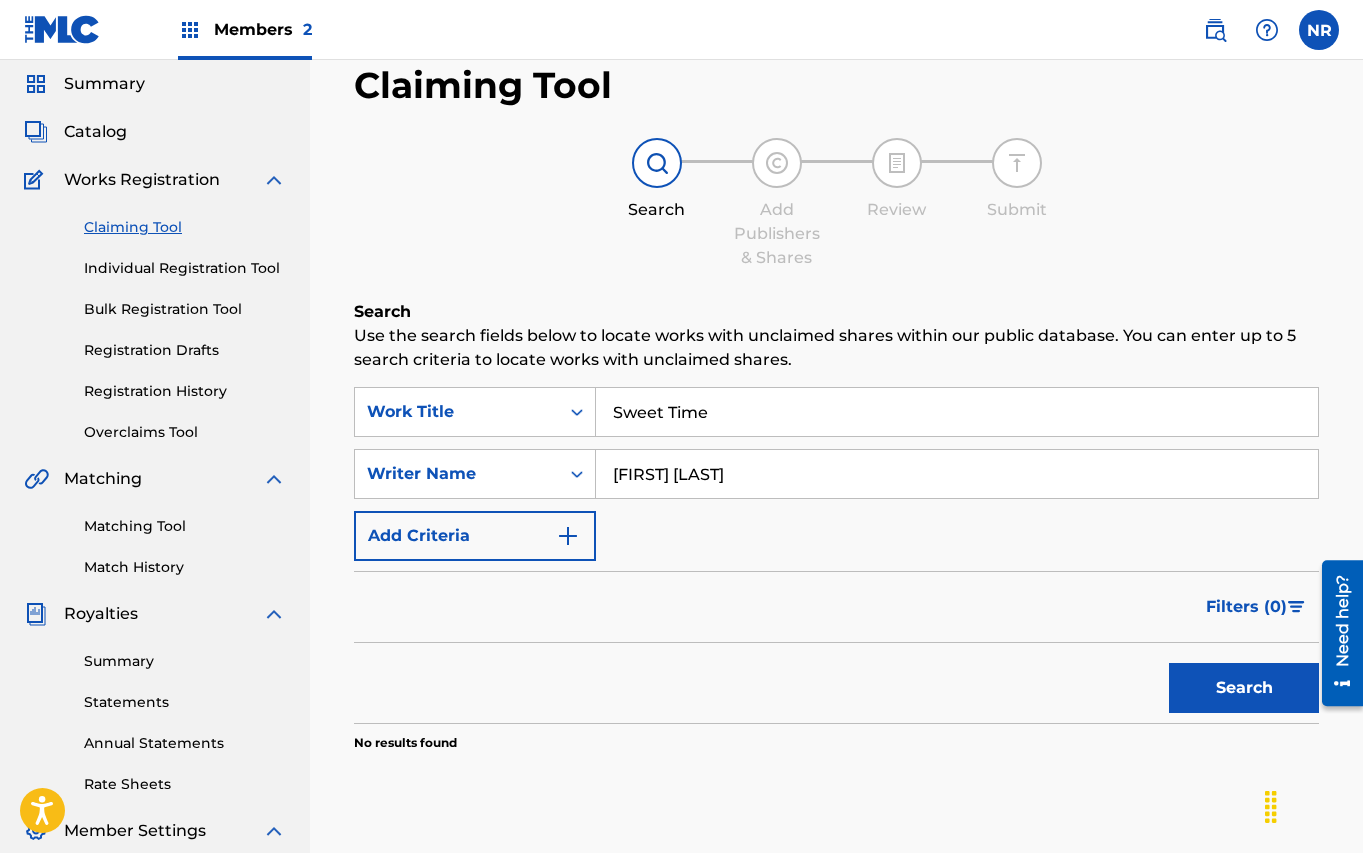 scroll, scrollTop: 69, scrollLeft: 0, axis: vertical 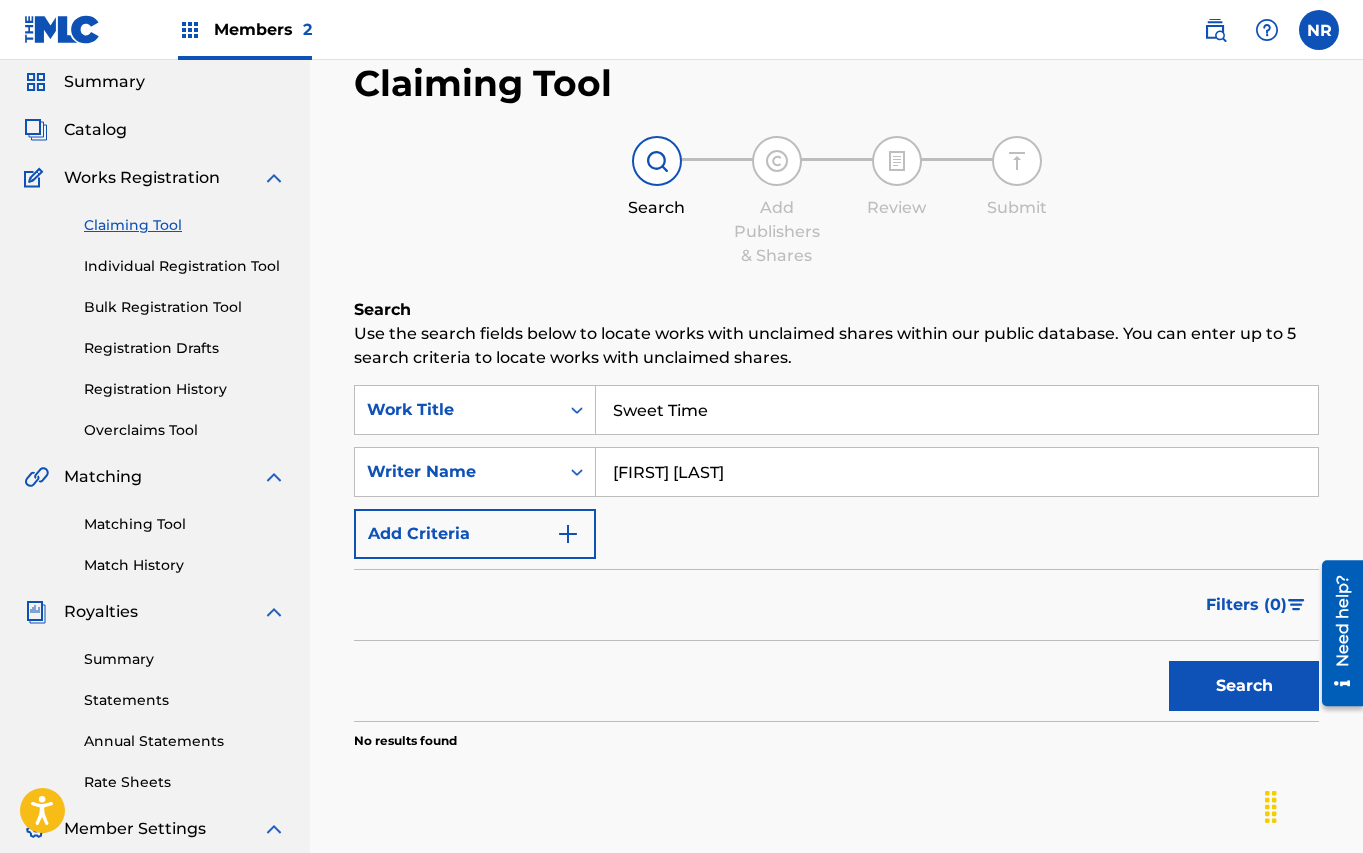 click on "[FIRST] [LAST]" at bounding box center [957, 472] 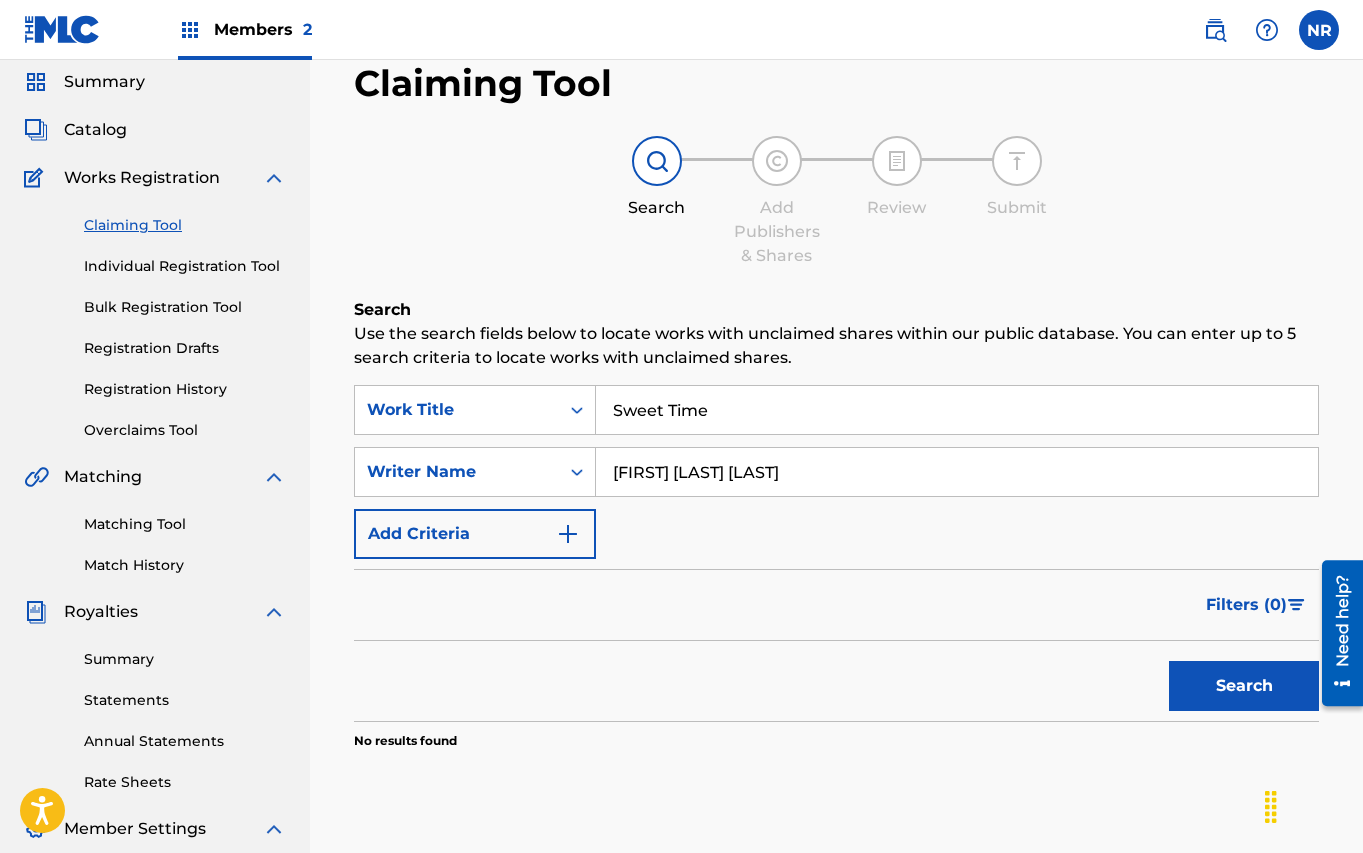 type on "[FIRST] [LAST] [LAST]" 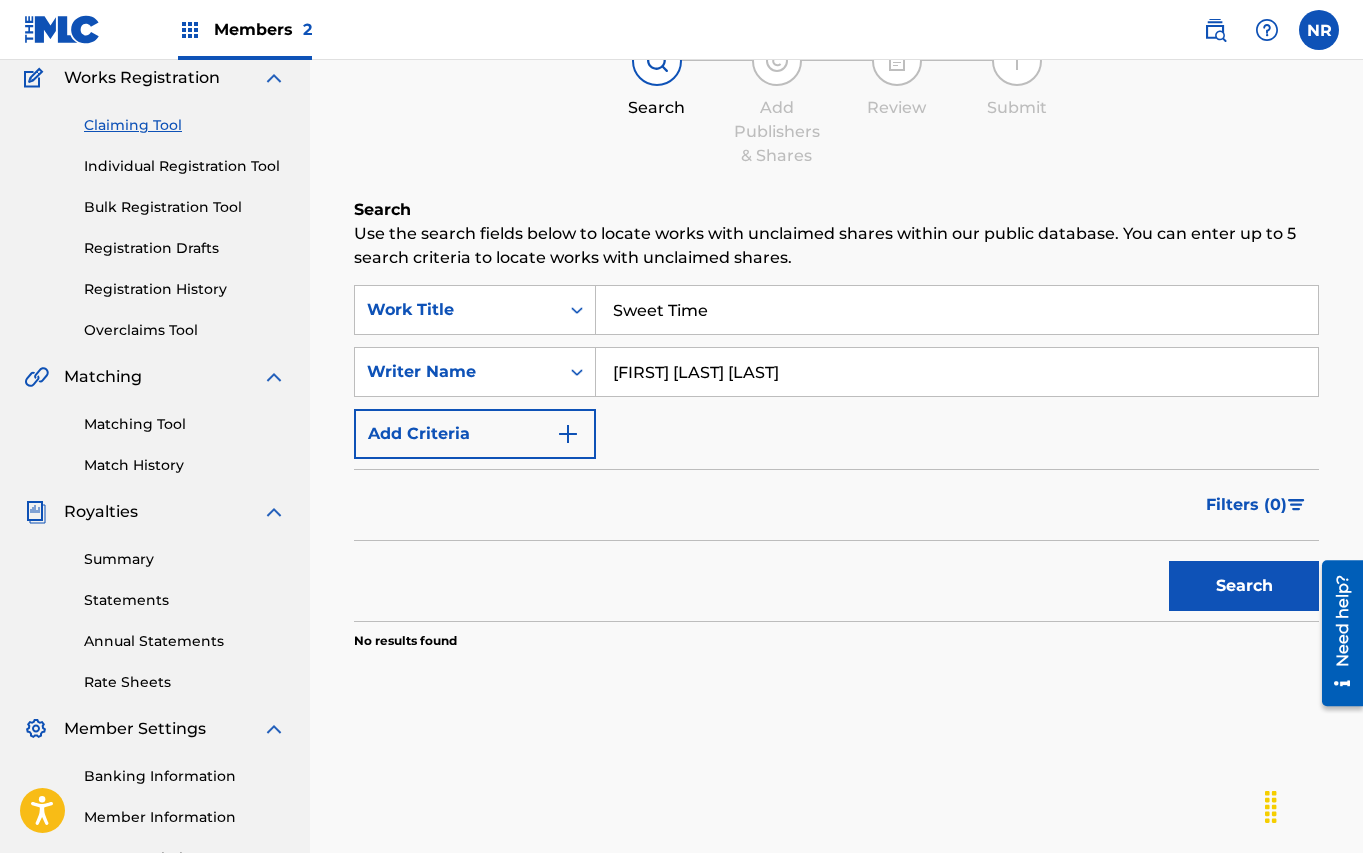 scroll, scrollTop: 177, scrollLeft: 0, axis: vertical 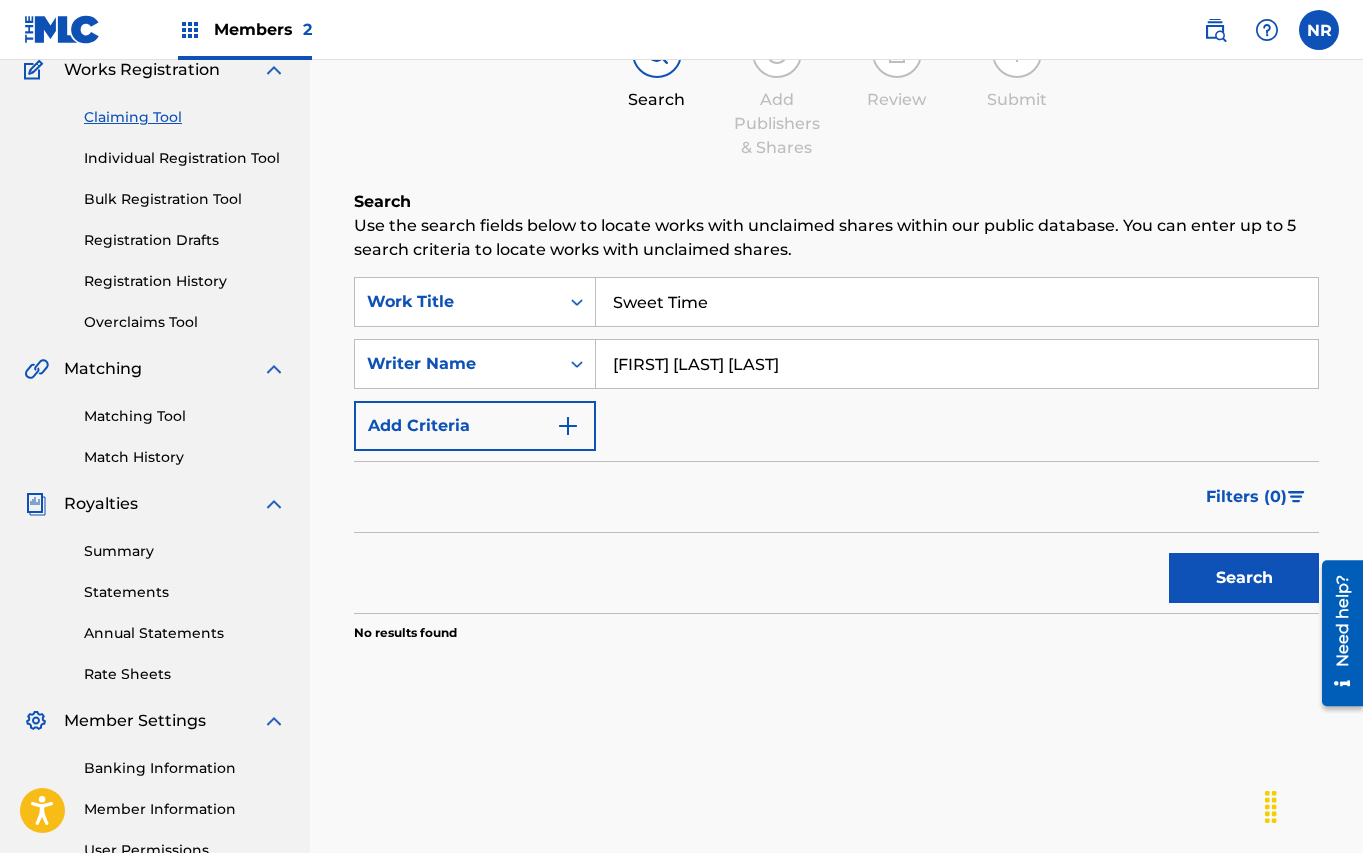 click at bounding box center [568, 426] 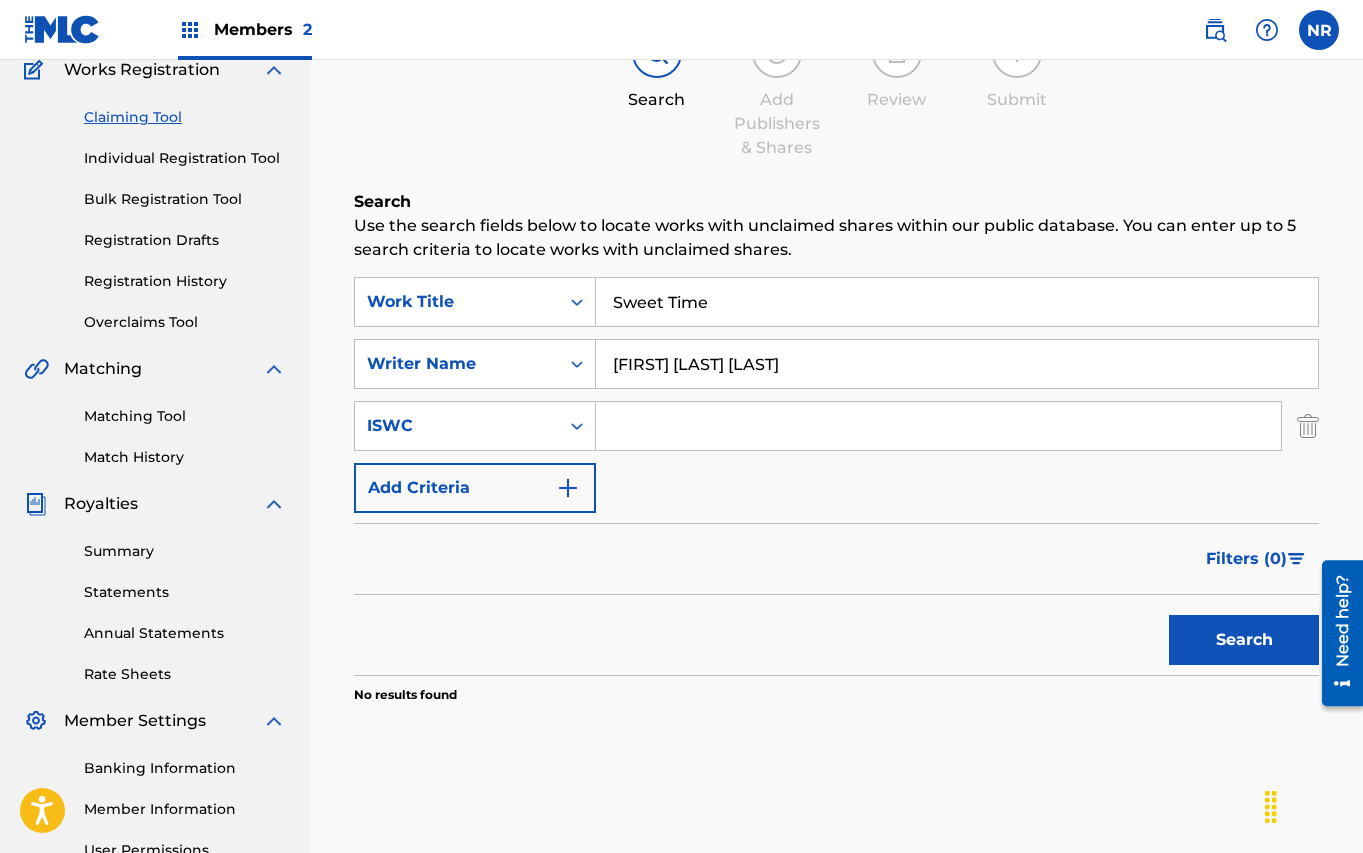 click at bounding box center (568, 488) 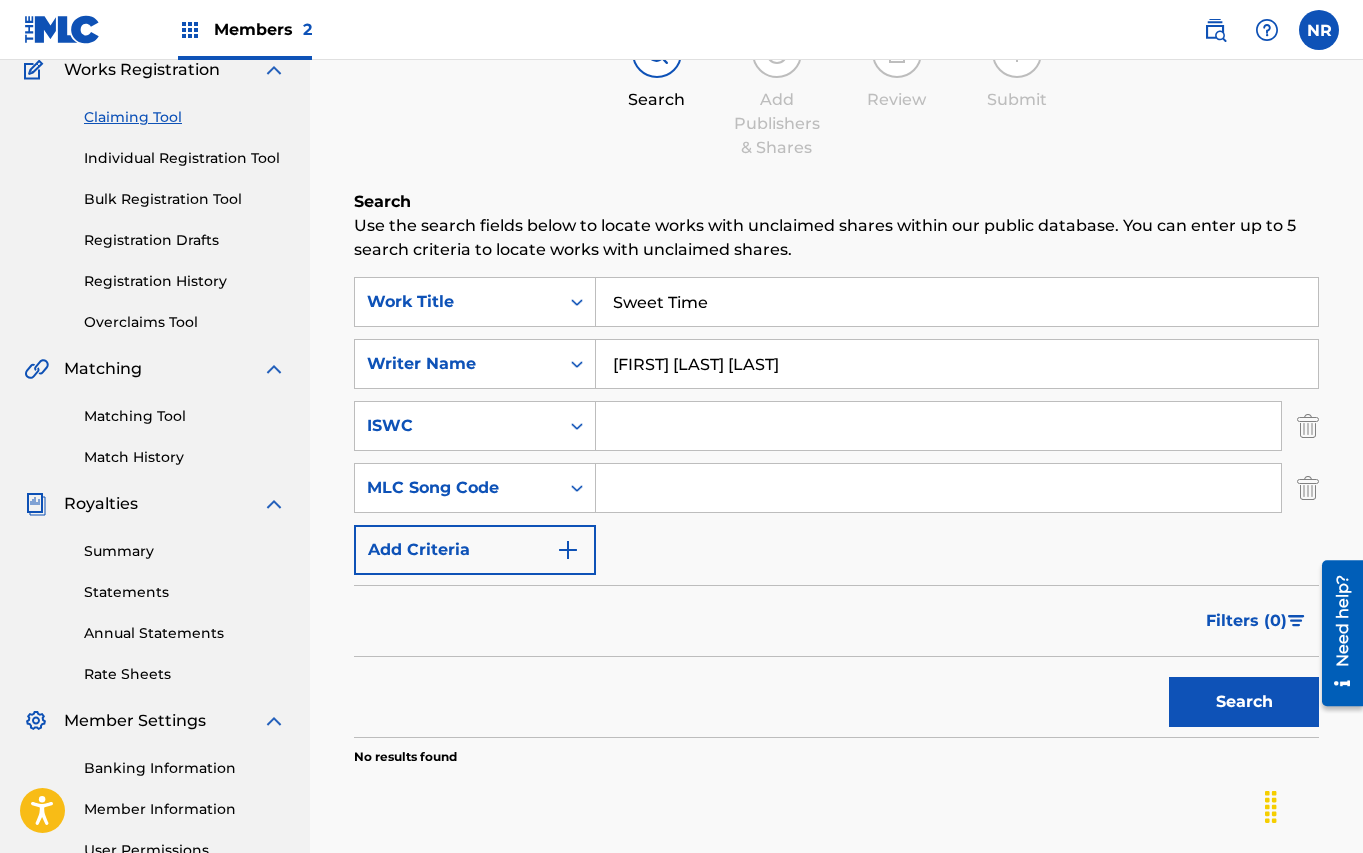 click at bounding box center [568, 550] 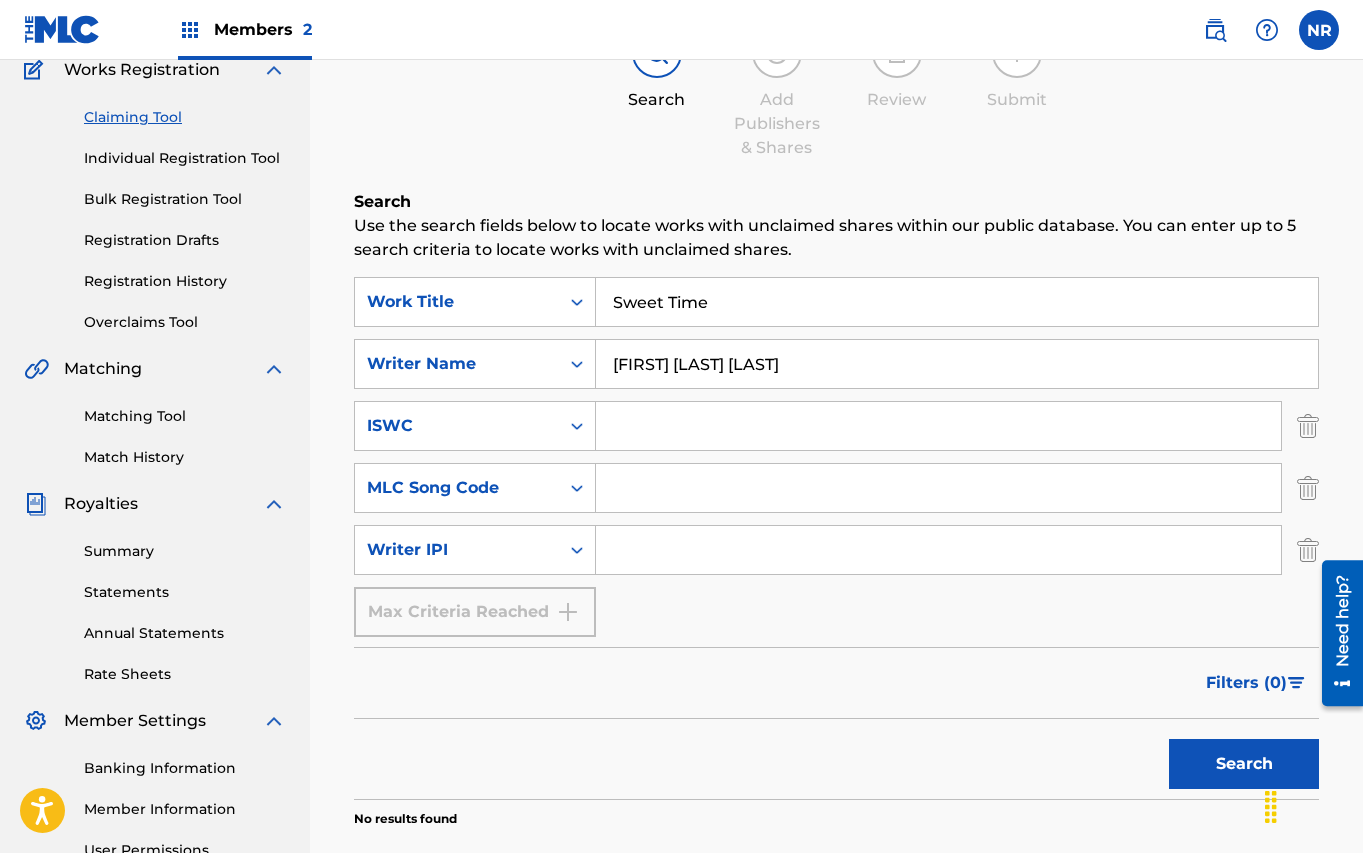 click on "Max Criteria Reached" at bounding box center [475, 612] 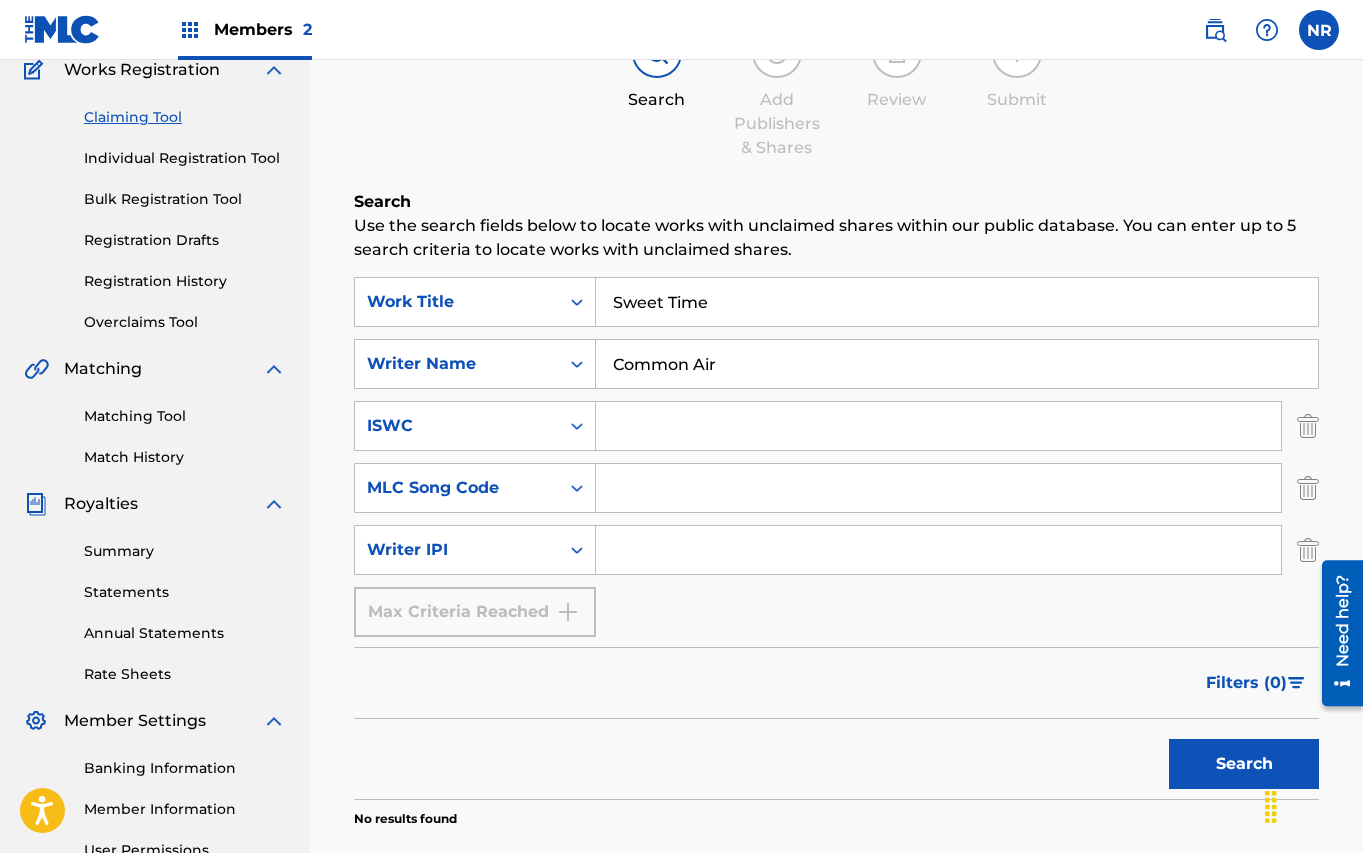 click on "Search" at bounding box center (1244, 764) 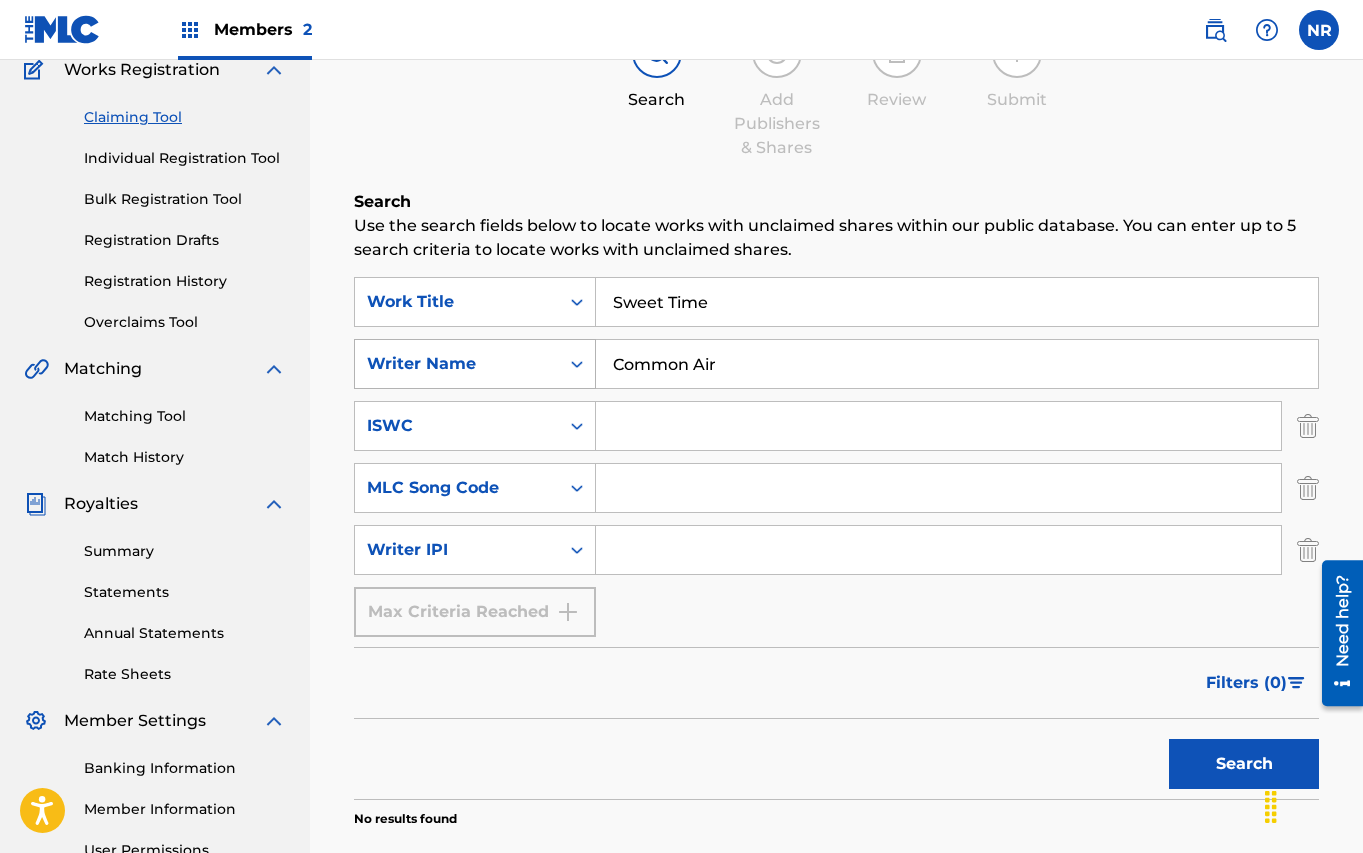 drag, startPoint x: 728, startPoint y: 365, endPoint x: 593, endPoint y: 360, distance: 135.09256 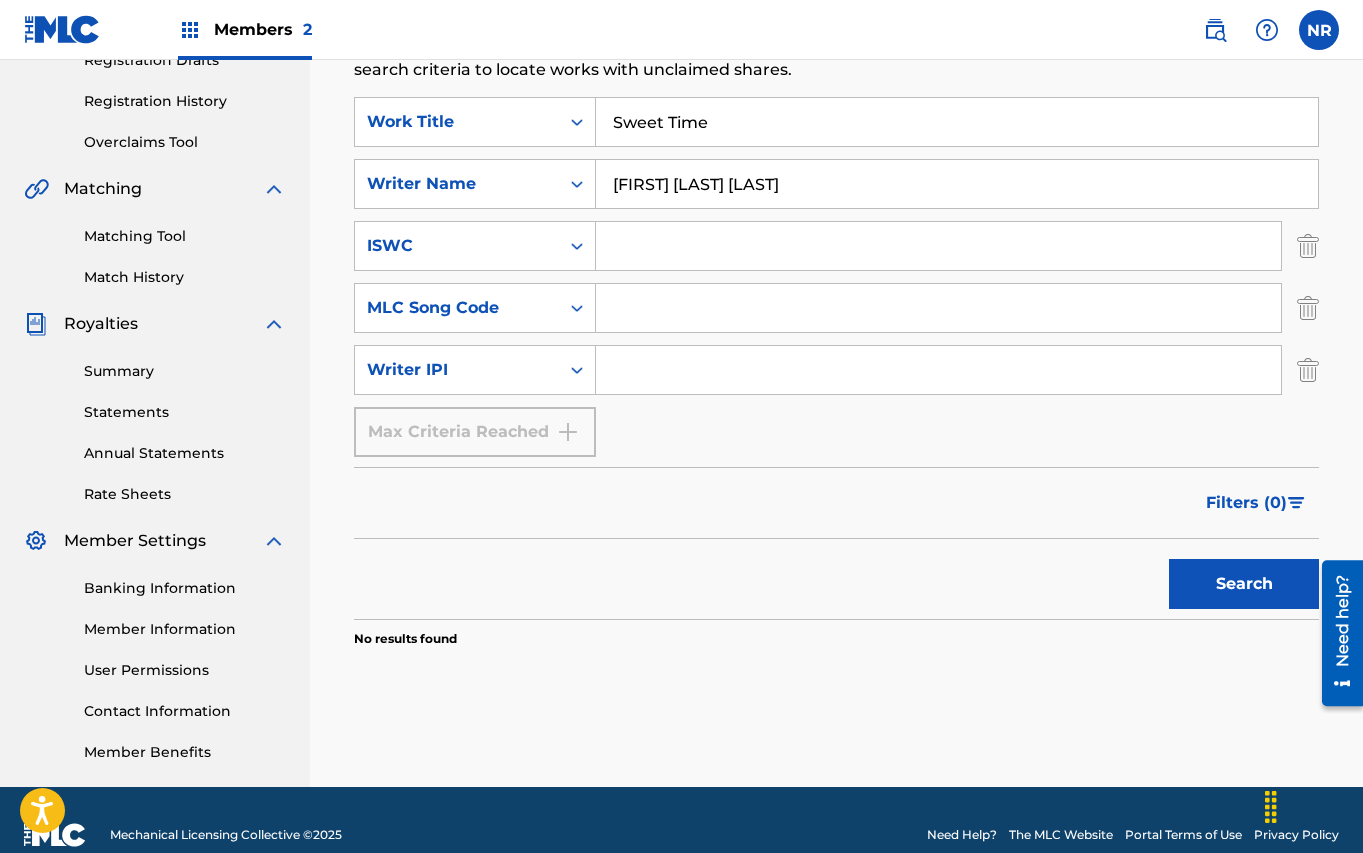 scroll, scrollTop: 369, scrollLeft: 0, axis: vertical 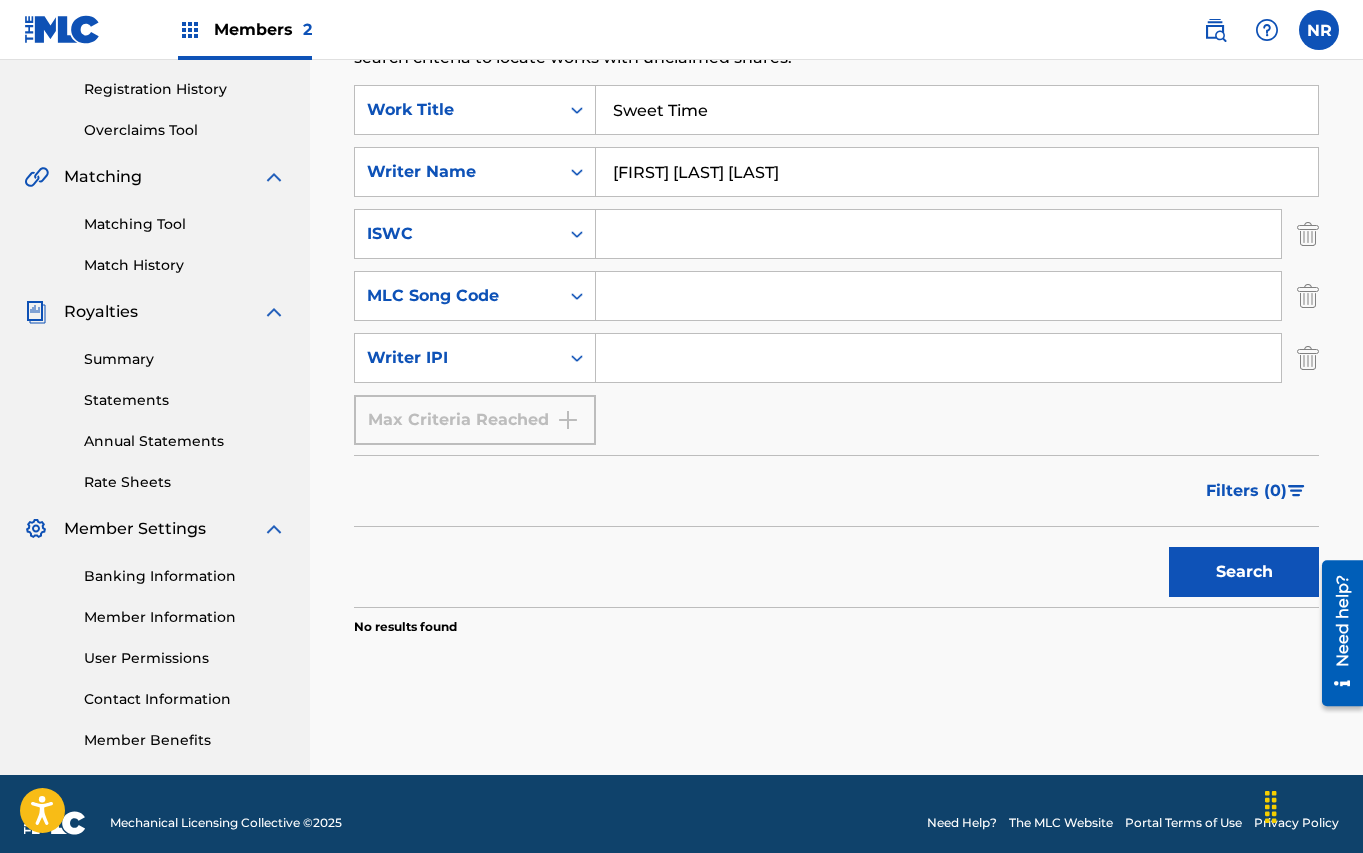 type on "[FIRST] [LAST] [LAST]" 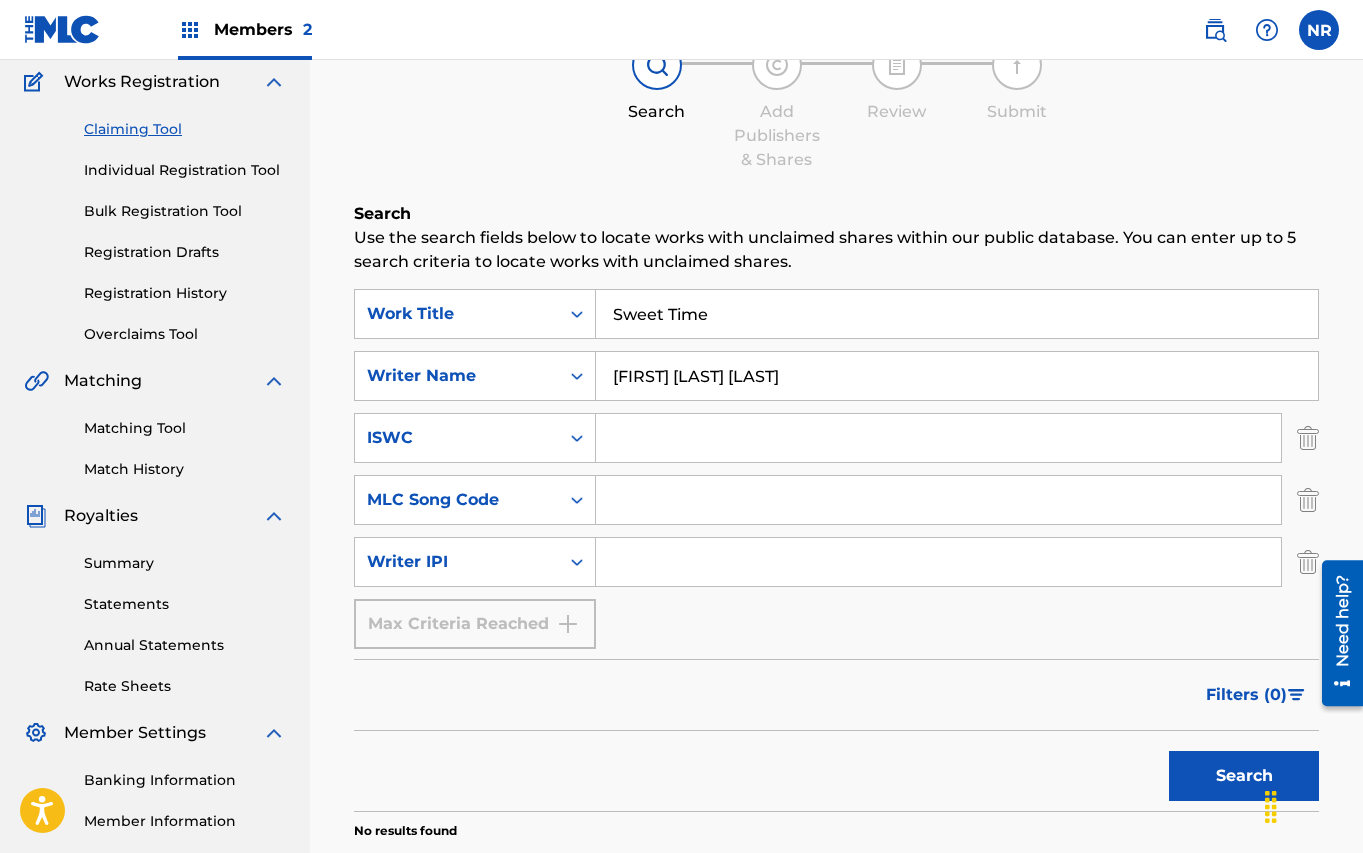 scroll, scrollTop: 158, scrollLeft: 0, axis: vertical 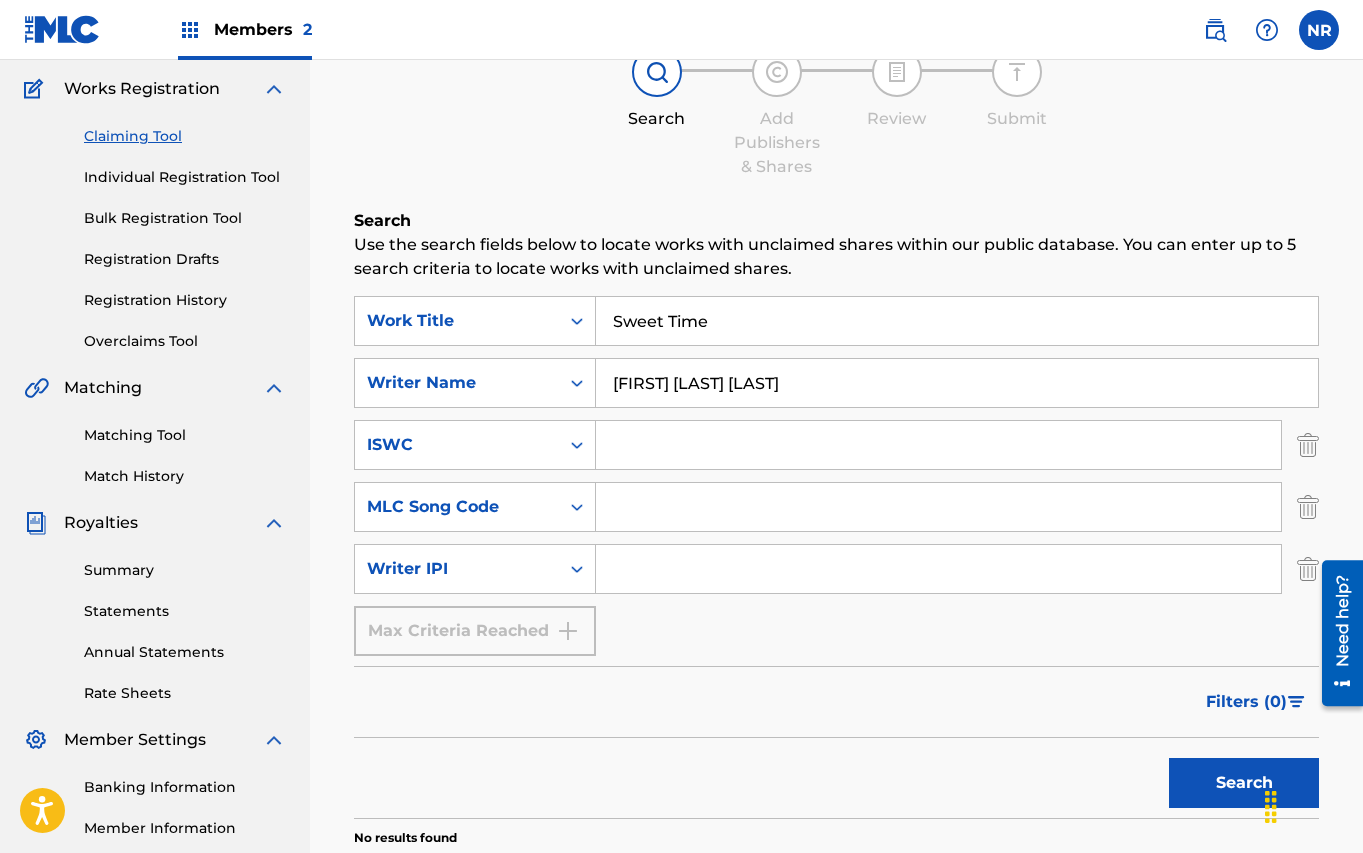 click on "Individual Registration Tool" at bounding box center (185, 177) 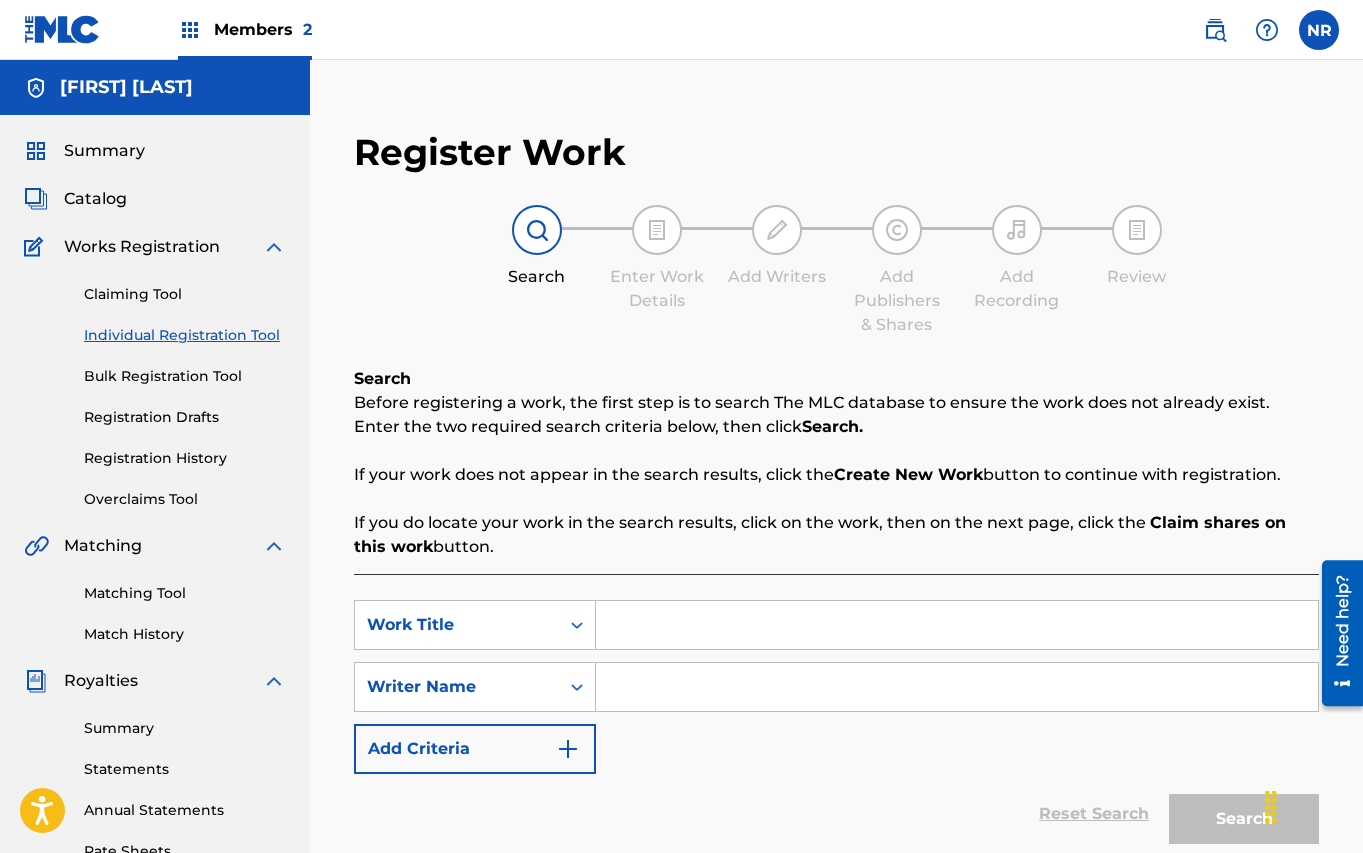click at bounding box center (957, 625) 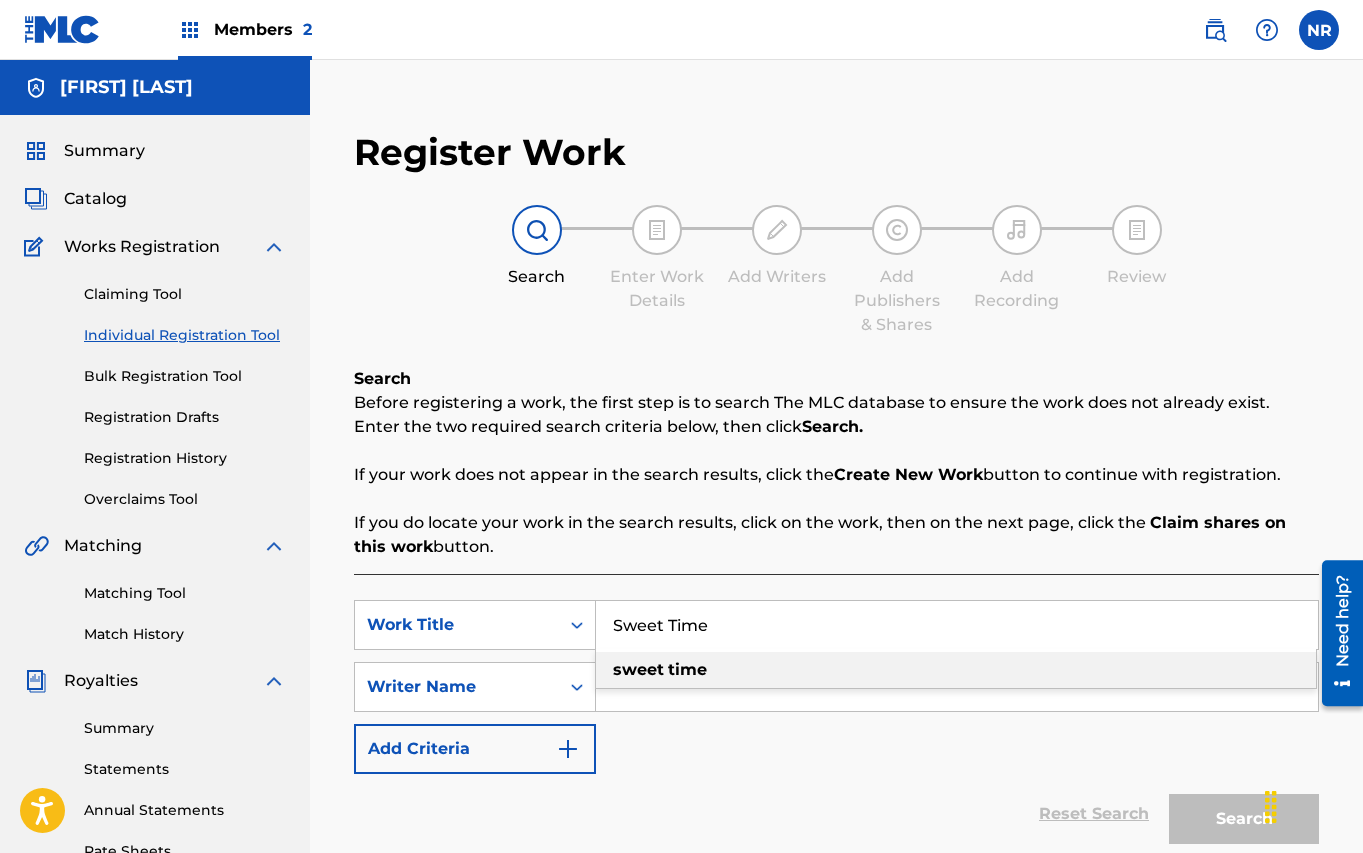 type on "Sweet Time" 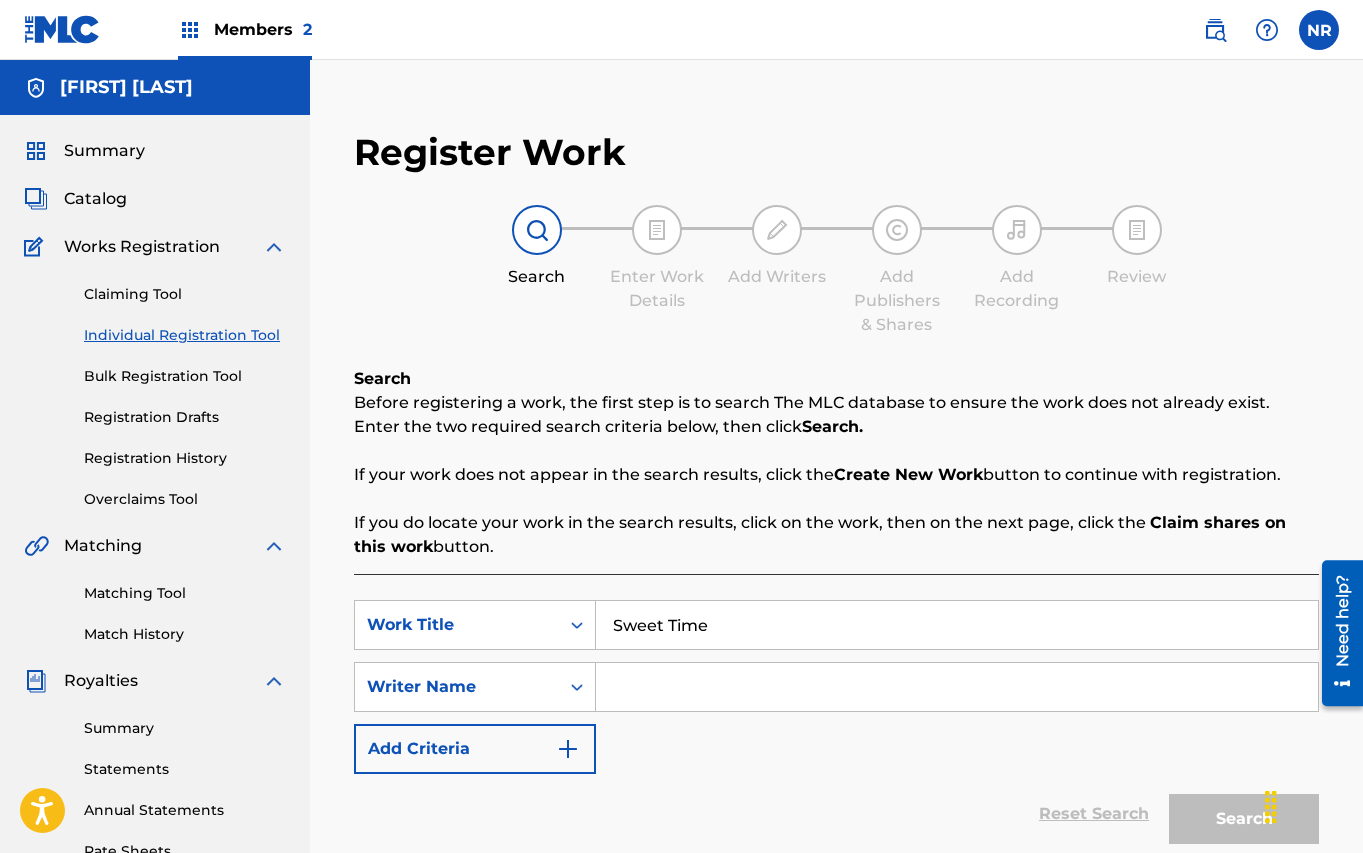 click at bounding box center (957, 687) 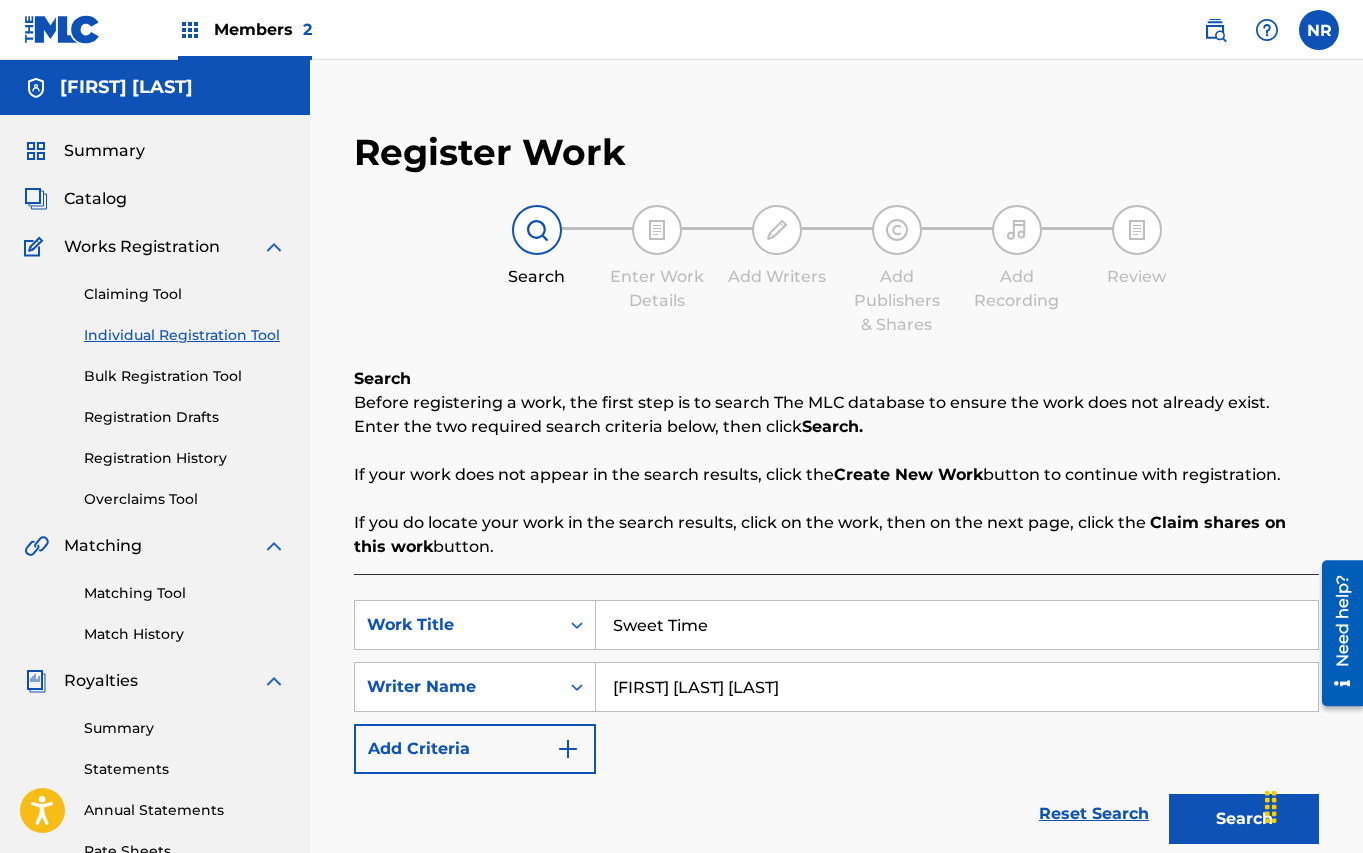 type on "[FIRST] [LAST] [LAST]" 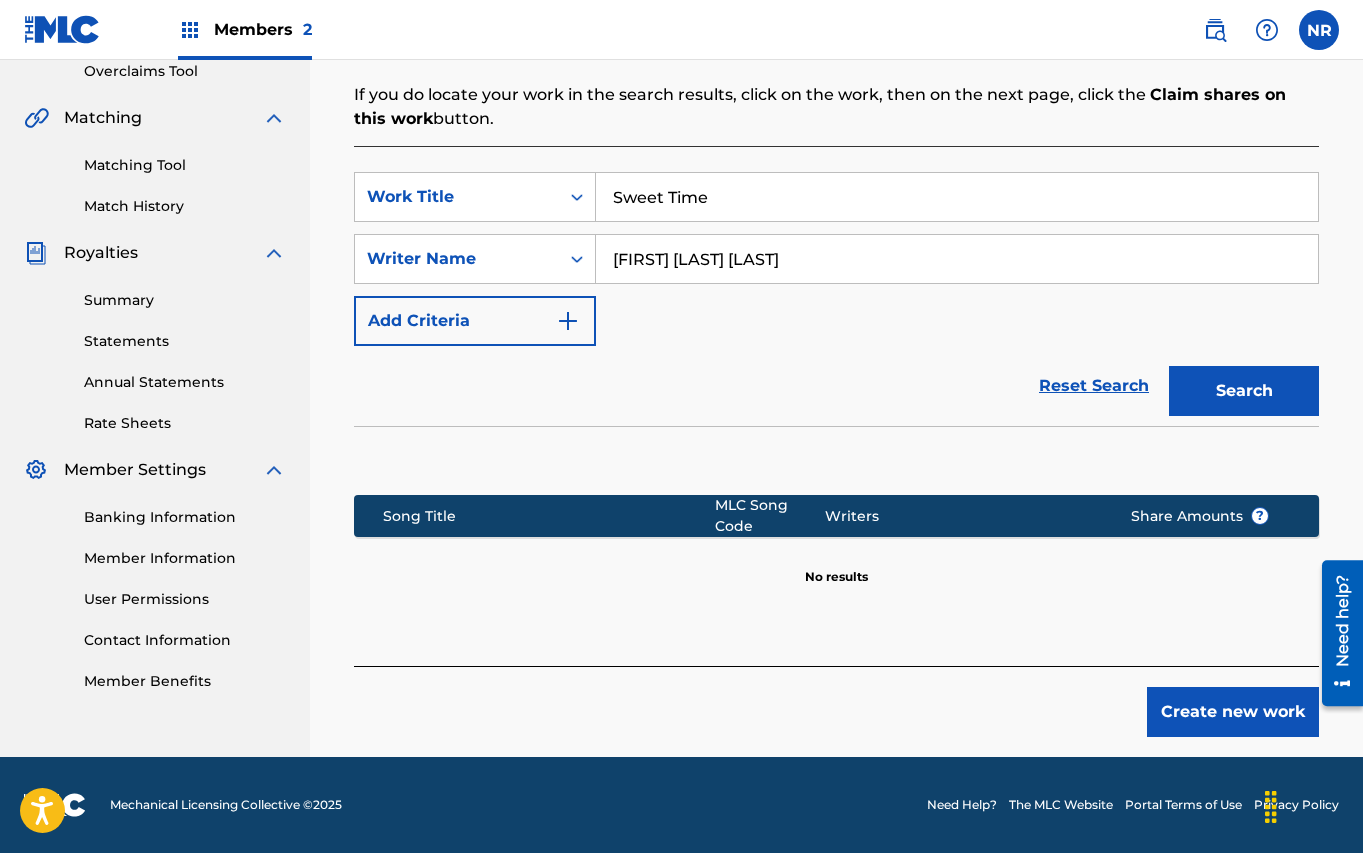 scroll, scrollTop: 0, scrollLeft: 0, axis: both 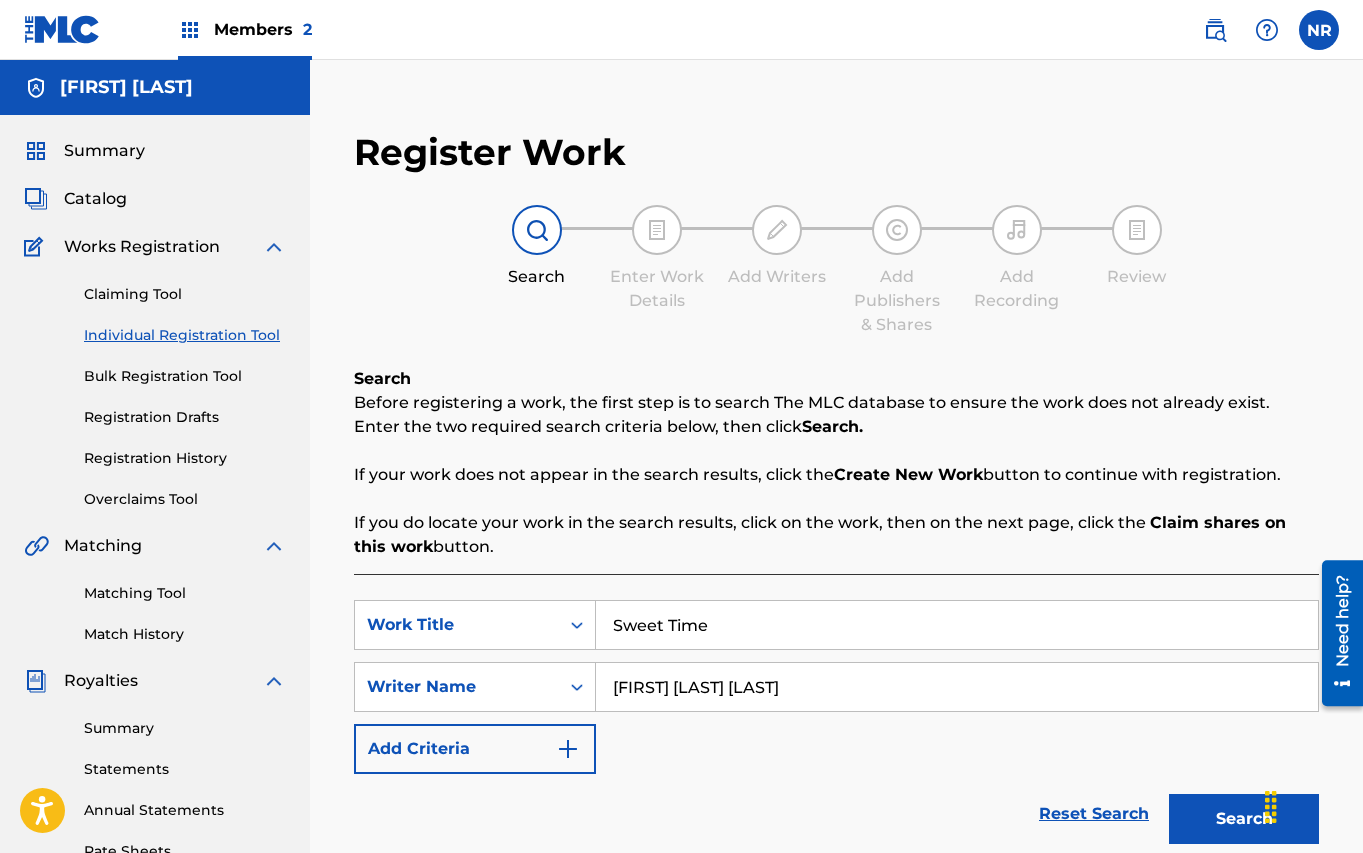 click on "Claiming Tool" at bounding box center [185, 294] 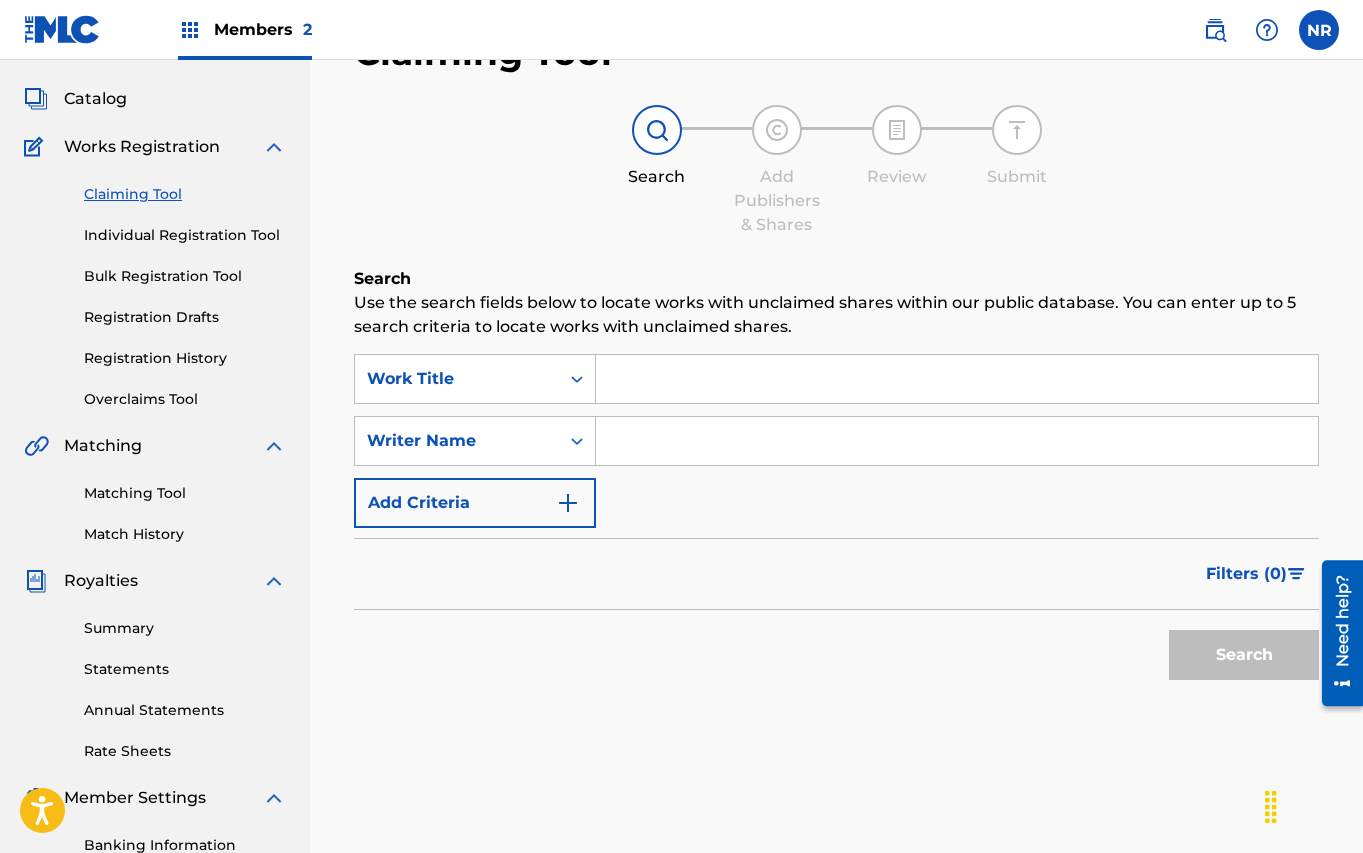 scroll, scrollTop: 99, scrollLeft: 0, axis: vertical 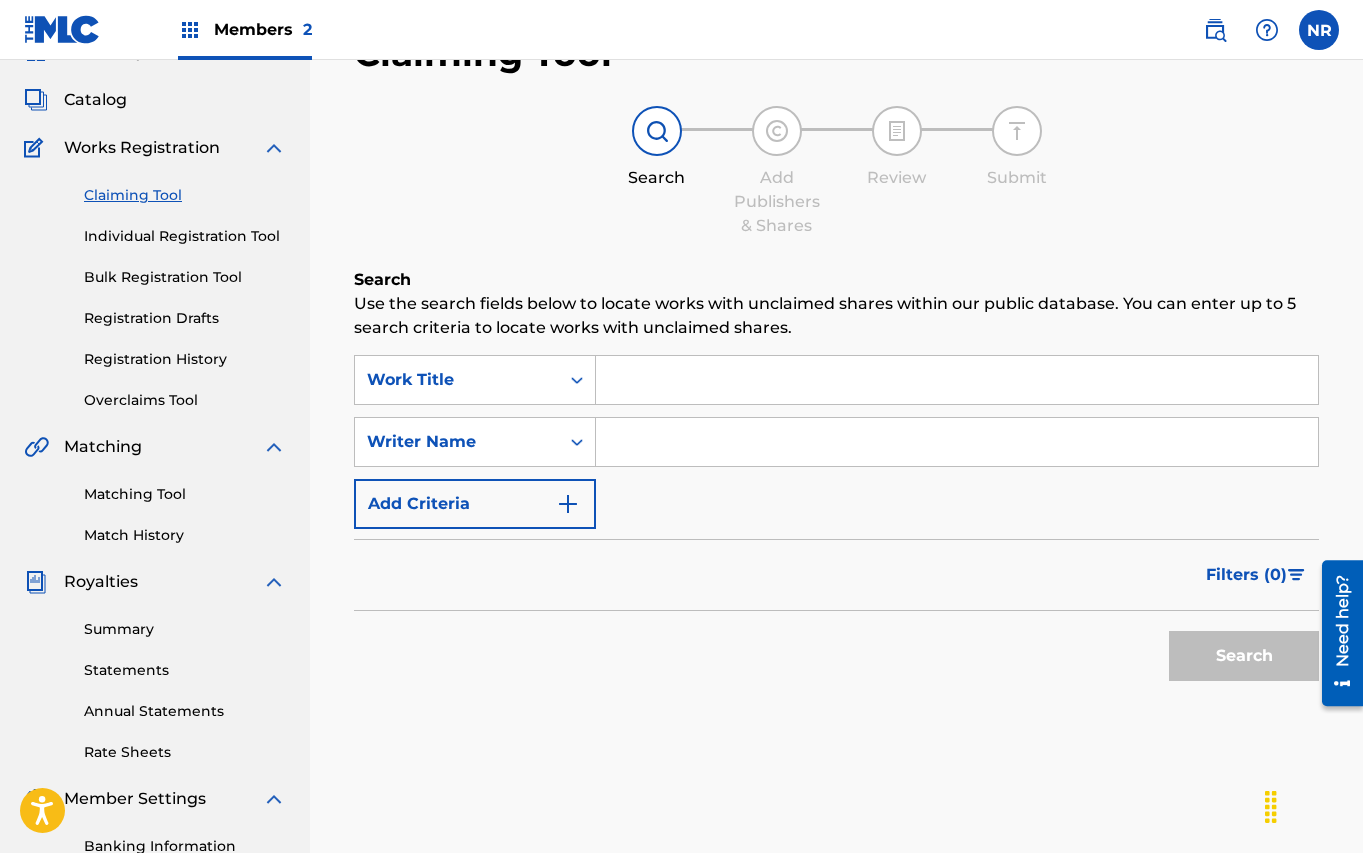 click at bounding box center [957, 380] 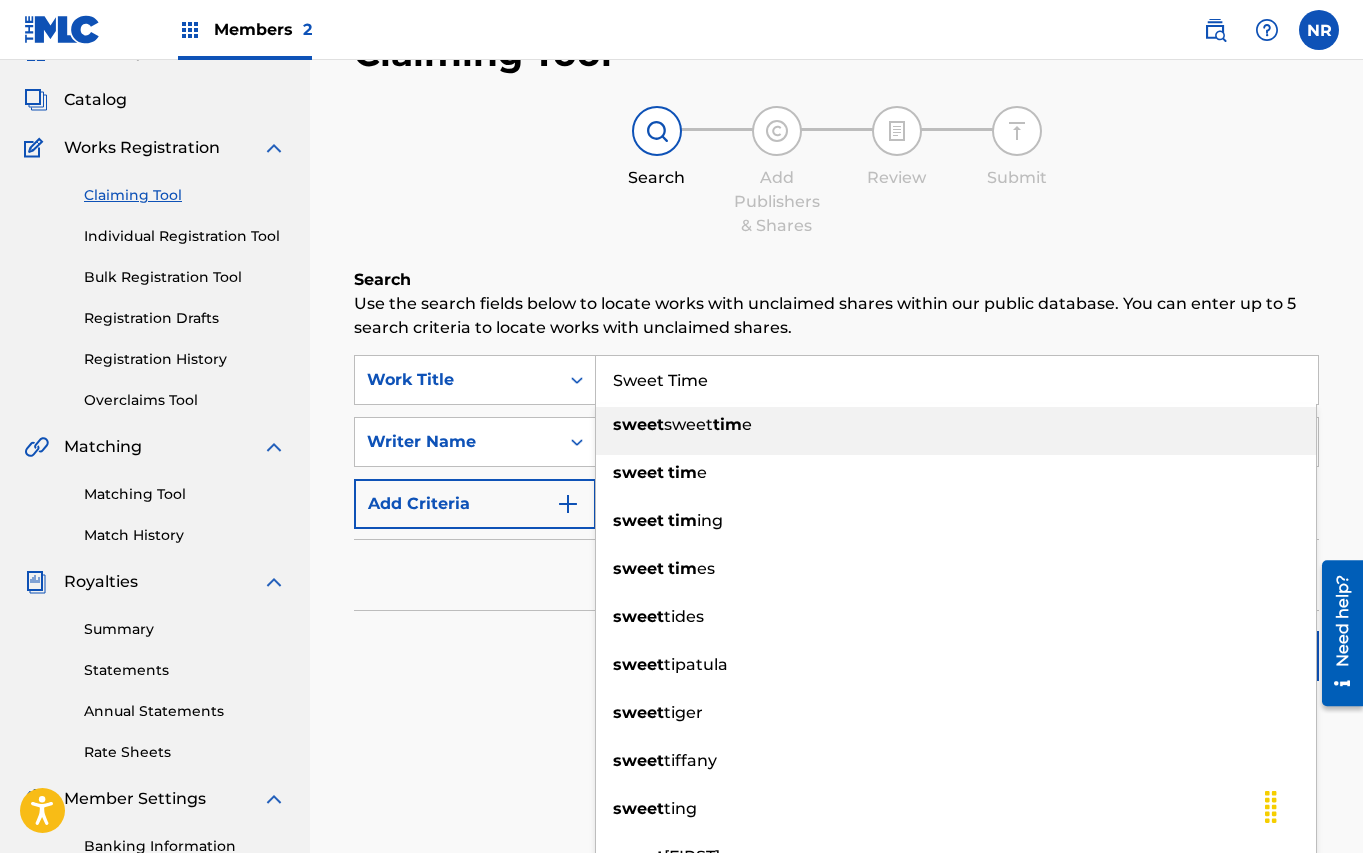 type on "Sweet Time" 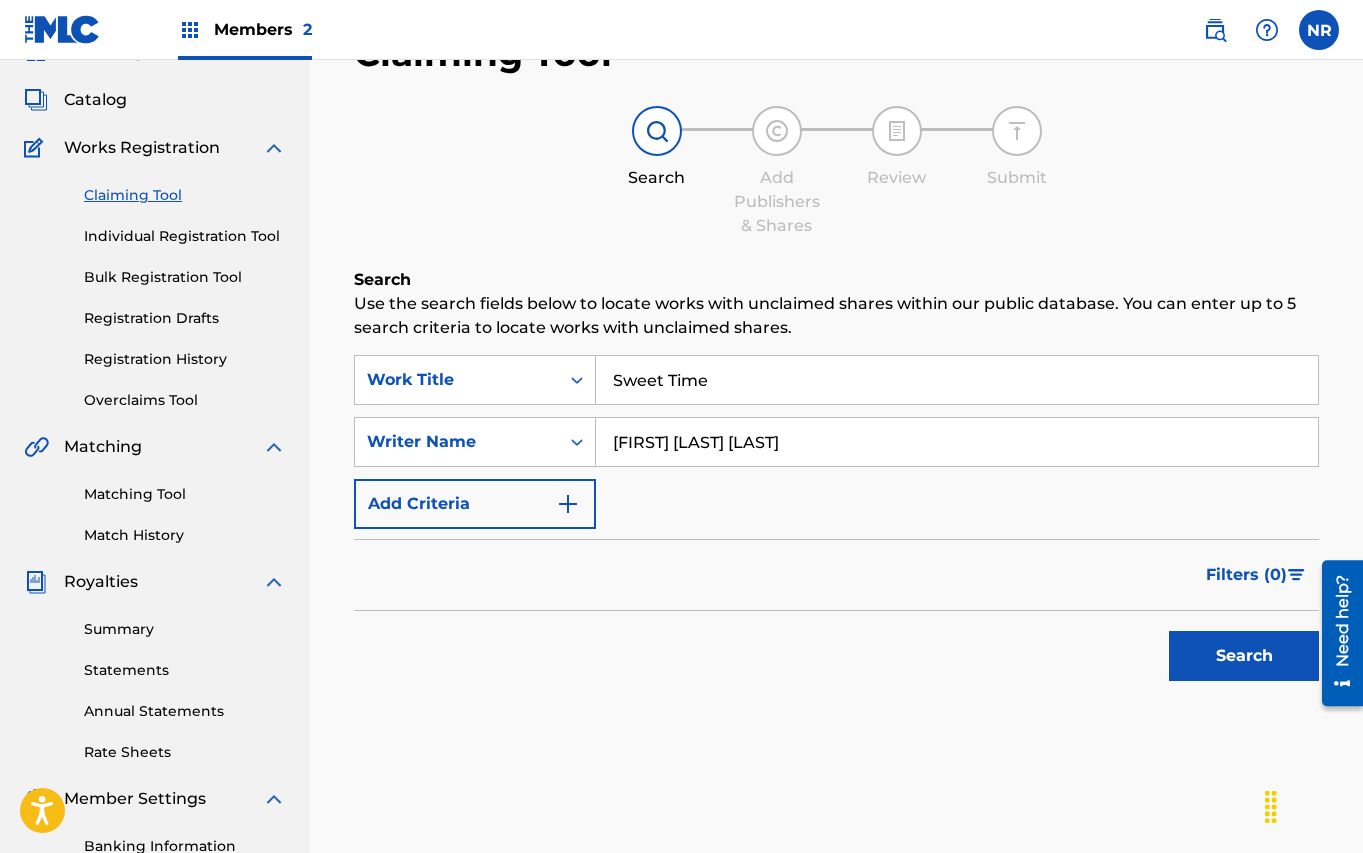 type on "[FIRST] [LAST] [LAST]" 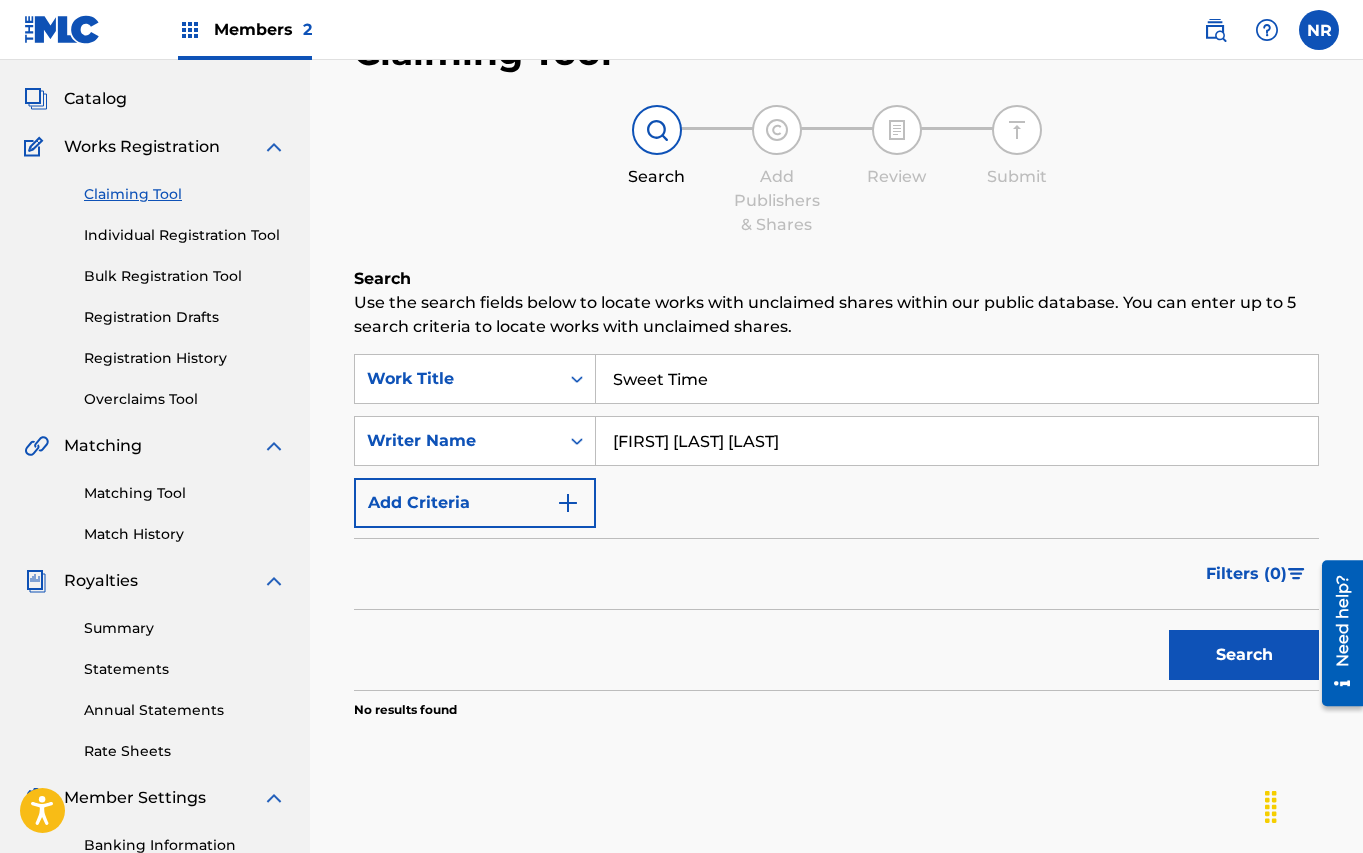 scroll, scrollTop: 0, scrollLeft: 0, axis: both 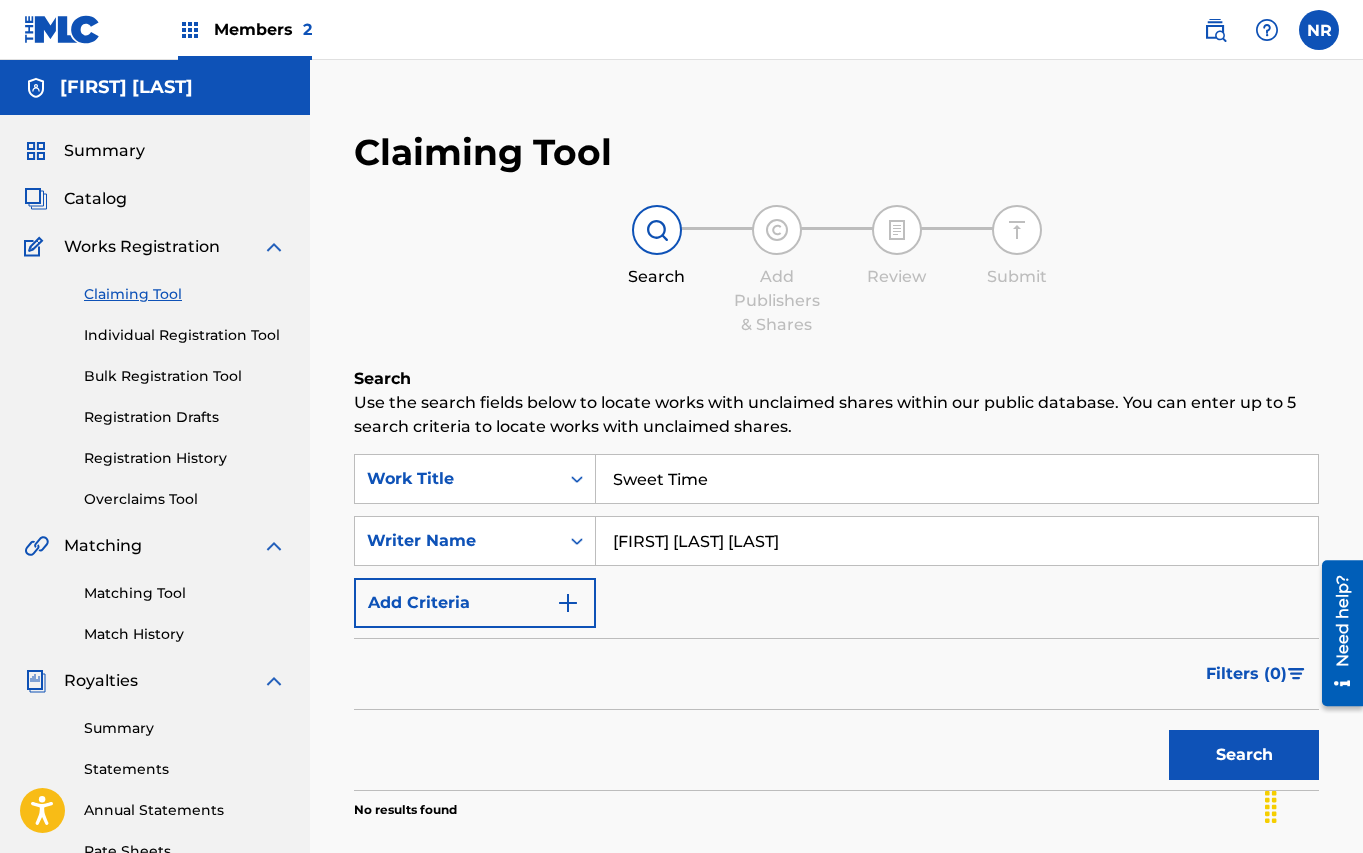 click on "Individual Registration Tool" at bounding box center (185, 335) 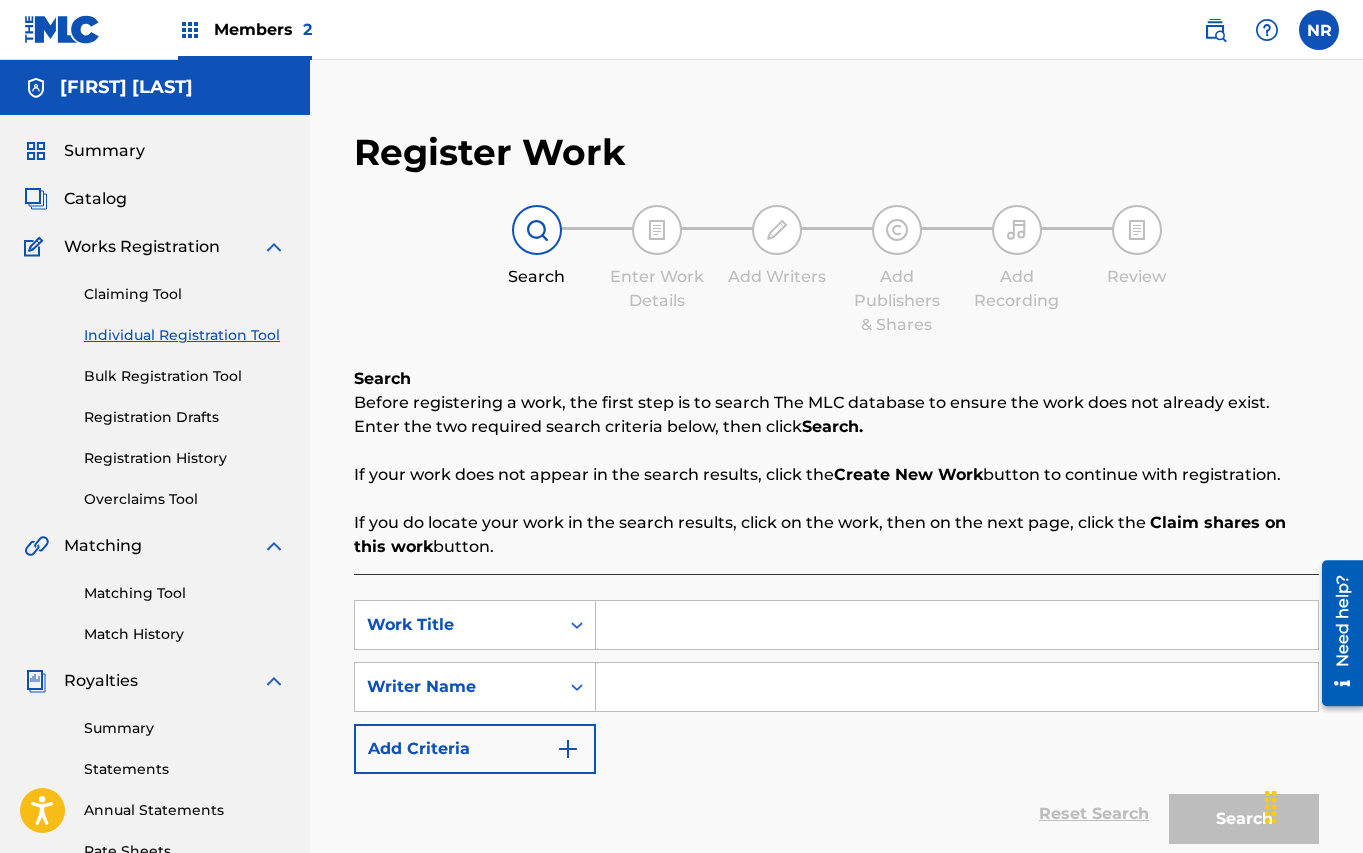 click at bounding box center [957, 625] 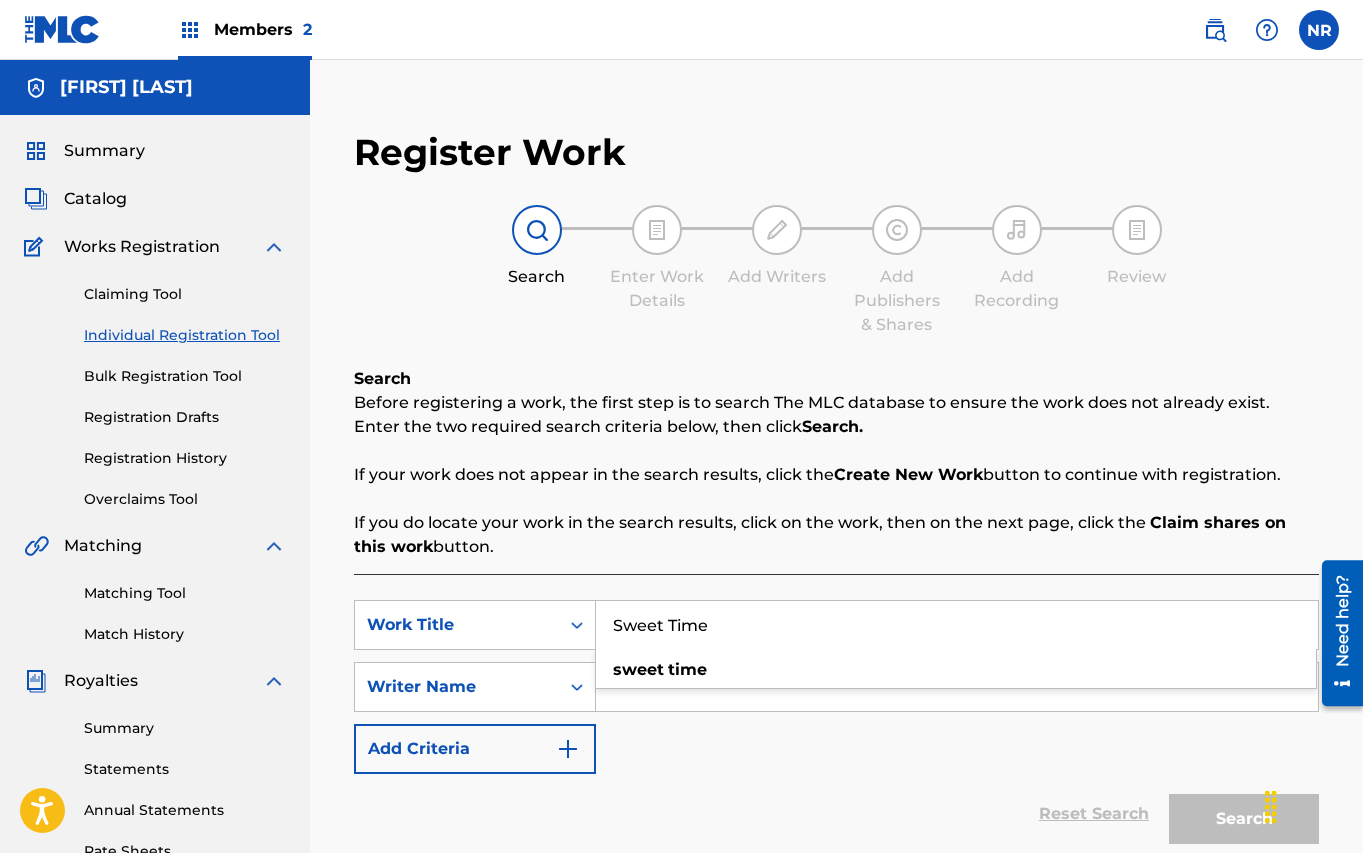 type on "Sweet Time" 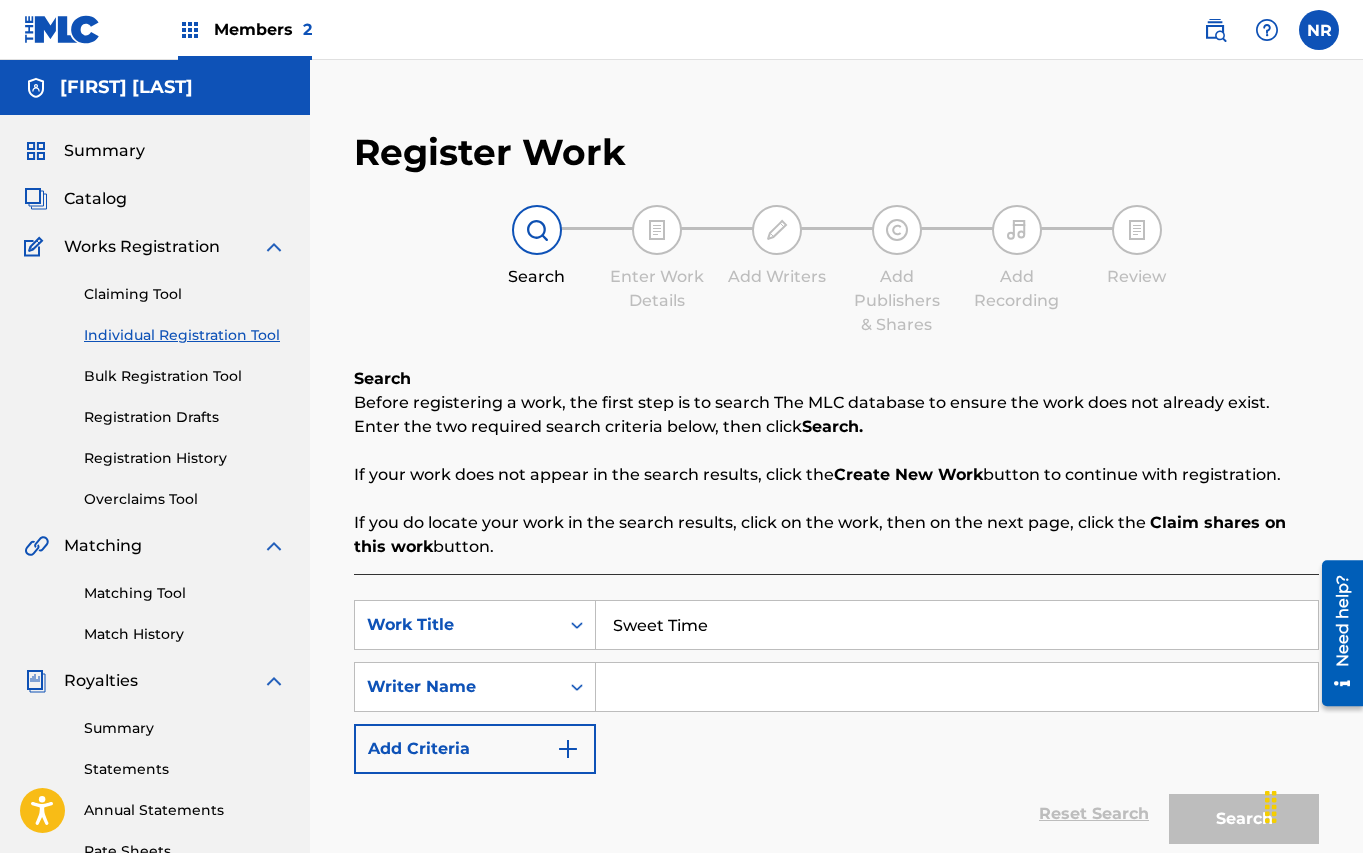 click at bounding box center (957, 687) 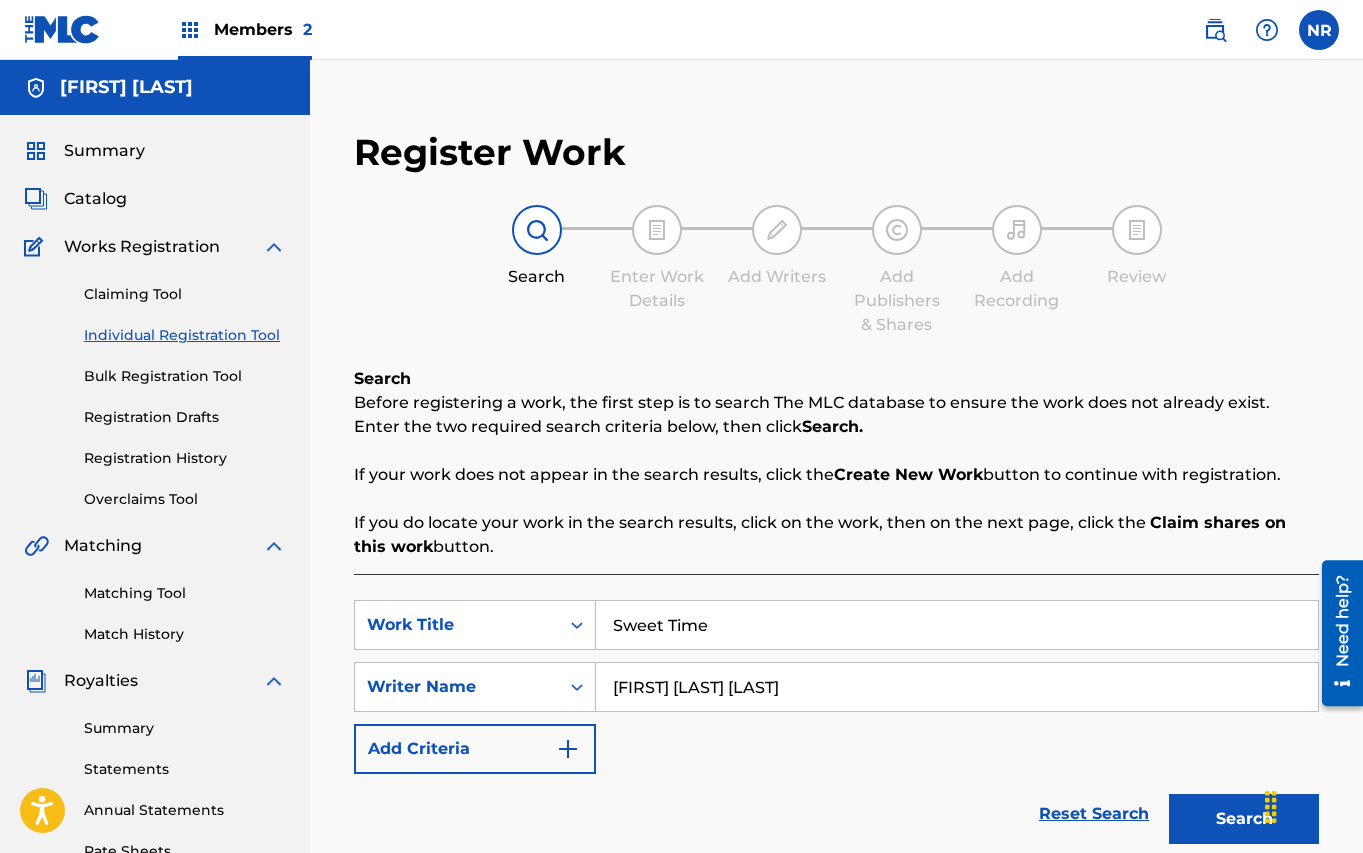 type on "[FIRST] [LAST] [LAST]" 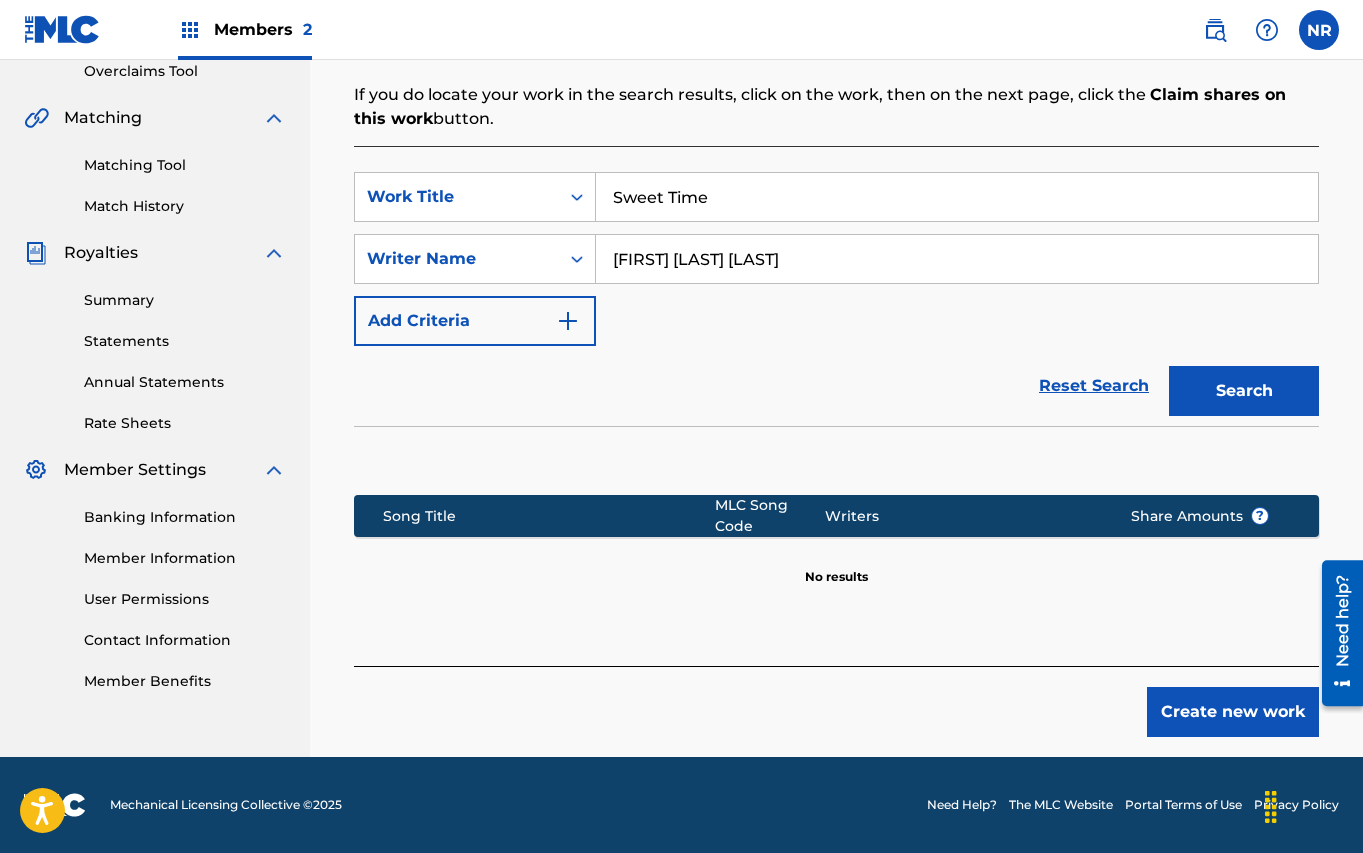 click on "Create new work" at bounding box center [1233, 712] 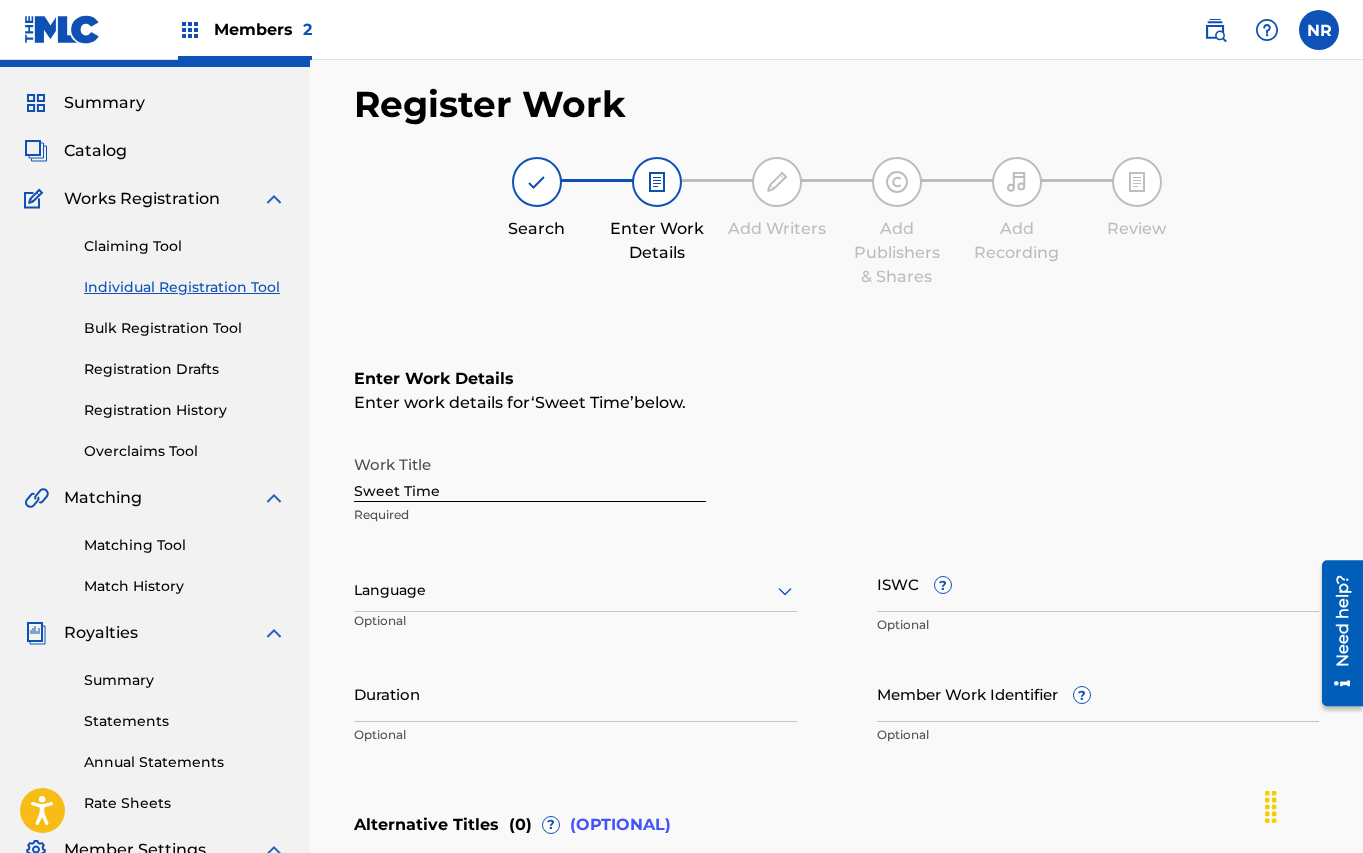 scroll, scrollTop: 0, scrollLeft: 0, axis: both 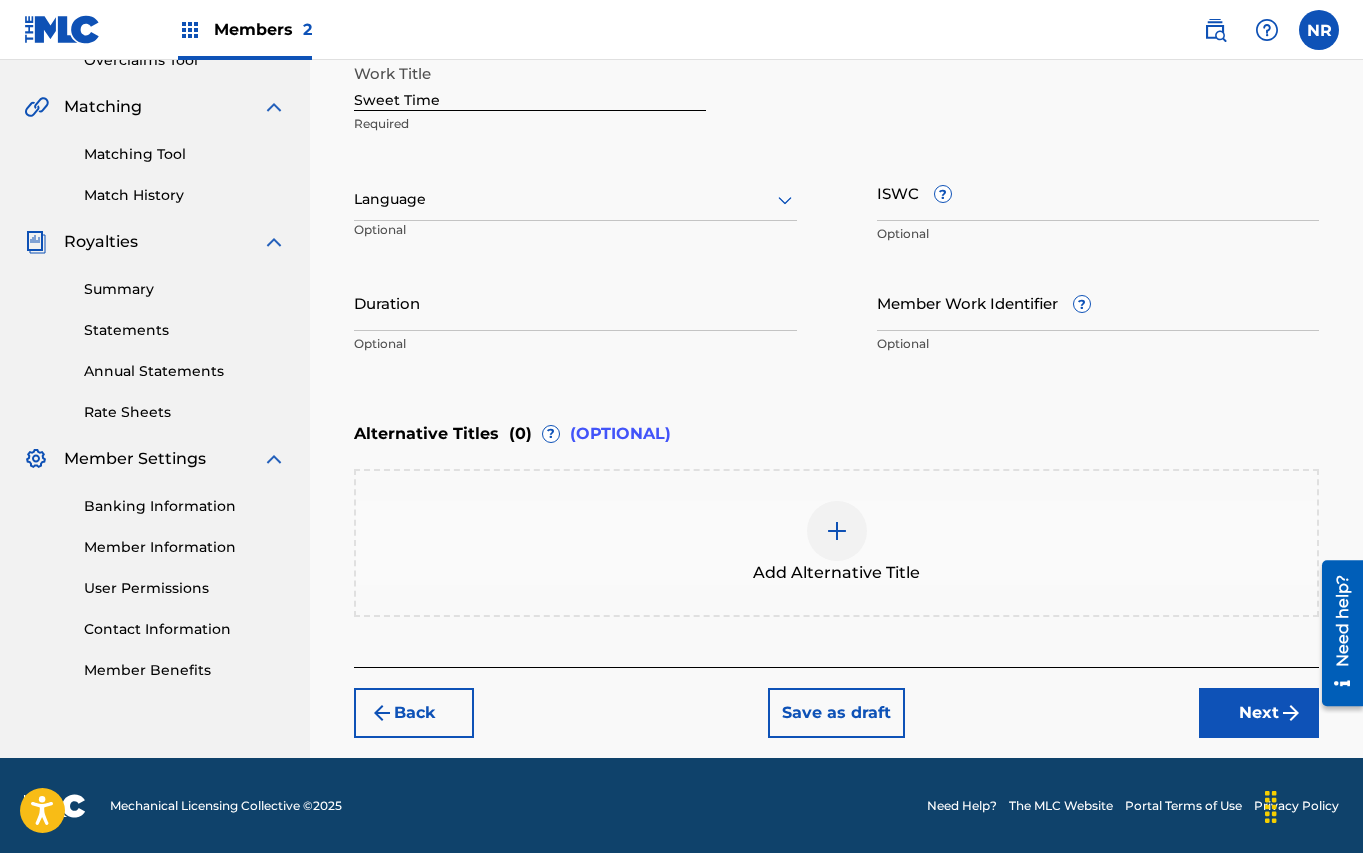click on "Next" at bounding box center (1259, 713) 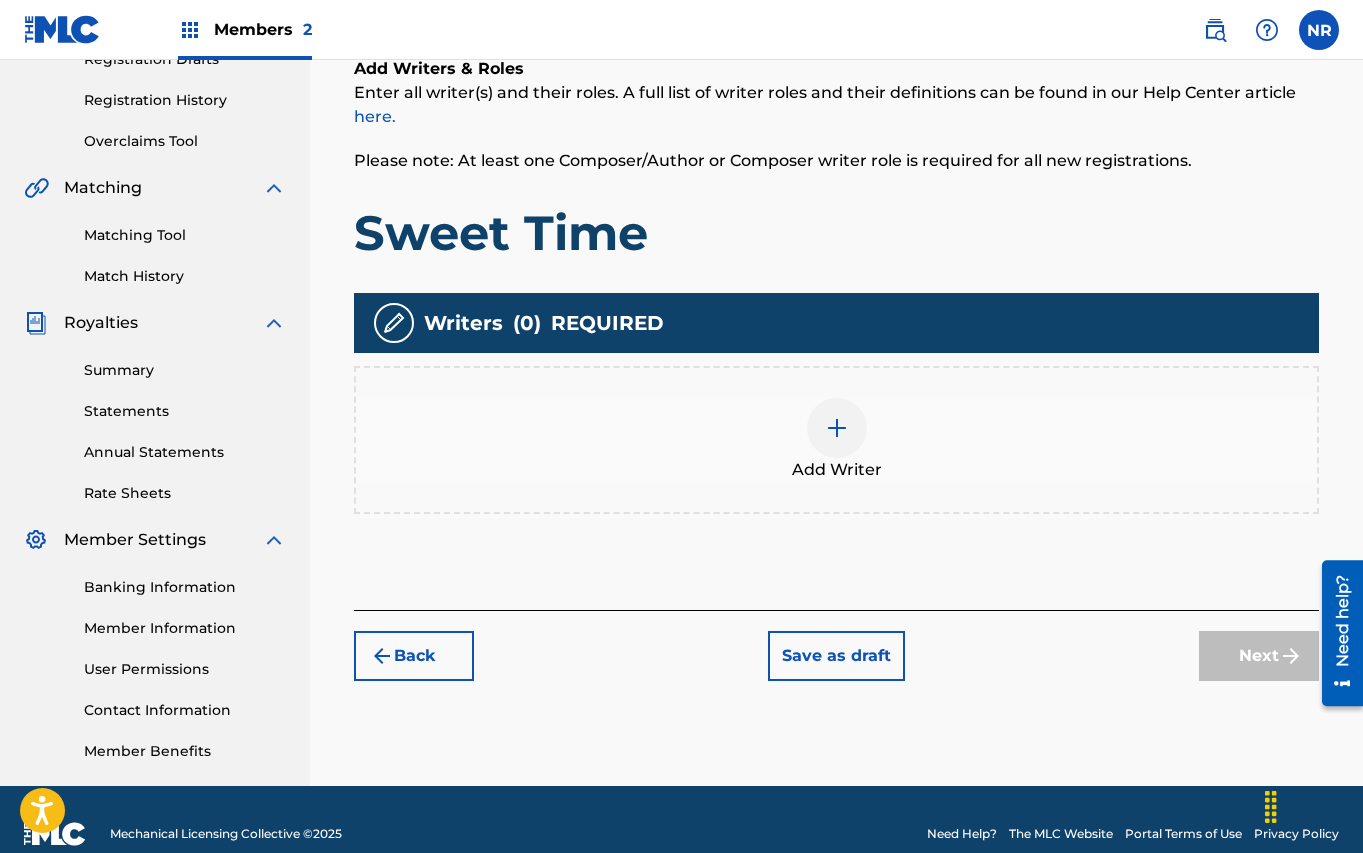scroll, scrollTop: 387, scrollLeft: 0, axis: vertical 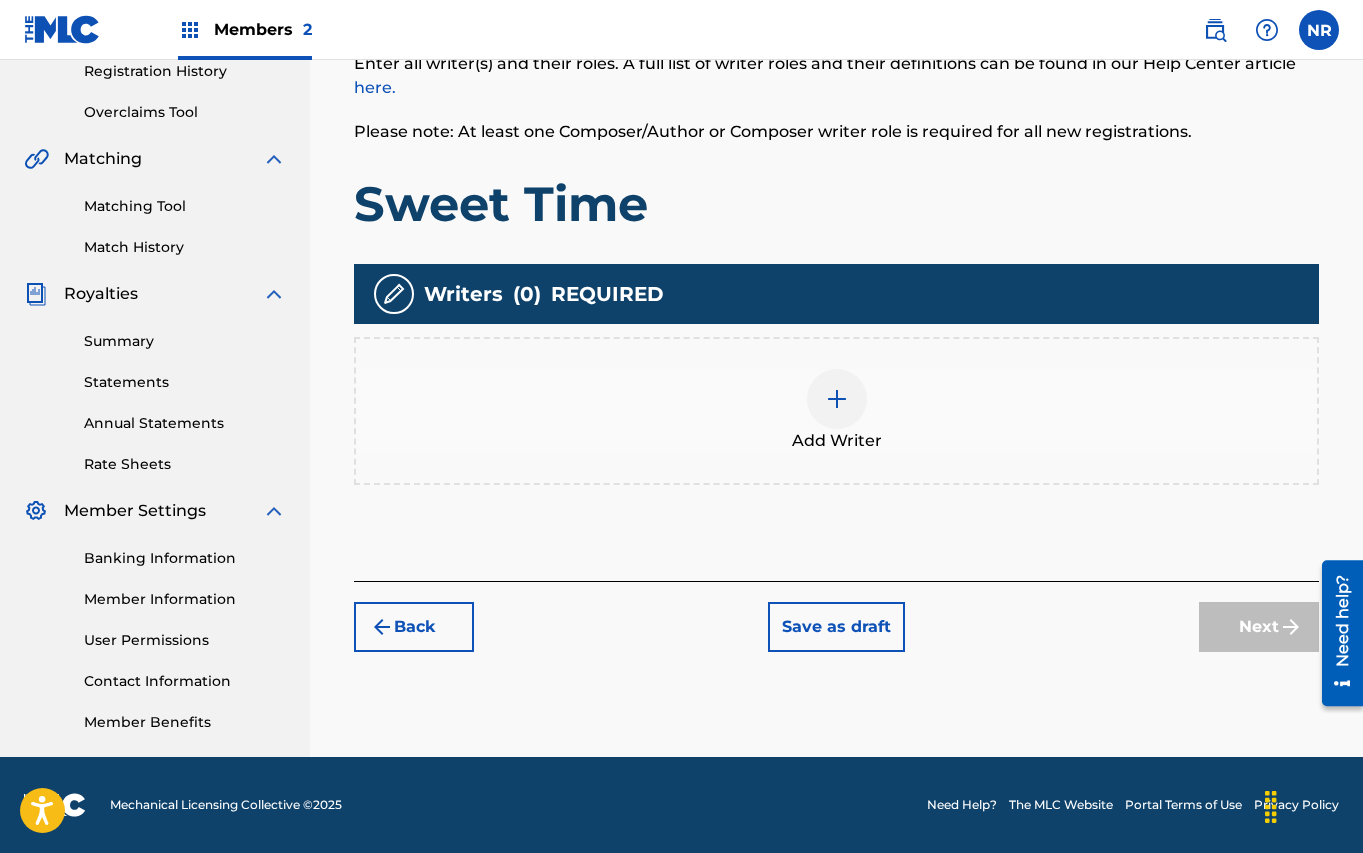 click at bounding box center [837, 399] 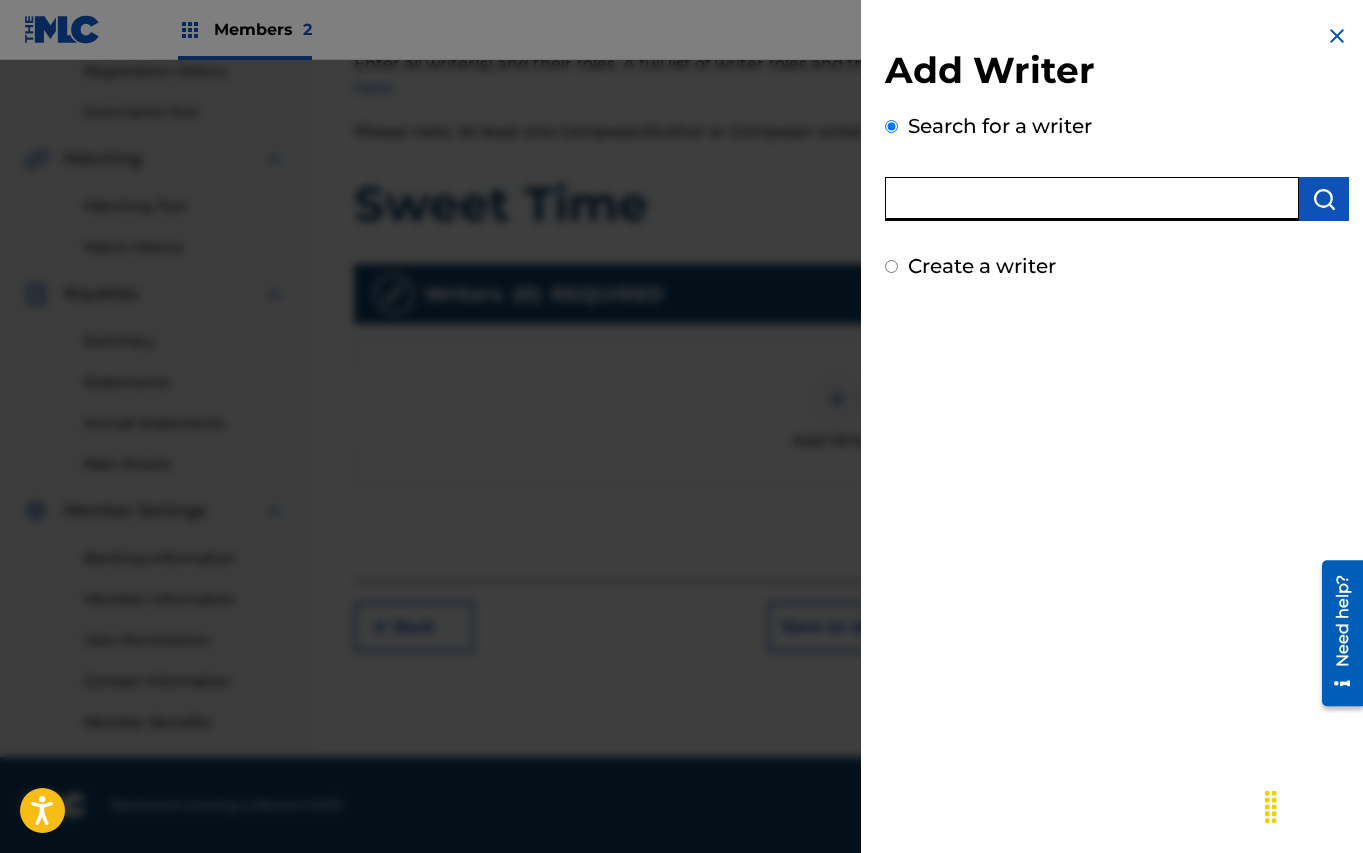 click at bounding box center (1092, 199) 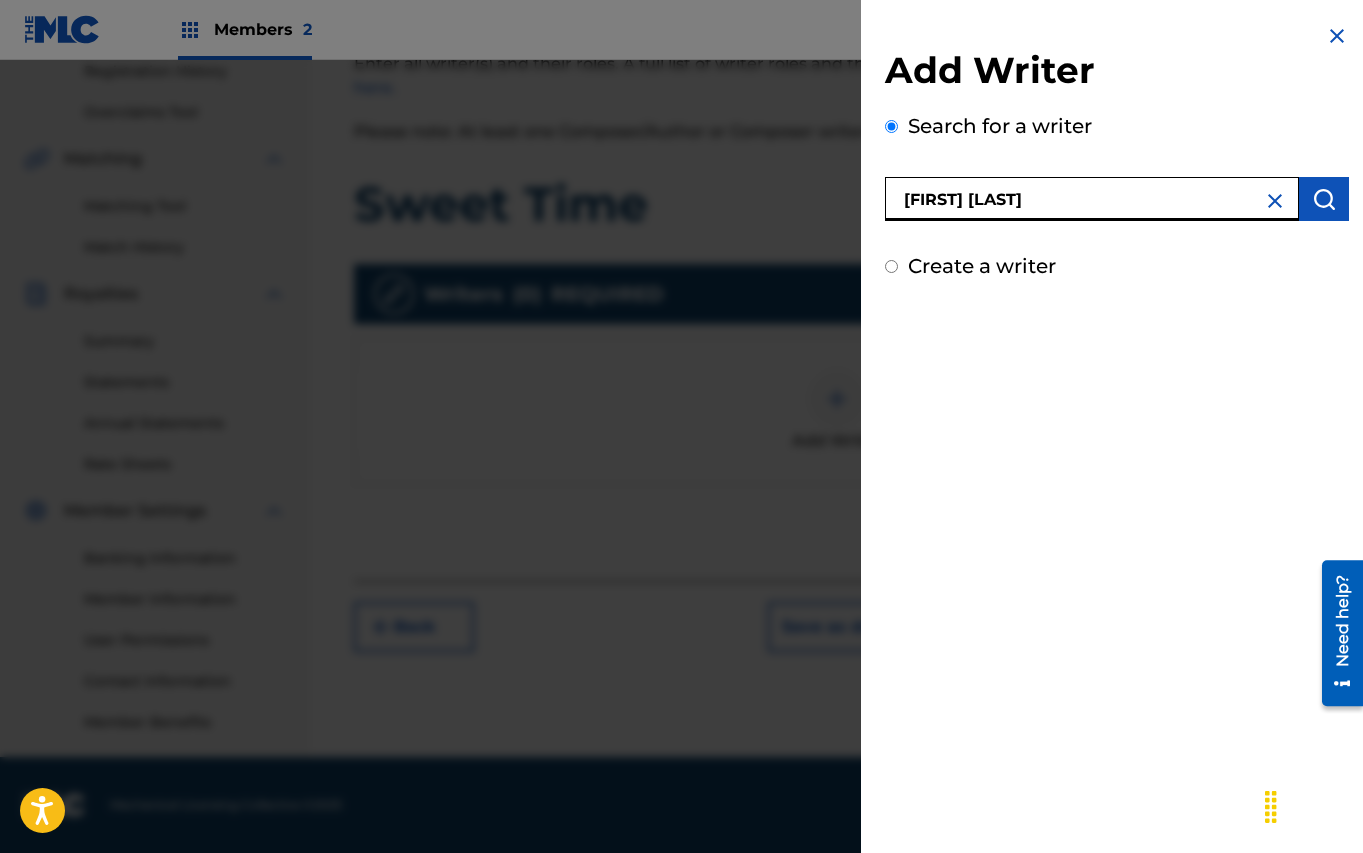 type on "[FIRST] [LAST]" 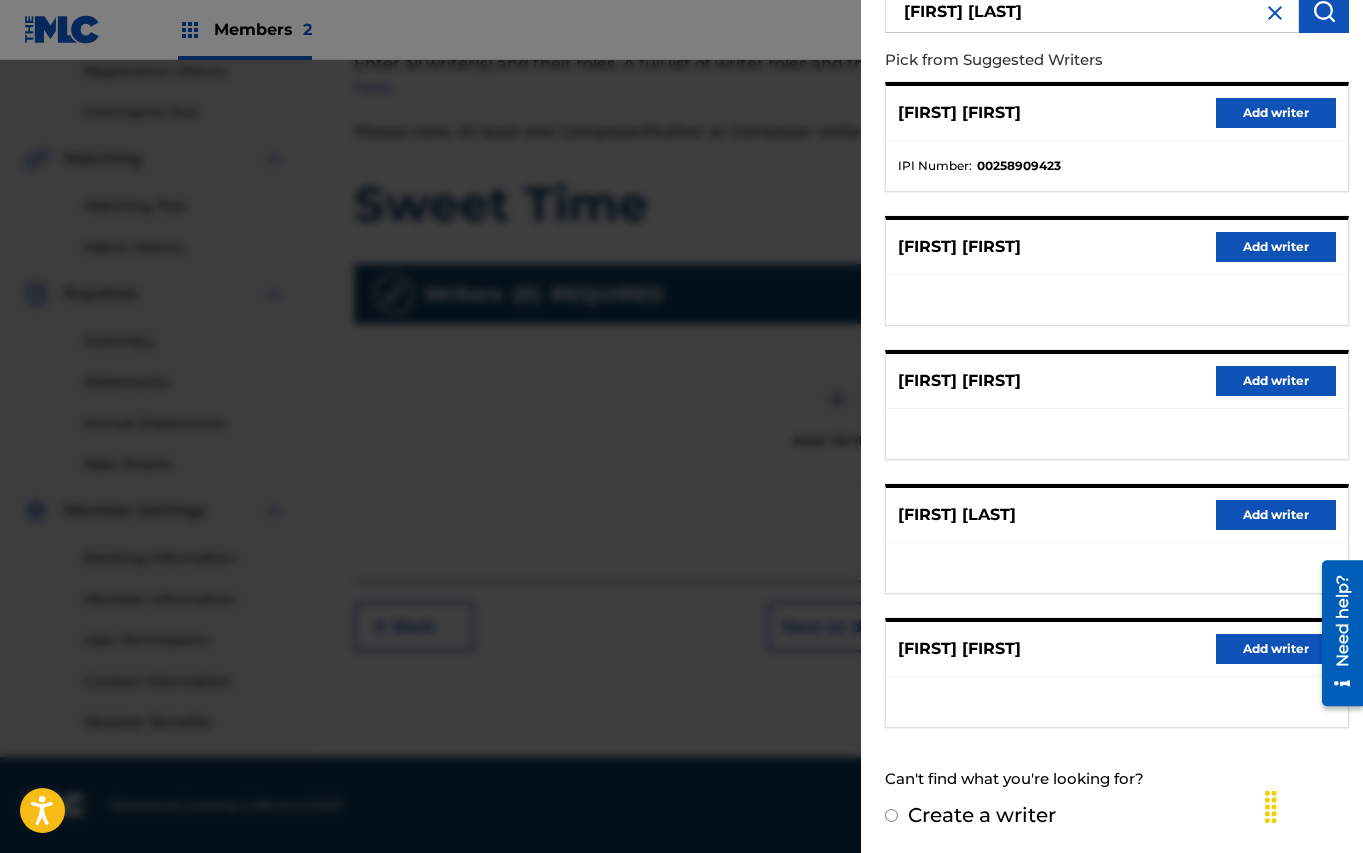 scroll, scrollTop: 189, scrollLeft: 0, axis: vertical 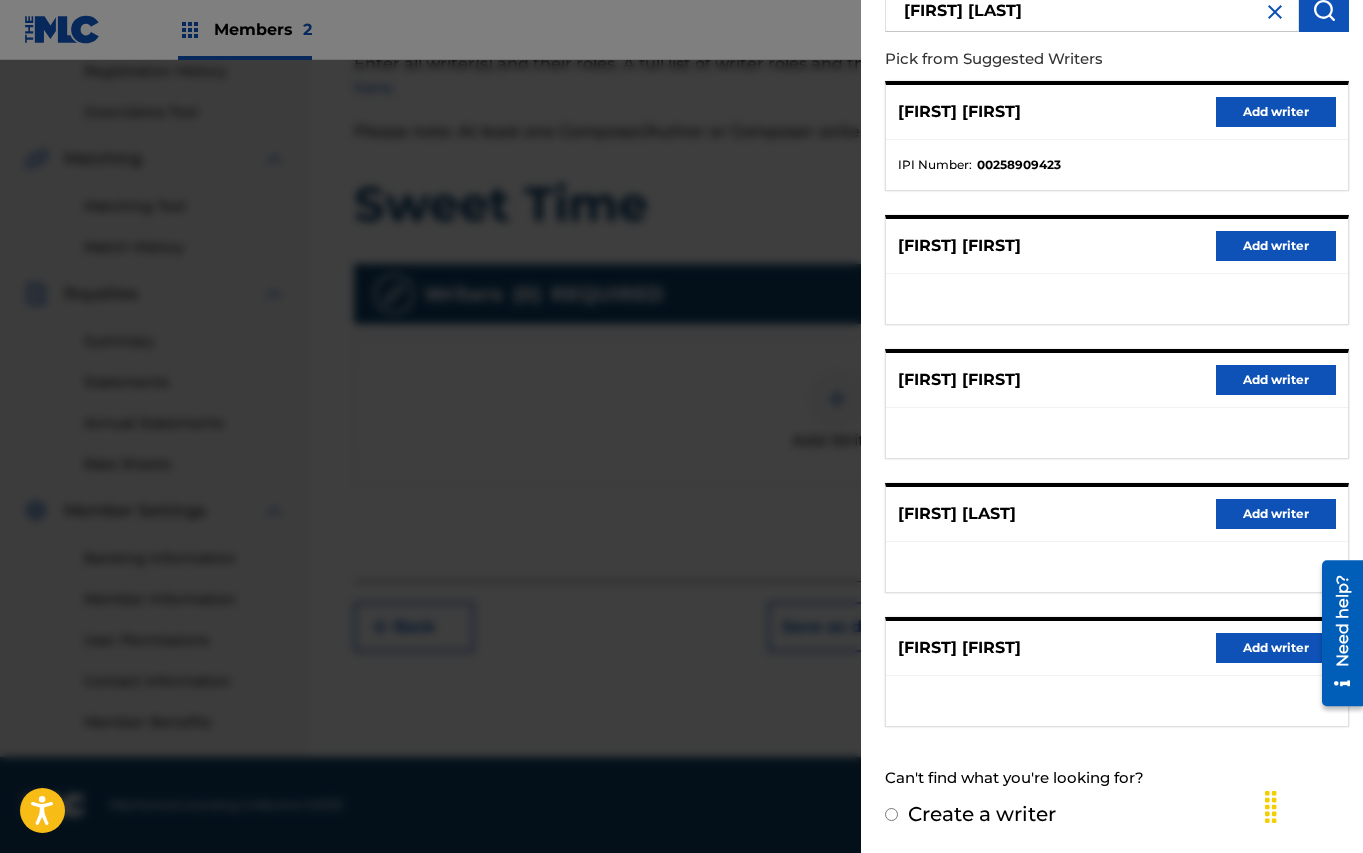 click on "Add writer" at bounding box center (1276, 514) 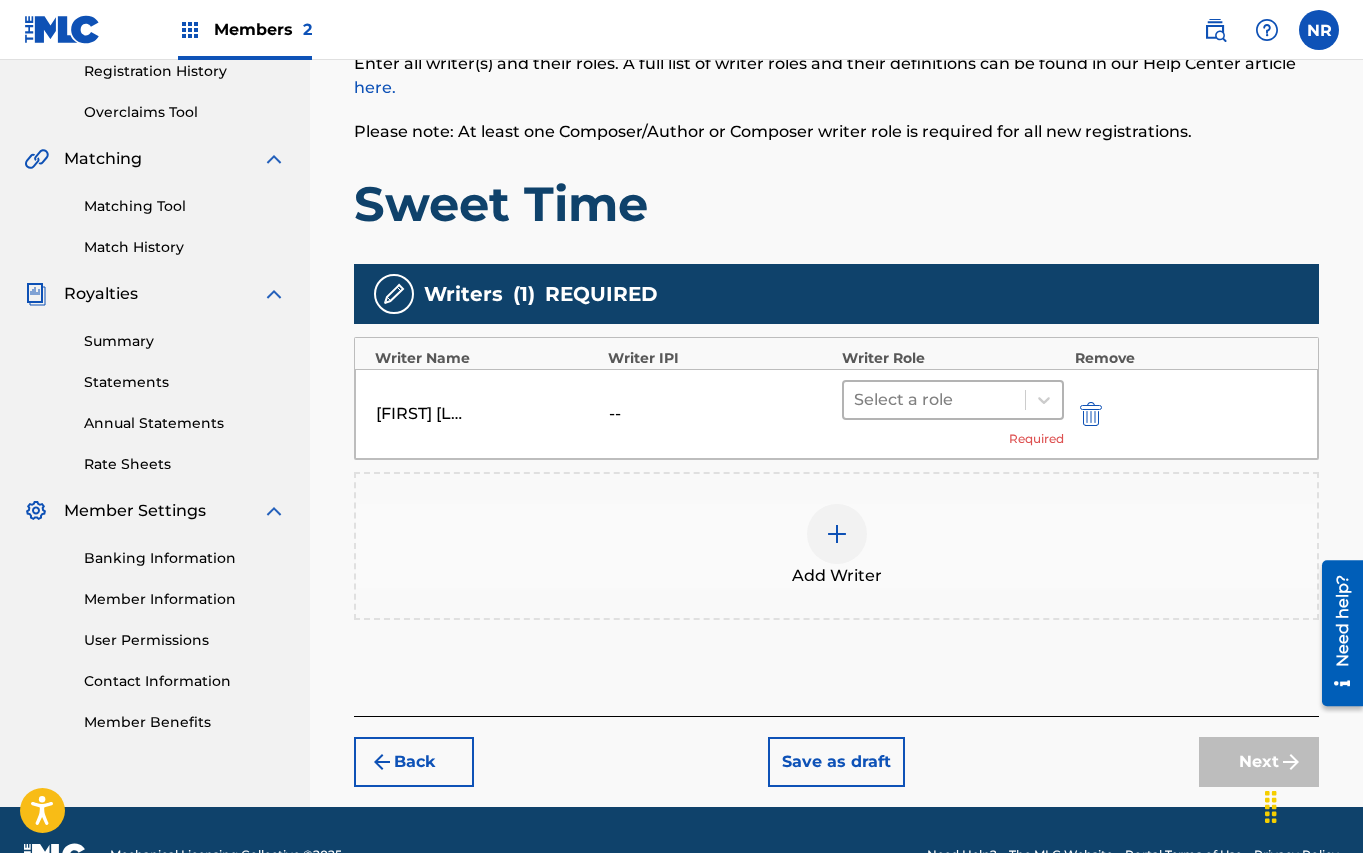 click at bounding box center (935, 400) 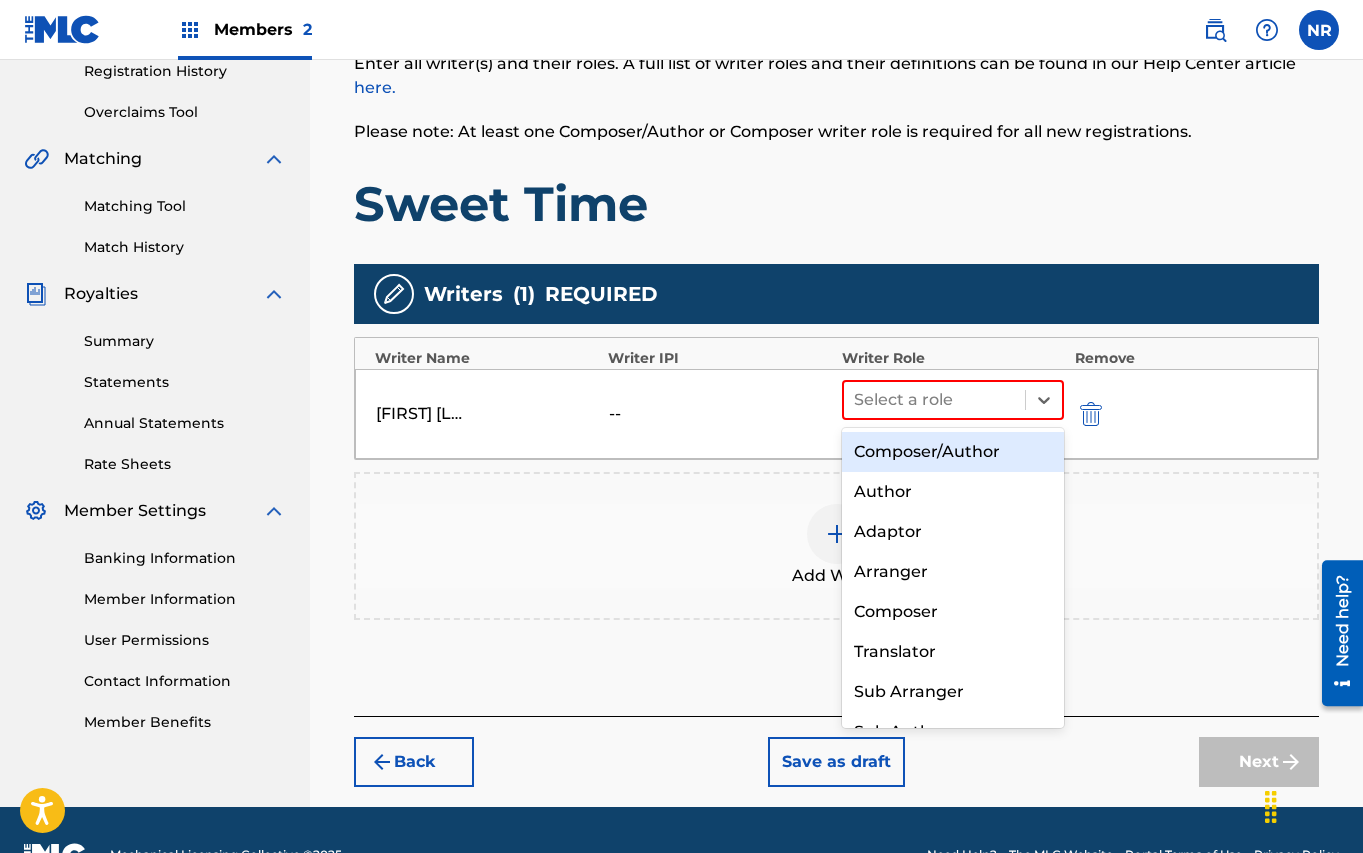 click on "Composer/Author" at bounding box center (953, 452) 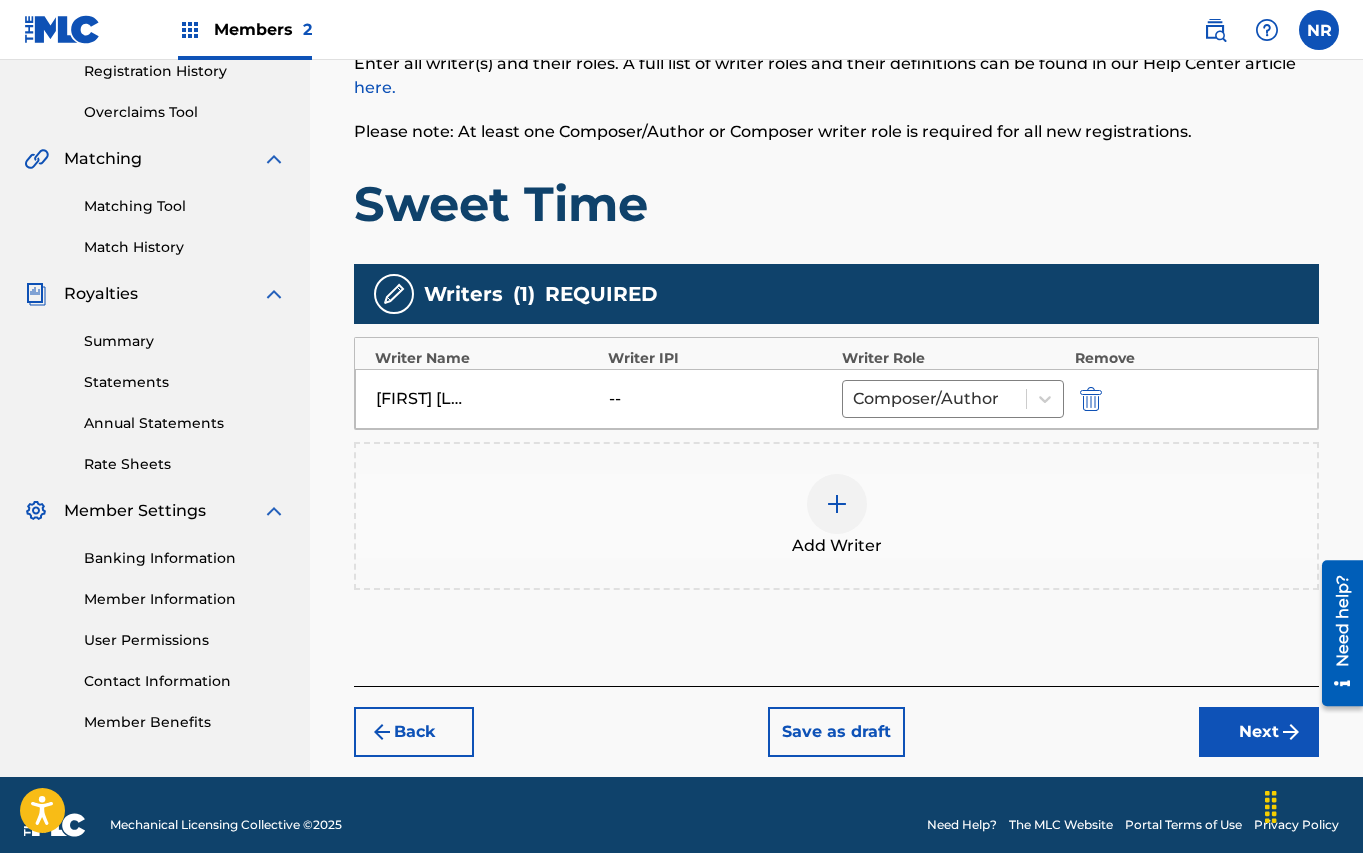 click at bounding box center (837, 504) 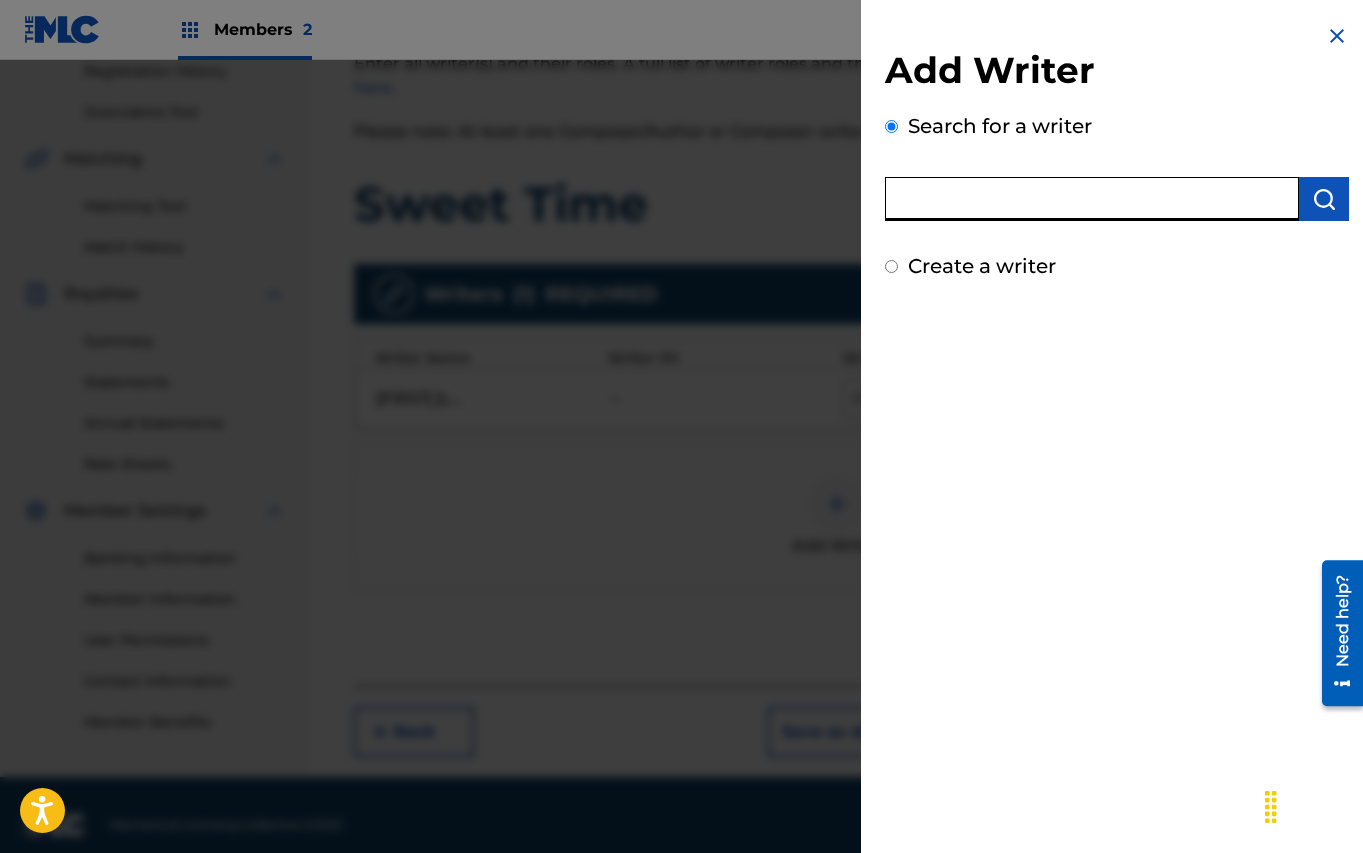 click at bounding box center [1092, 199] 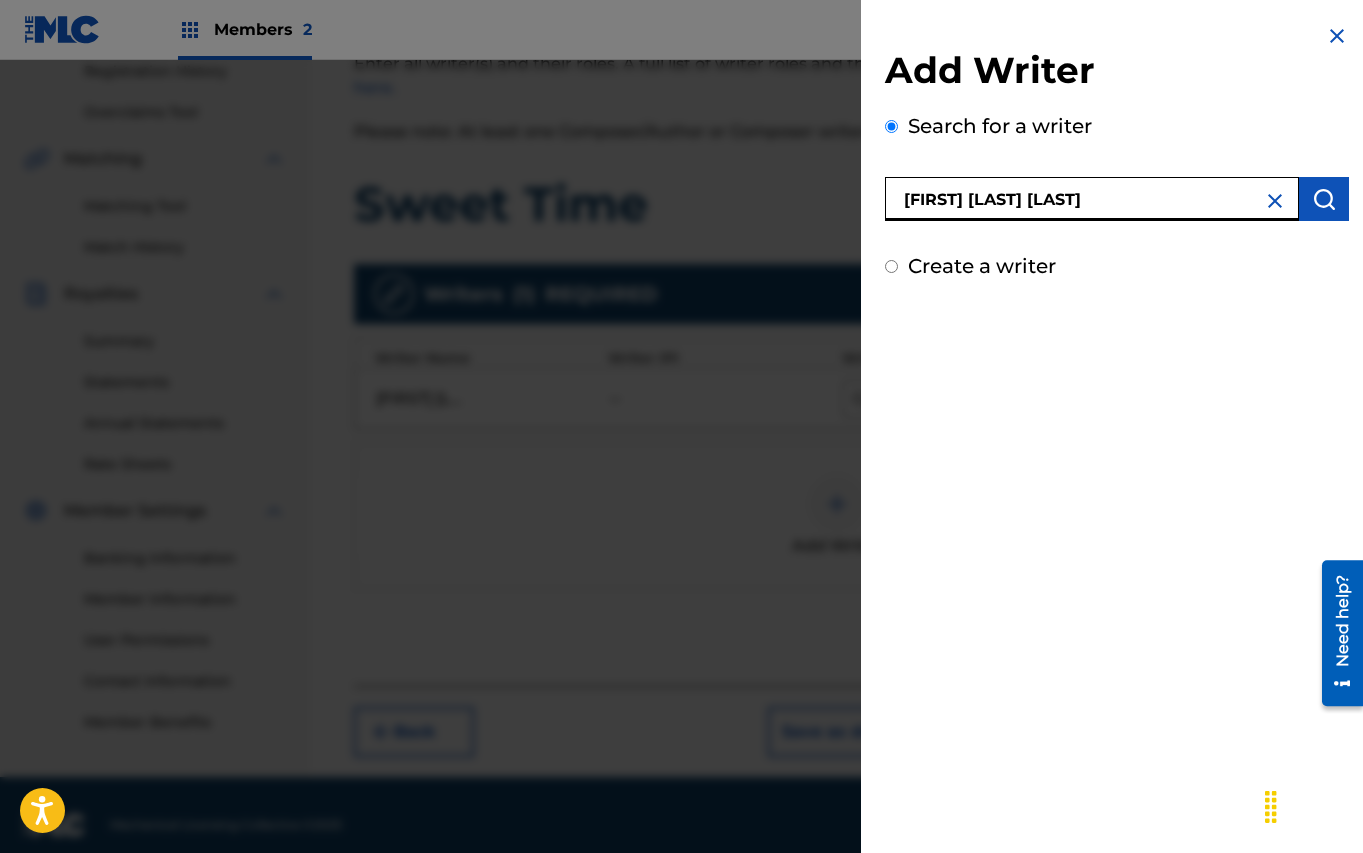 type on "[FIRST] [LAST] [LAST]" 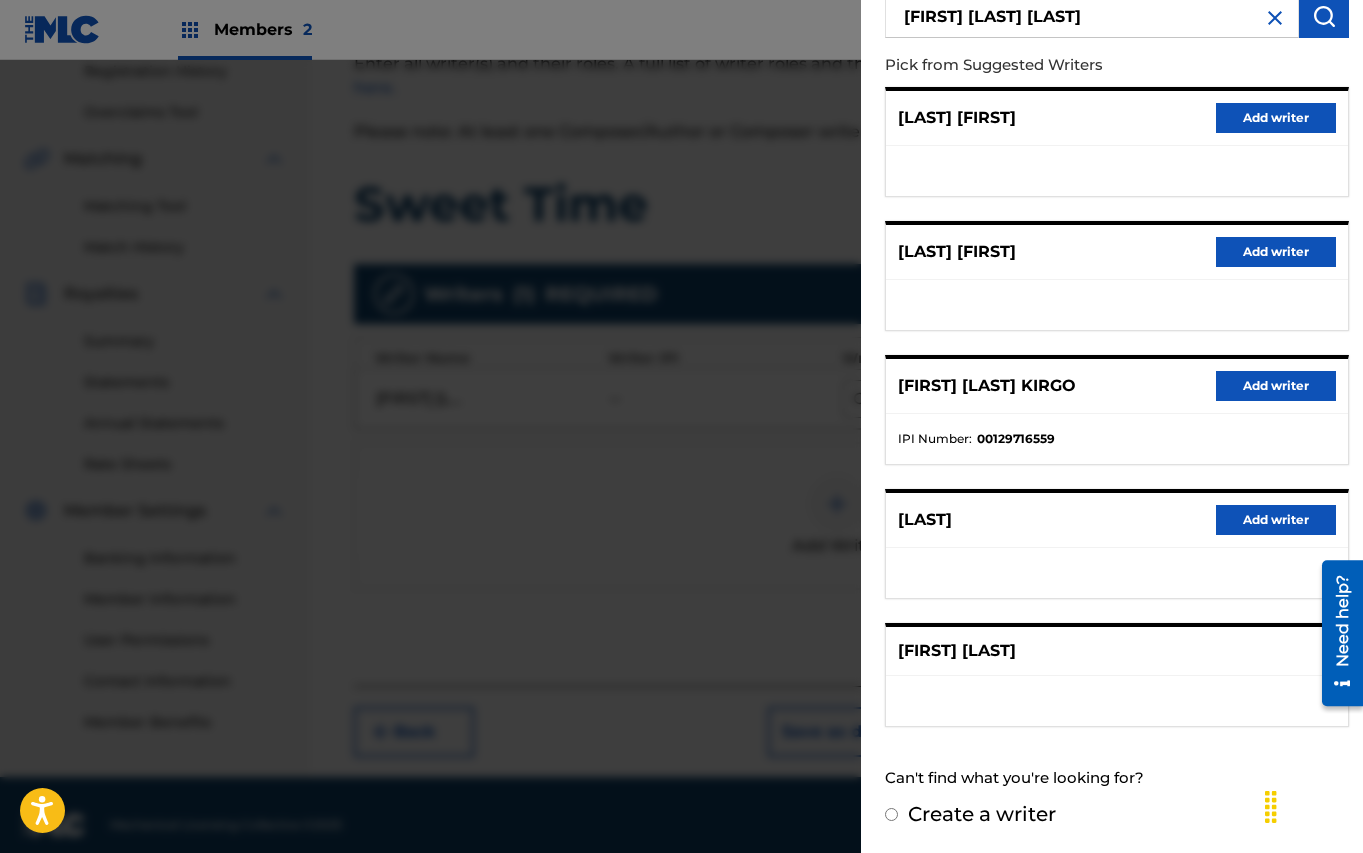scroll, scrollTop: 0, scrollLeft: 0, axis: both 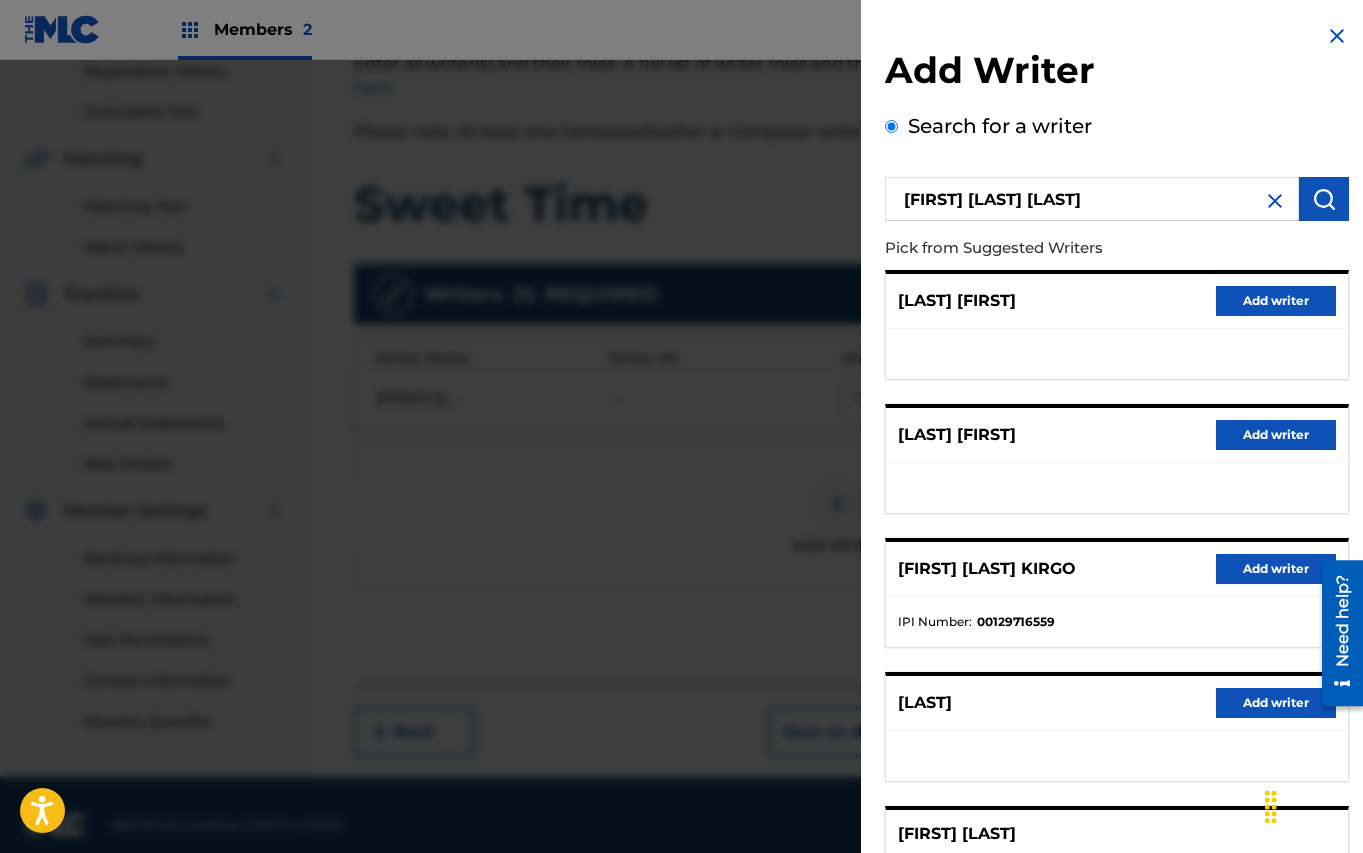 click at bounding box center [1337, 36] 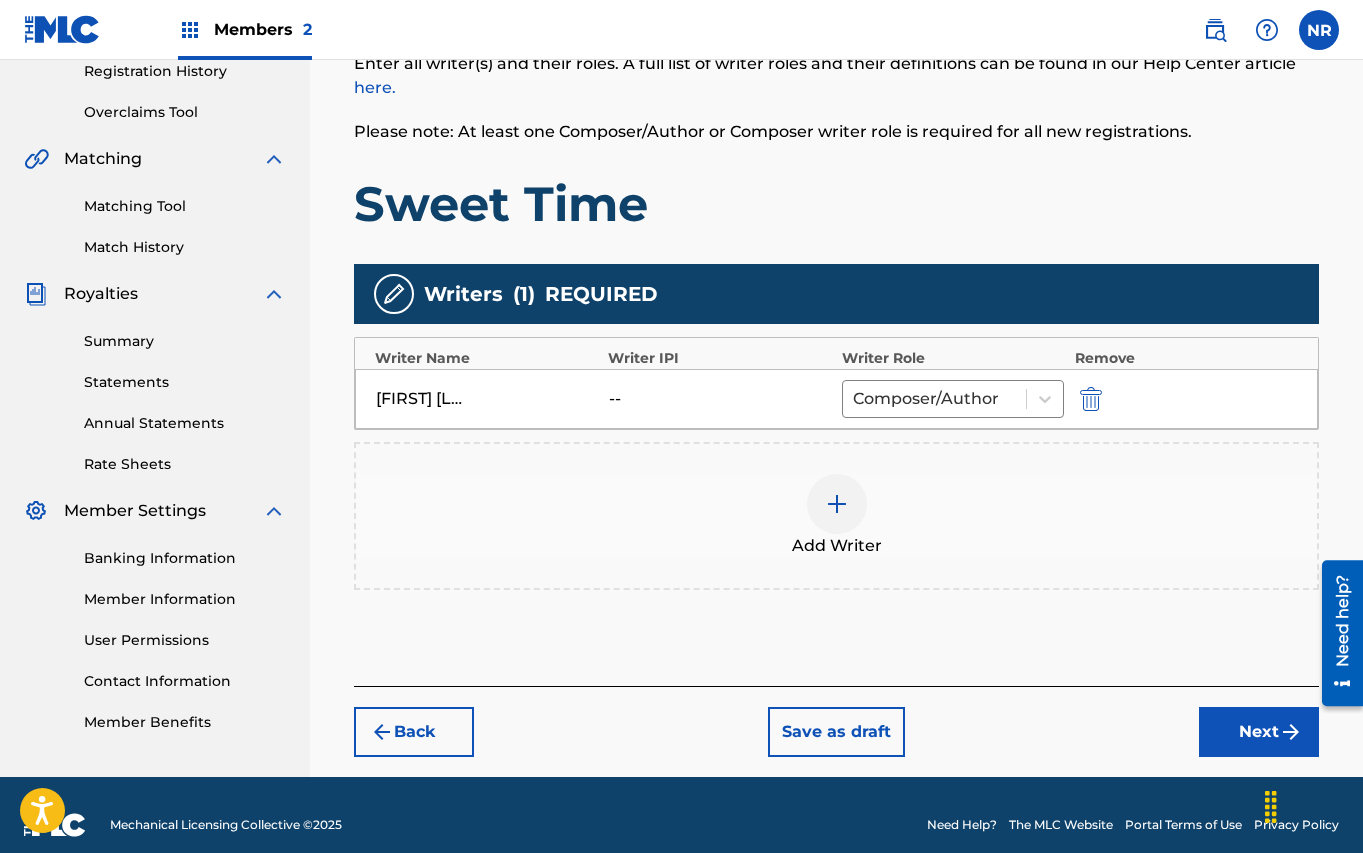 click on "Next" at bounding box center [1259, 732] 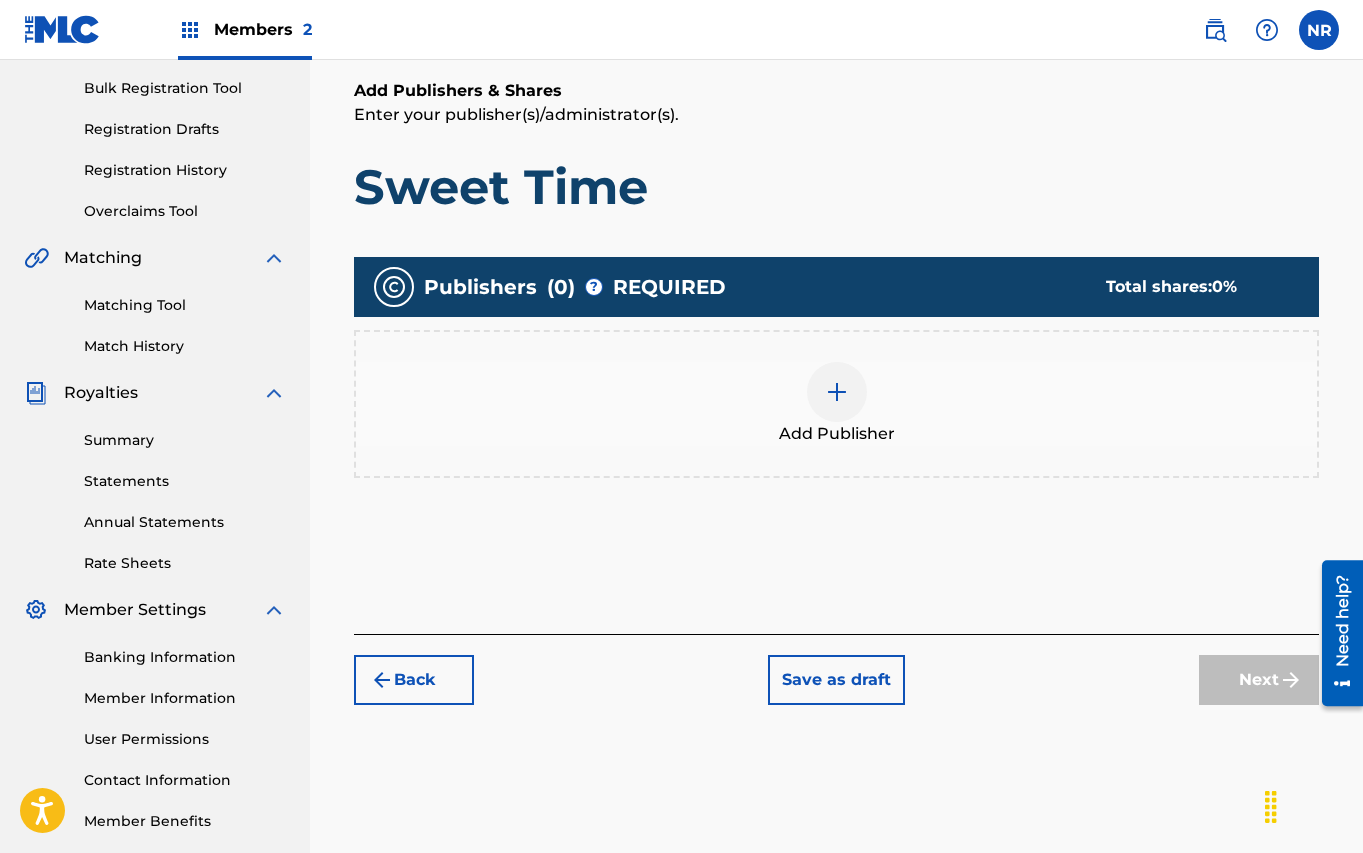 scroll, scrollTop: 277, scrollLeft: 0, axis: vertical 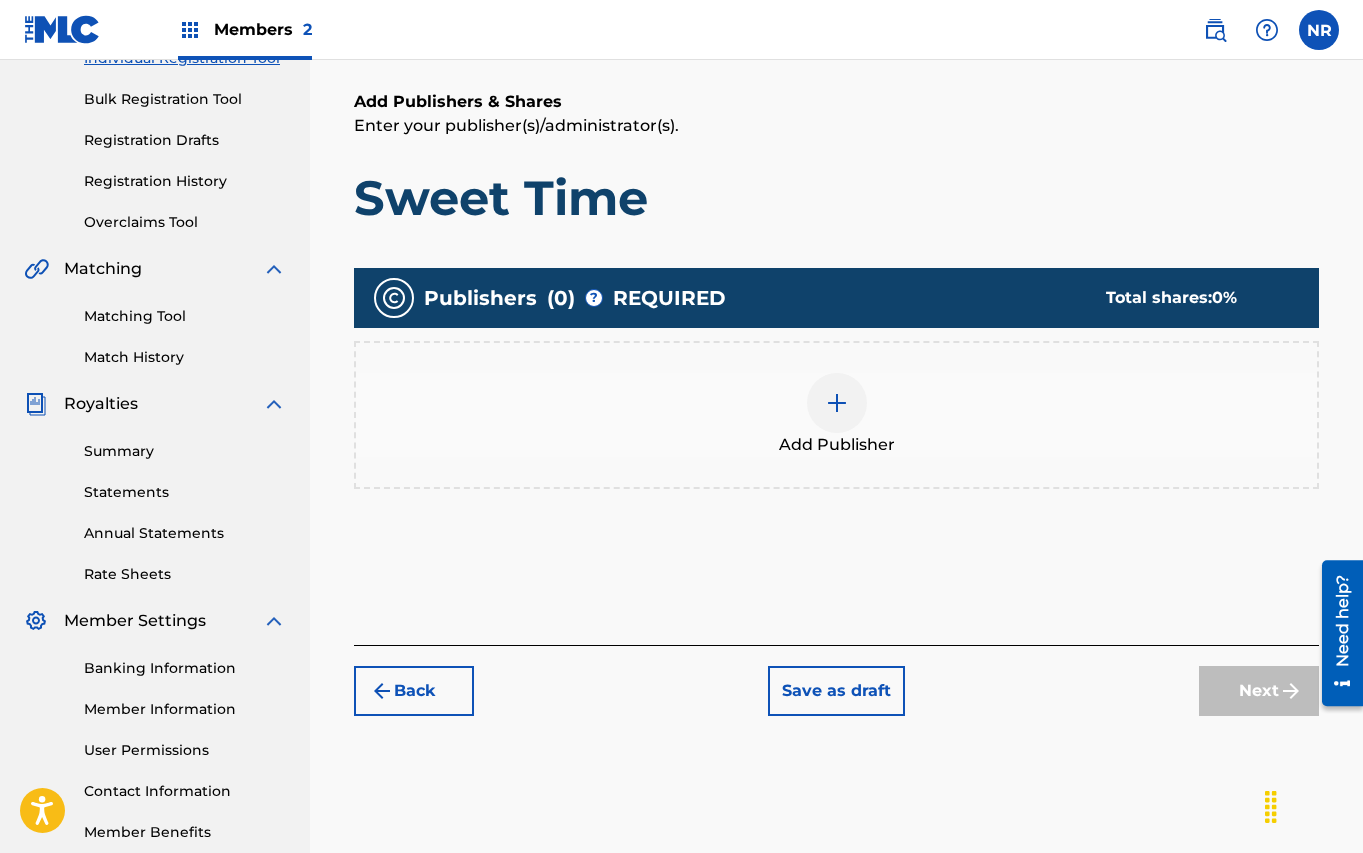 click at bounding box center (837, 403) 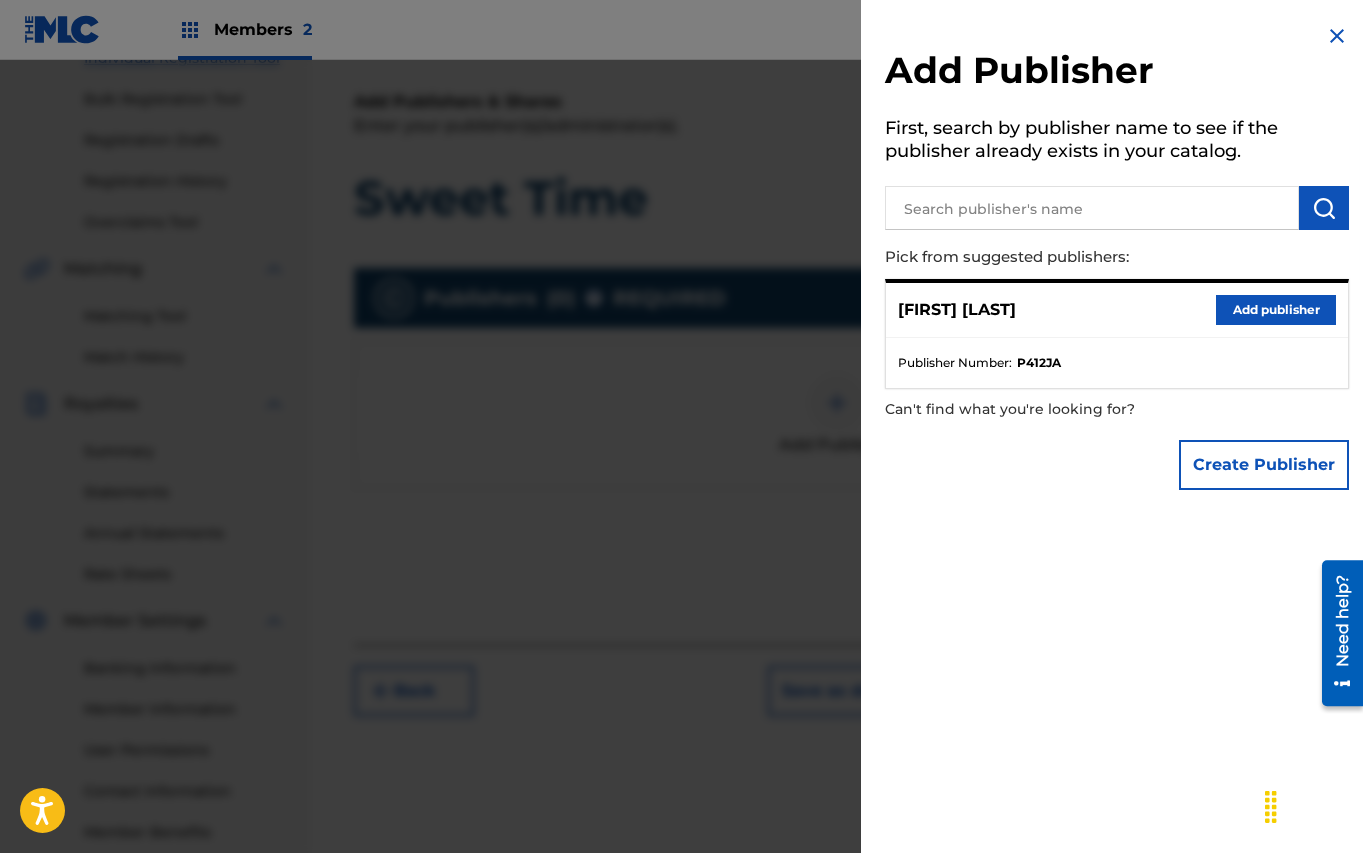 click on "Add publisher" at bounding box center [1276, 310] 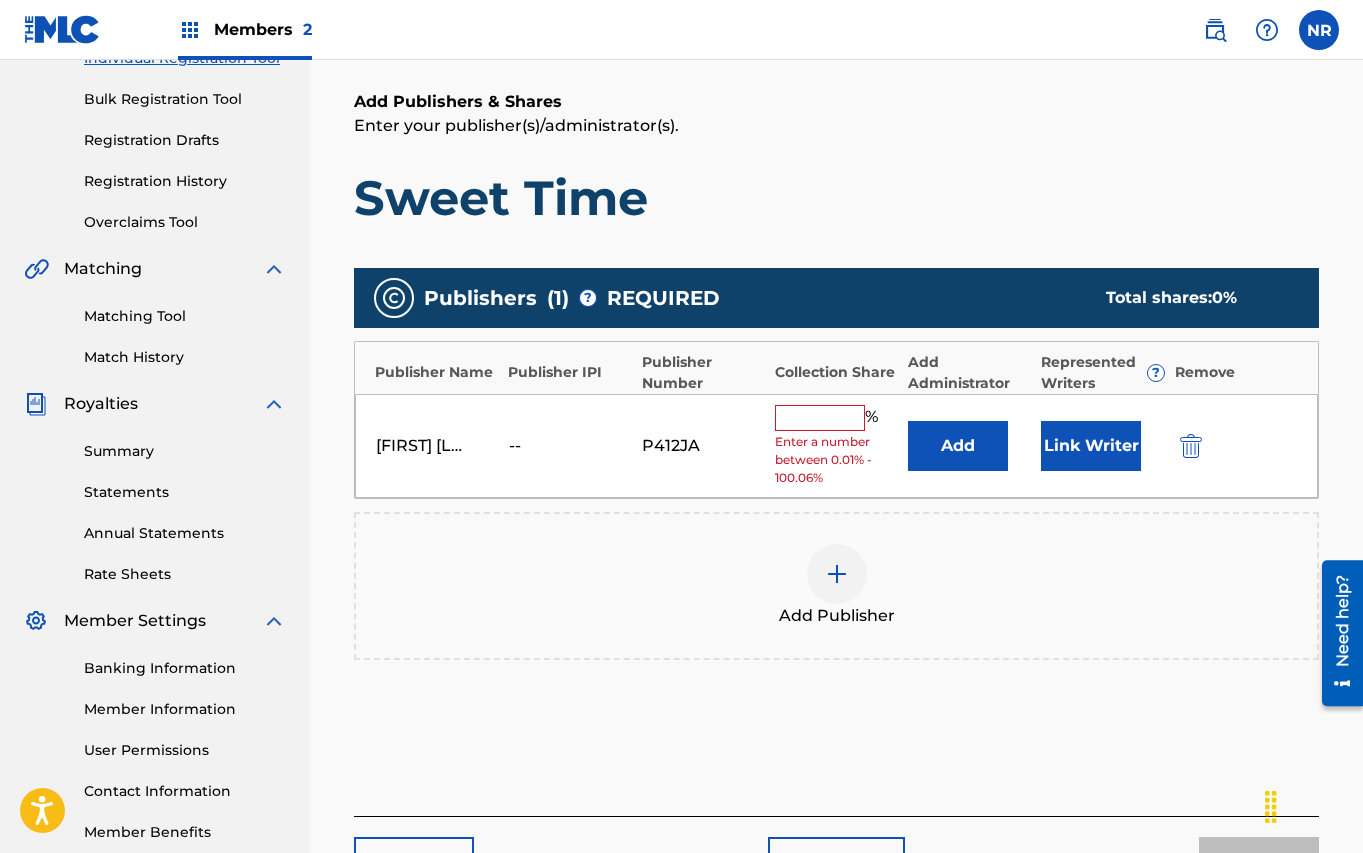 click at bounding box center [820, 418] 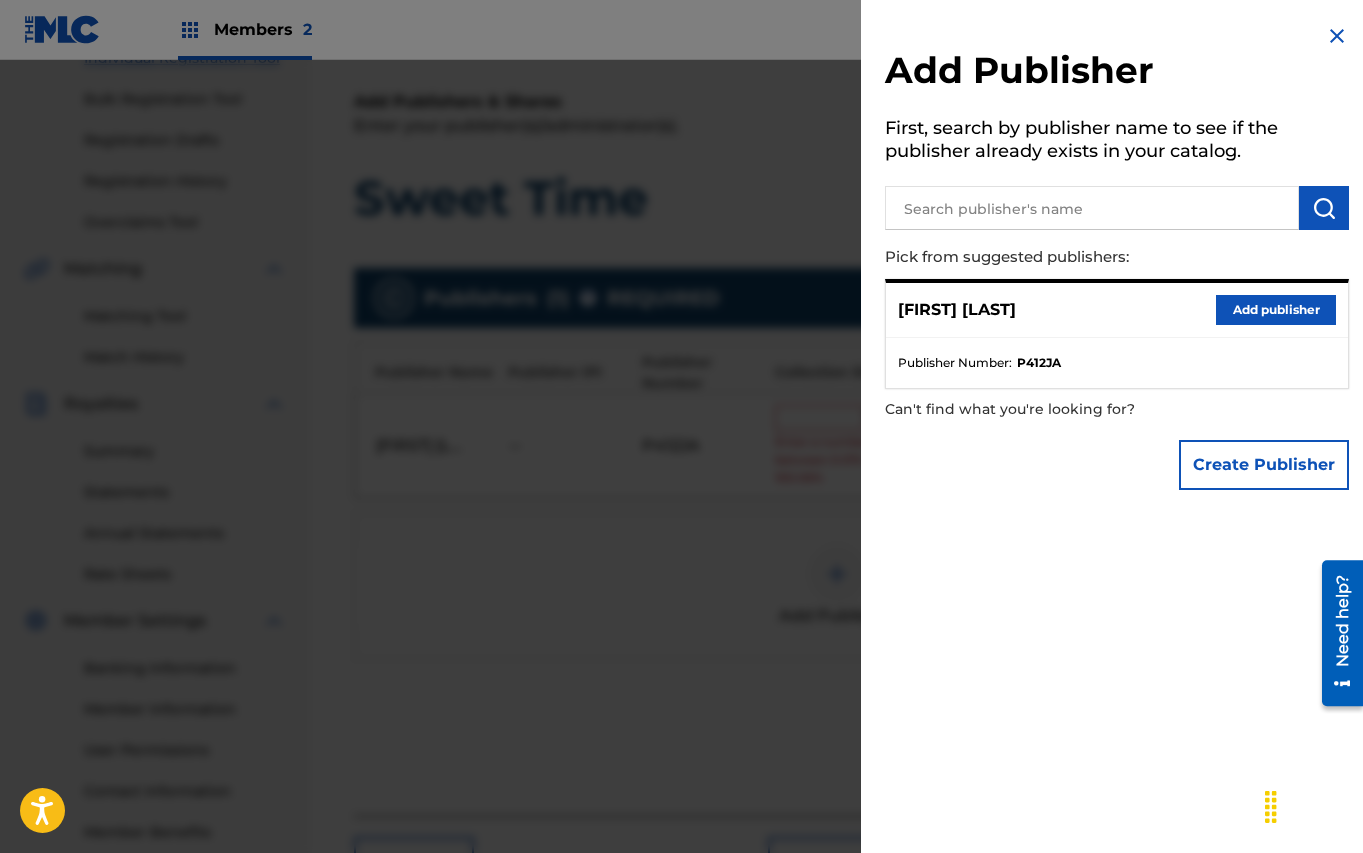 click at bounding box center [1337, 36] 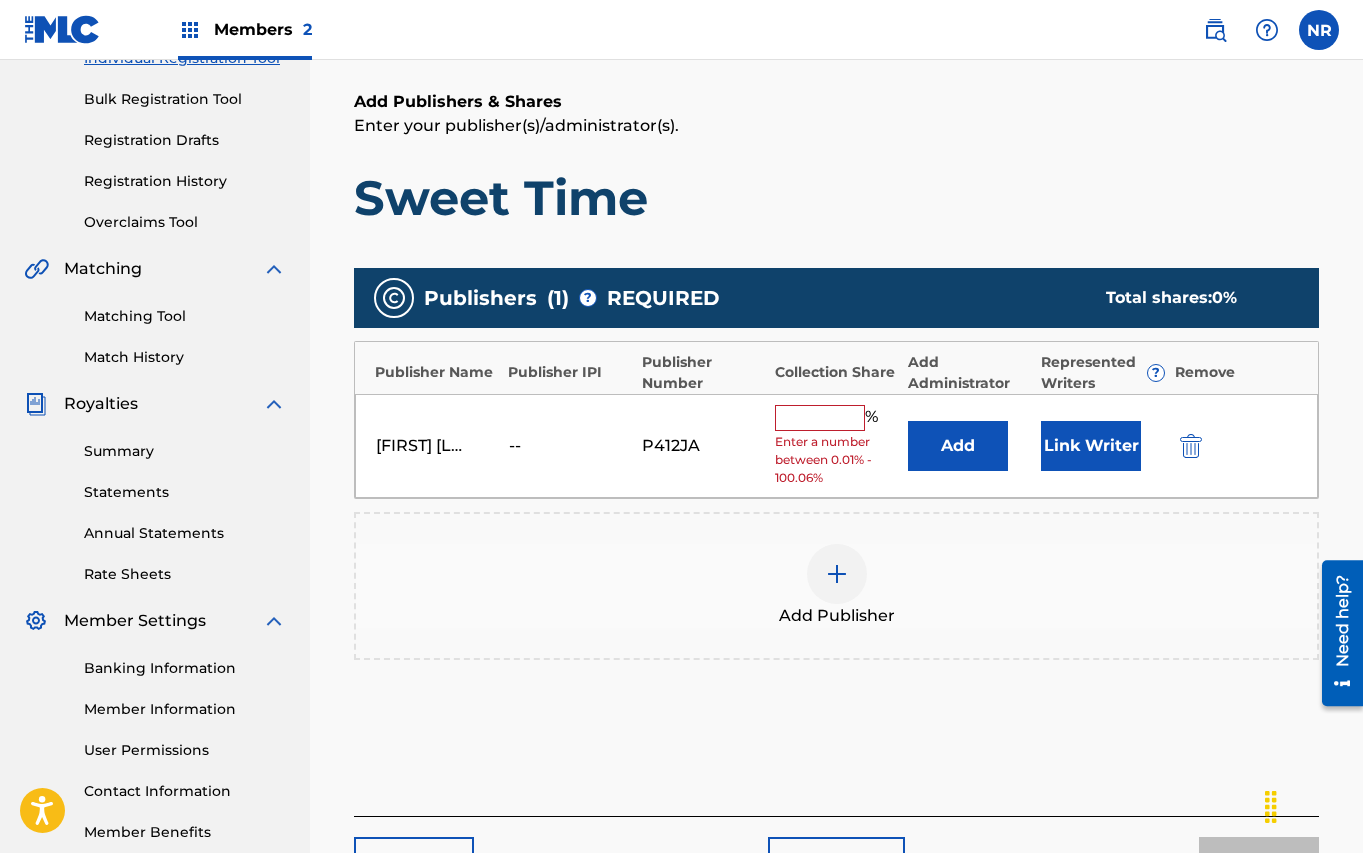 click at bounding box center (820, 418) 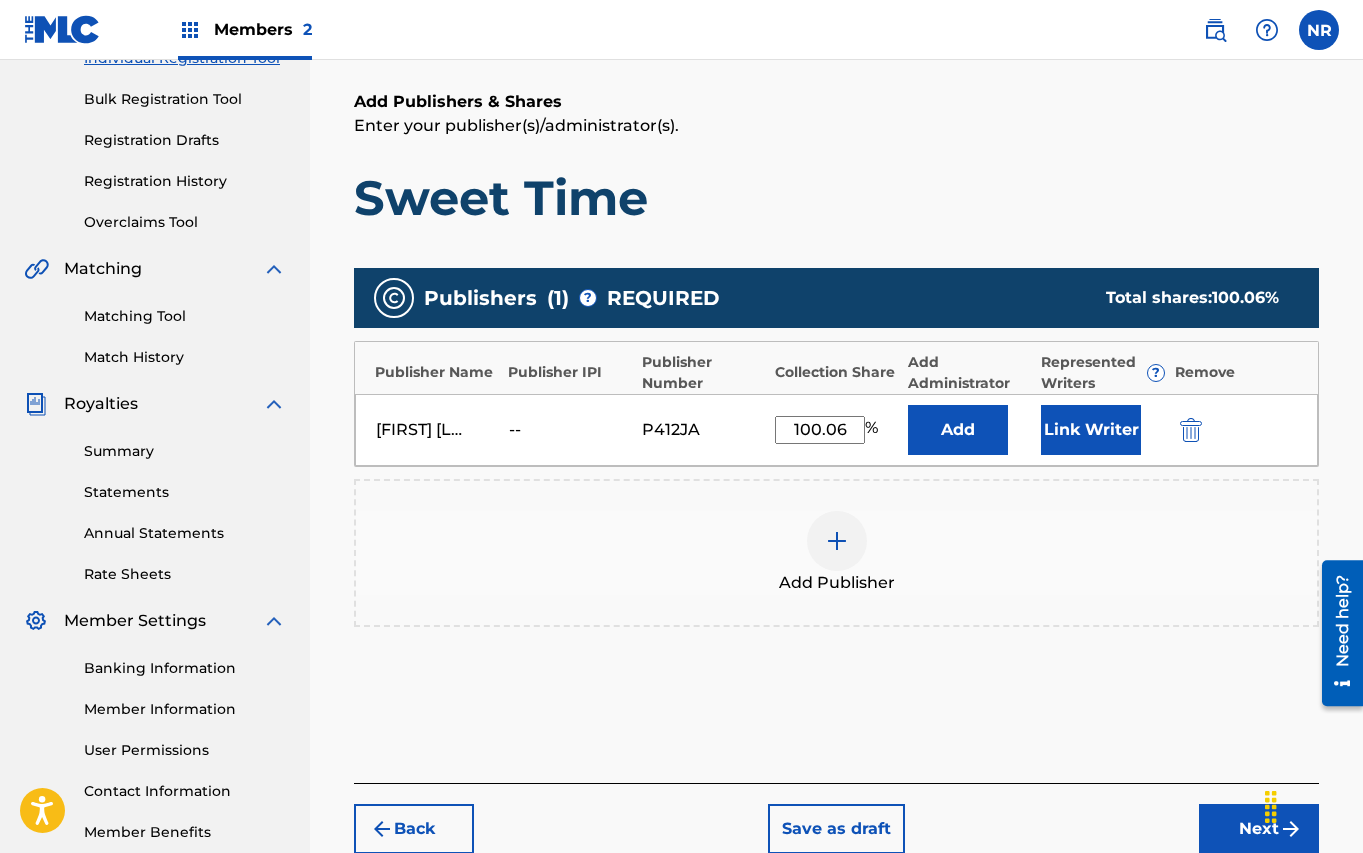 click on "Link Writer" at bounding box center [1091, 430] 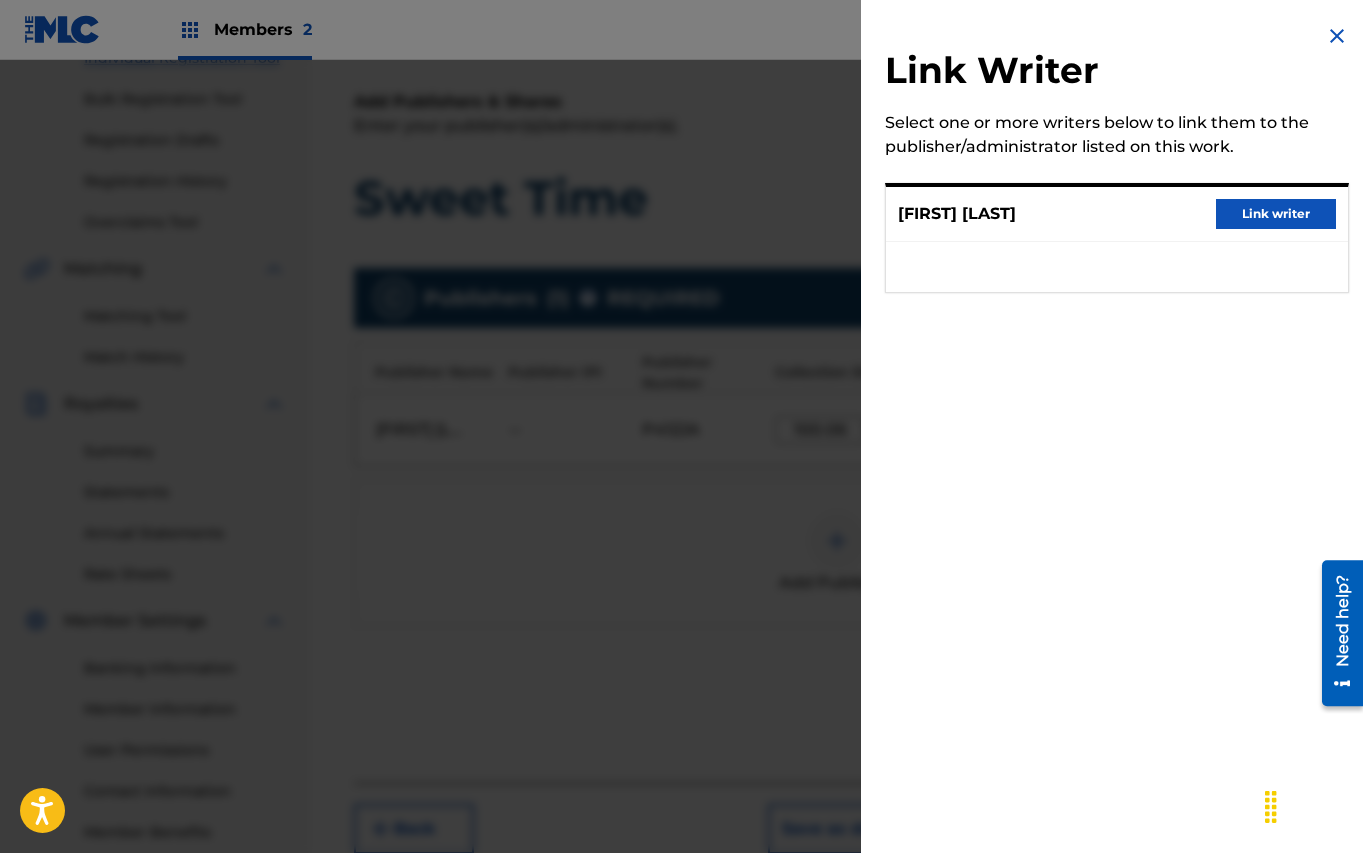 click on "Link writer" at bounding box center (1276, 214) 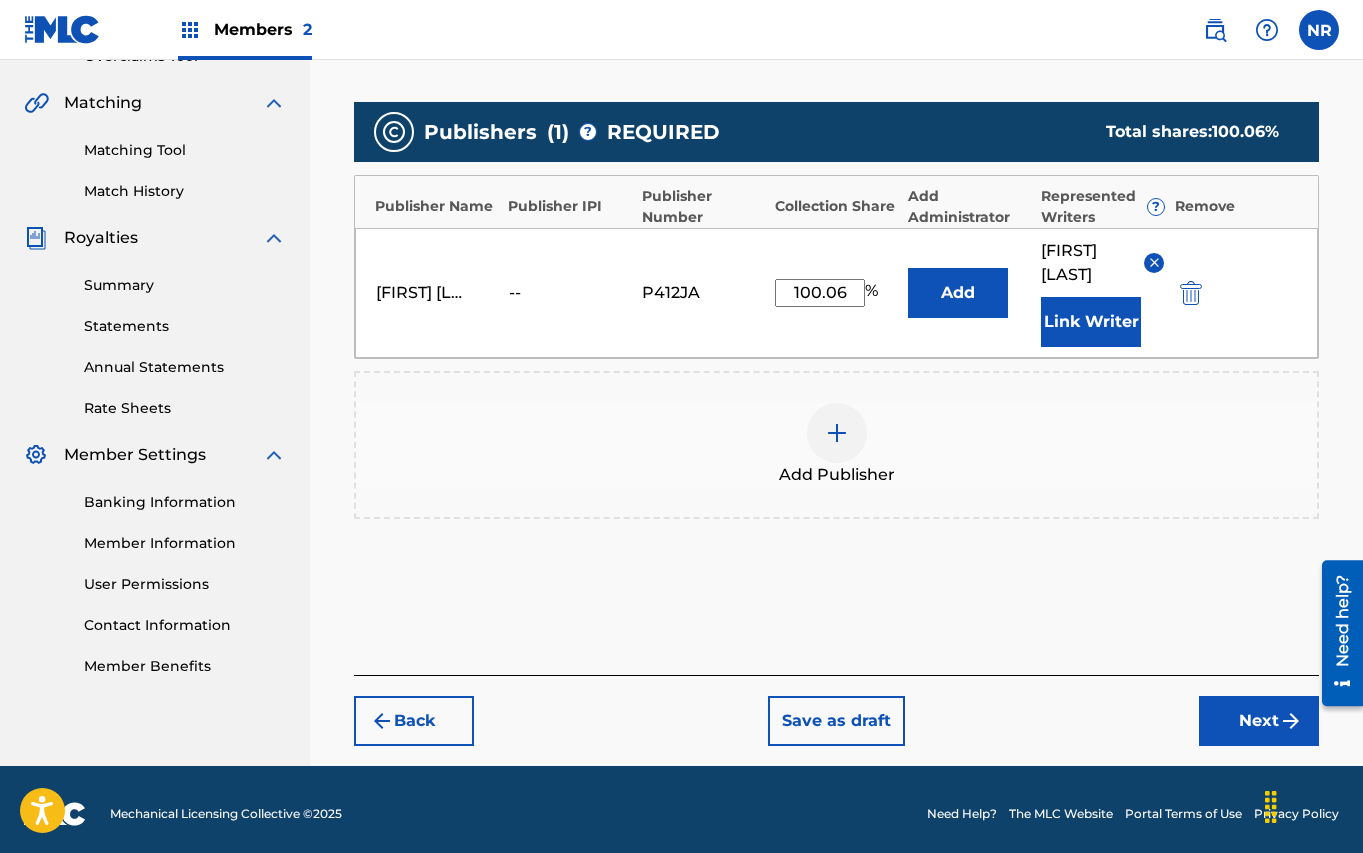 click on "Next" at bounding box center [1259, 721] 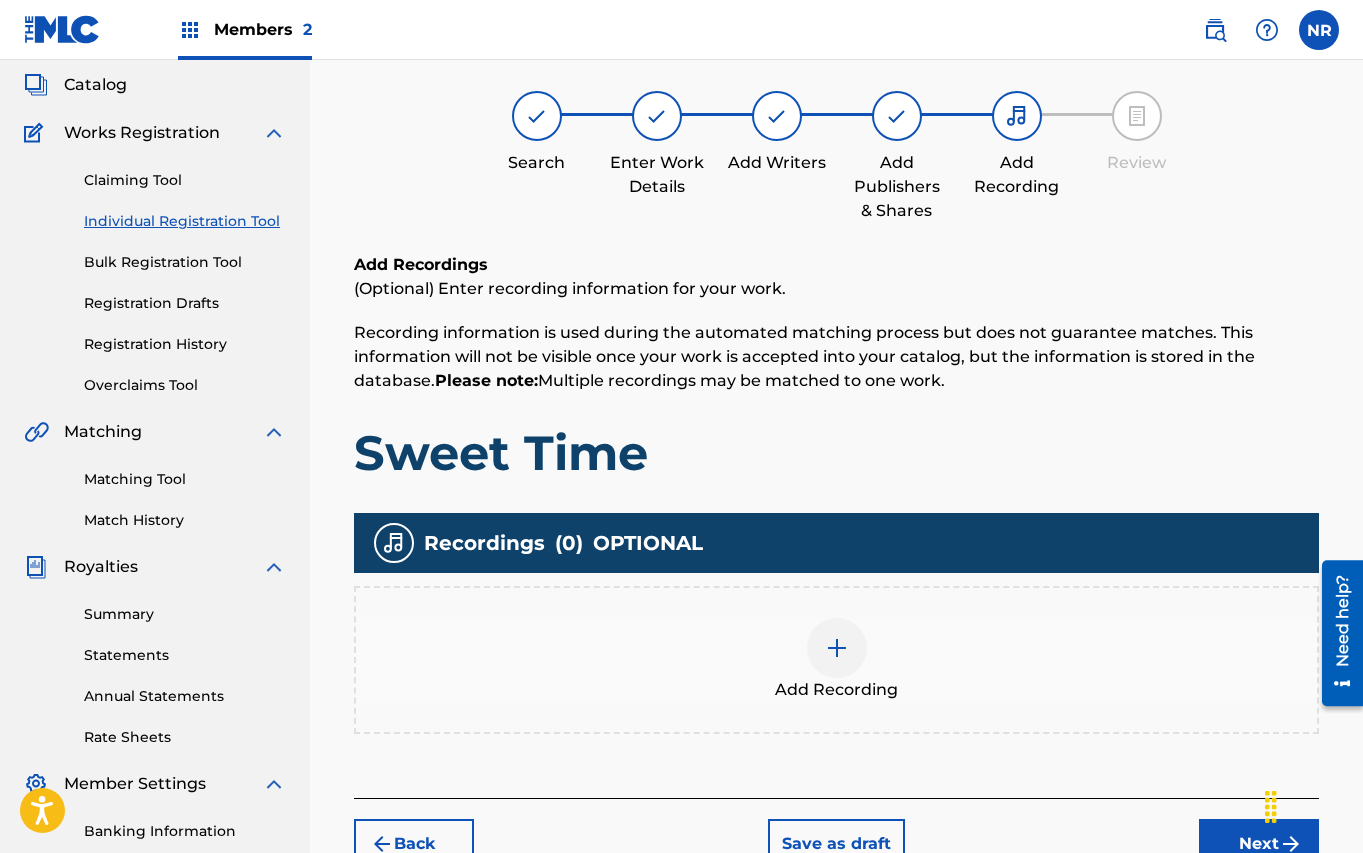 scroll, scrollTop: 90, scrollLeft: 0, axis: vertical 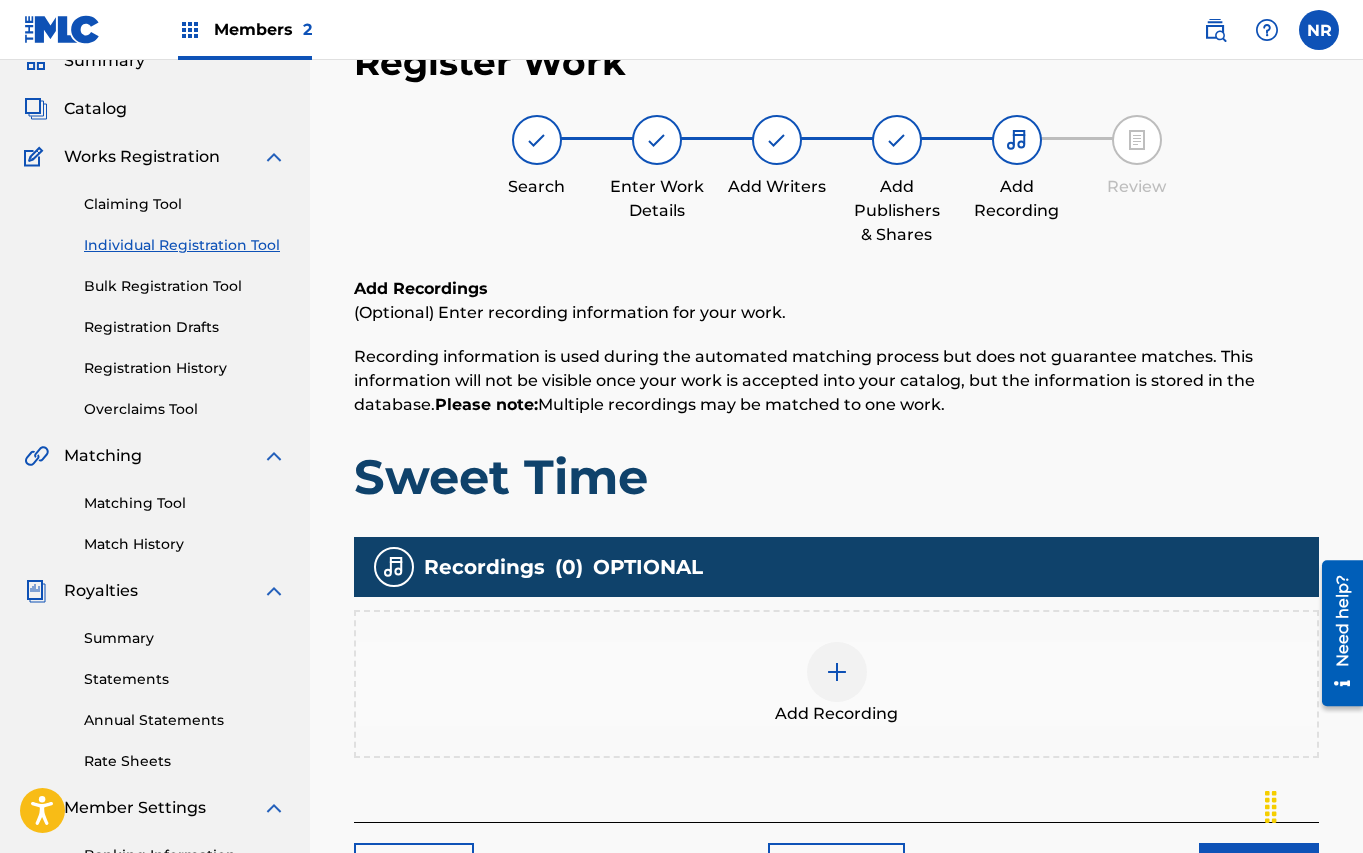click at bounding box center [837, 672] 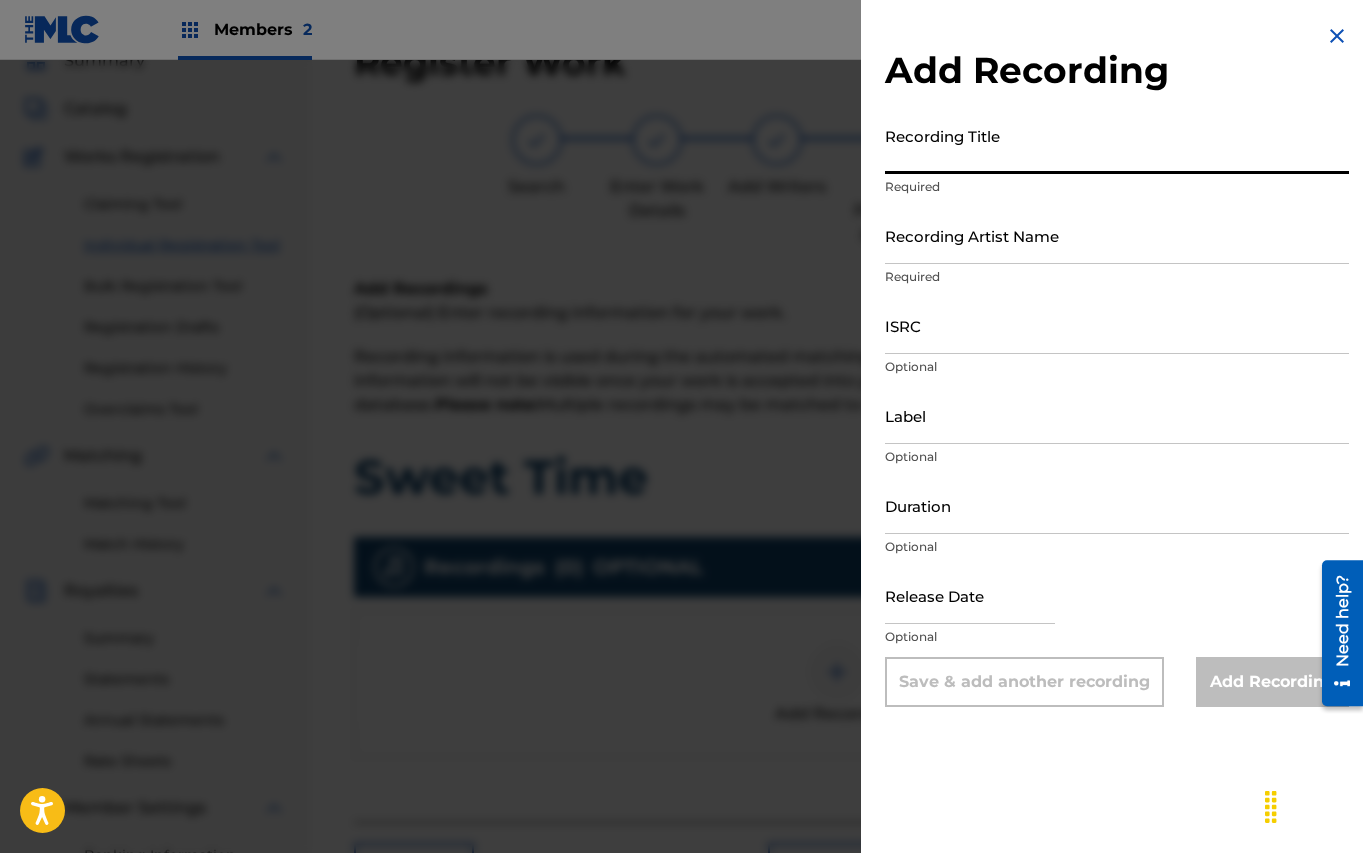 click on "Recording Title" at bounding box center [1117, 145] 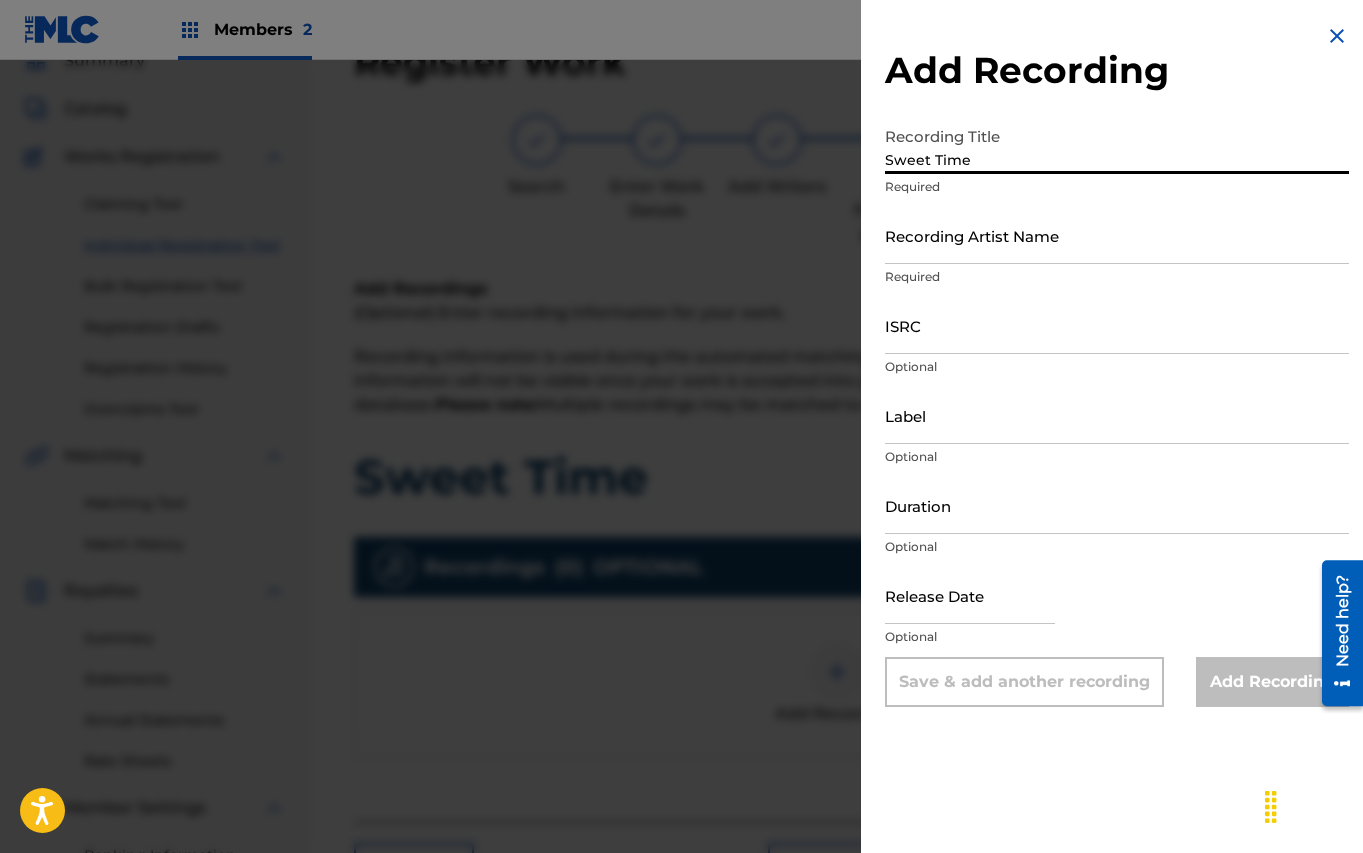type on "Sweet Time" 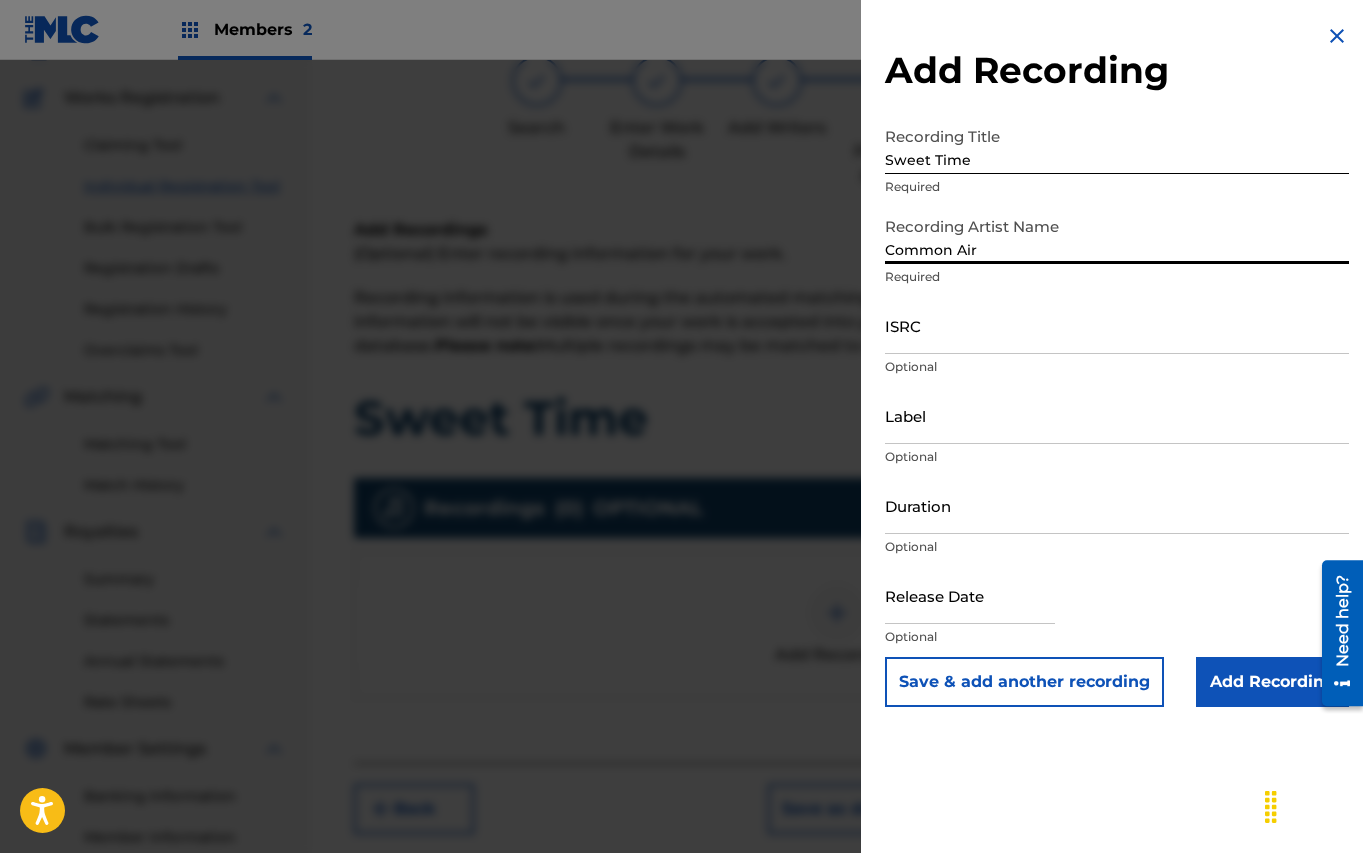 scroll, scrollTop: 160, scrollLeft: 0, axis: vertical 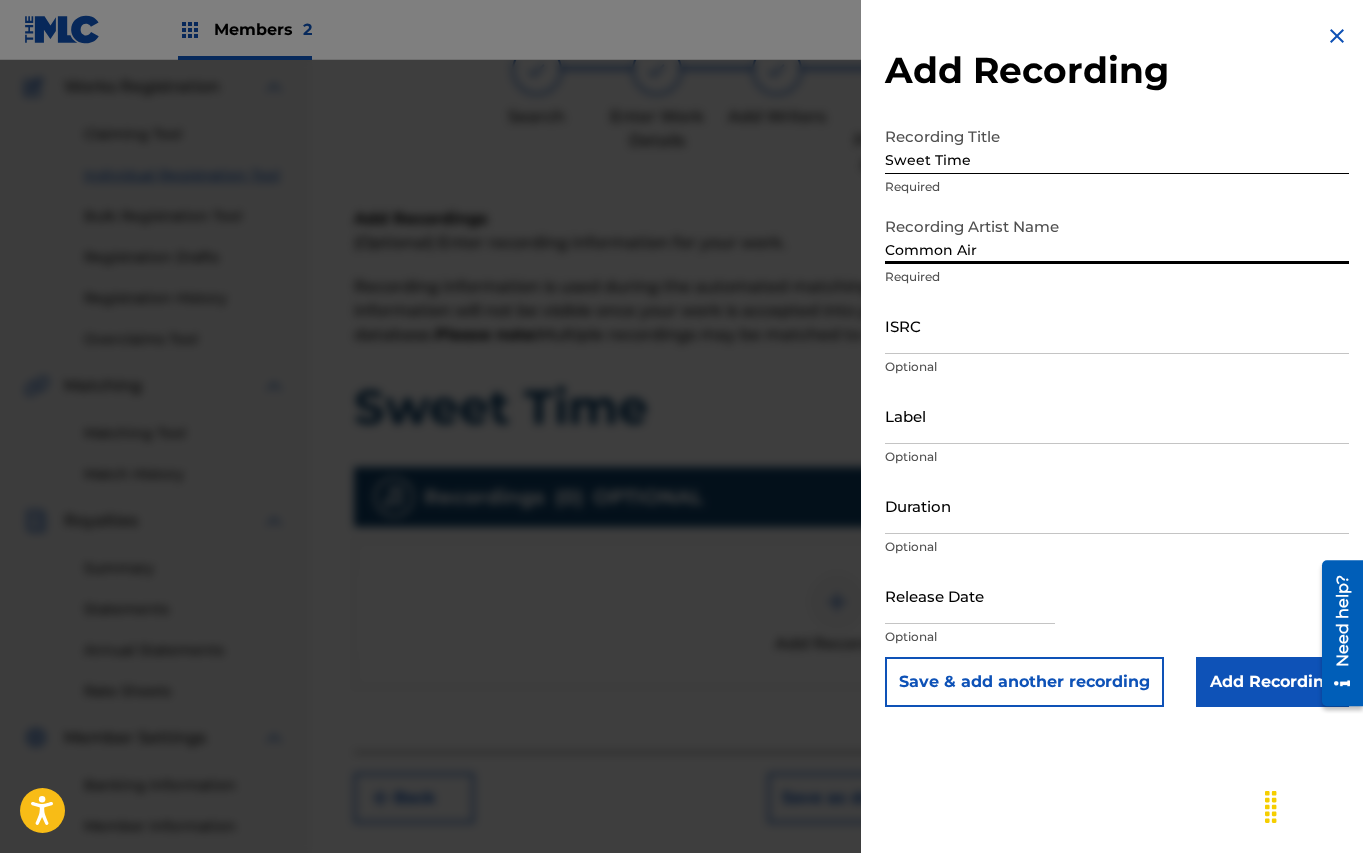 type on "Common Air" 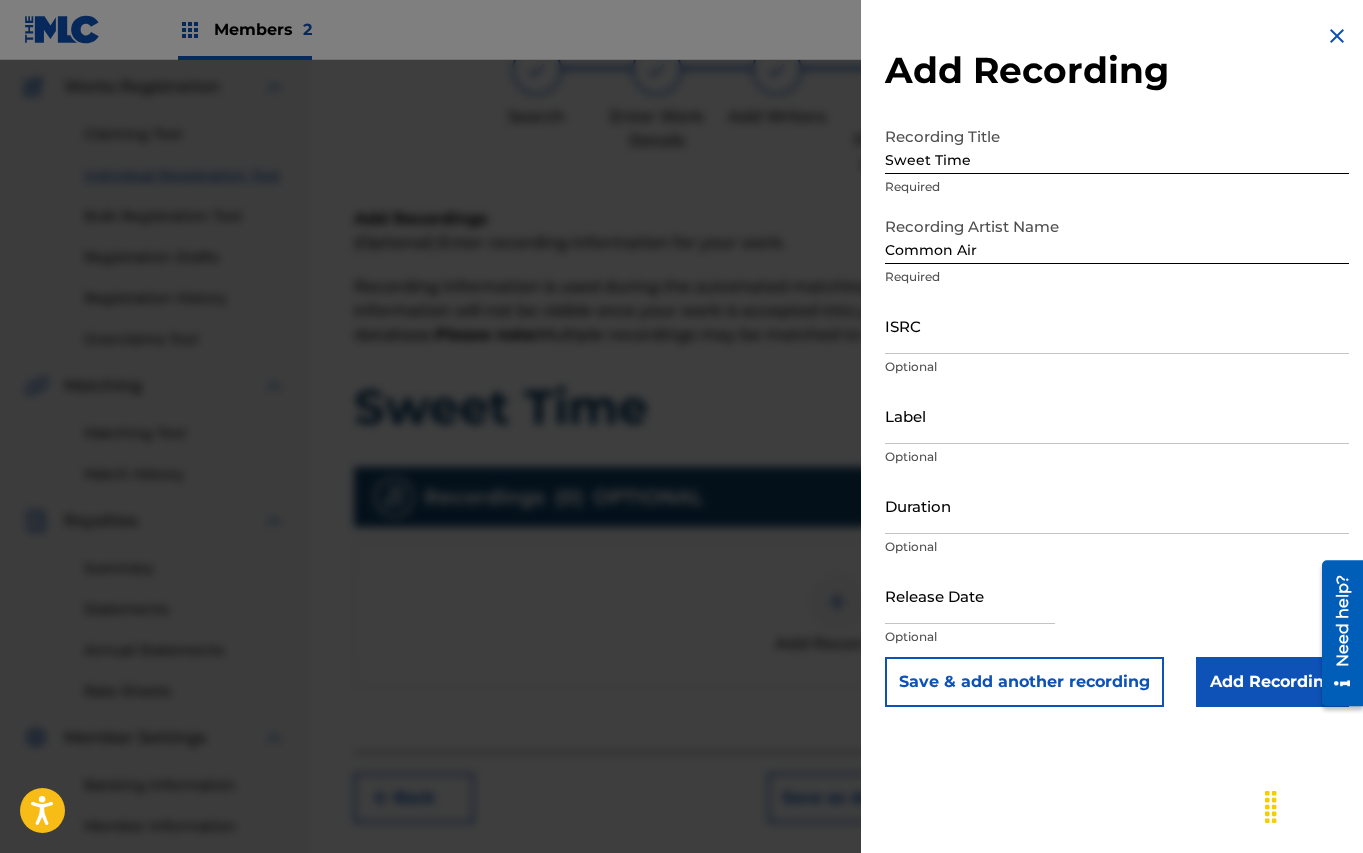 click on "Add Recording" at bounding box center (1272, 682) 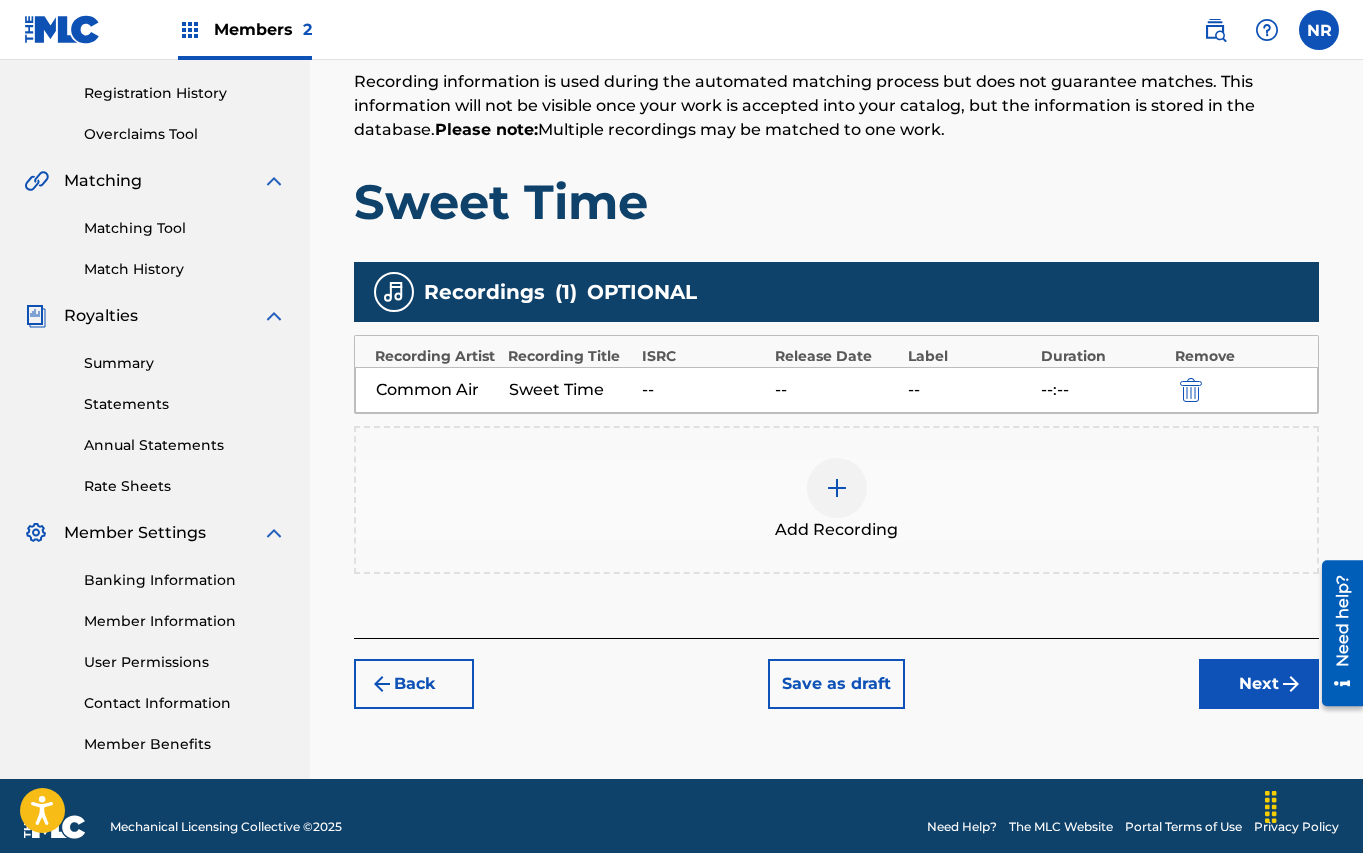 click on "Next" at bounding box center [1259, 684] 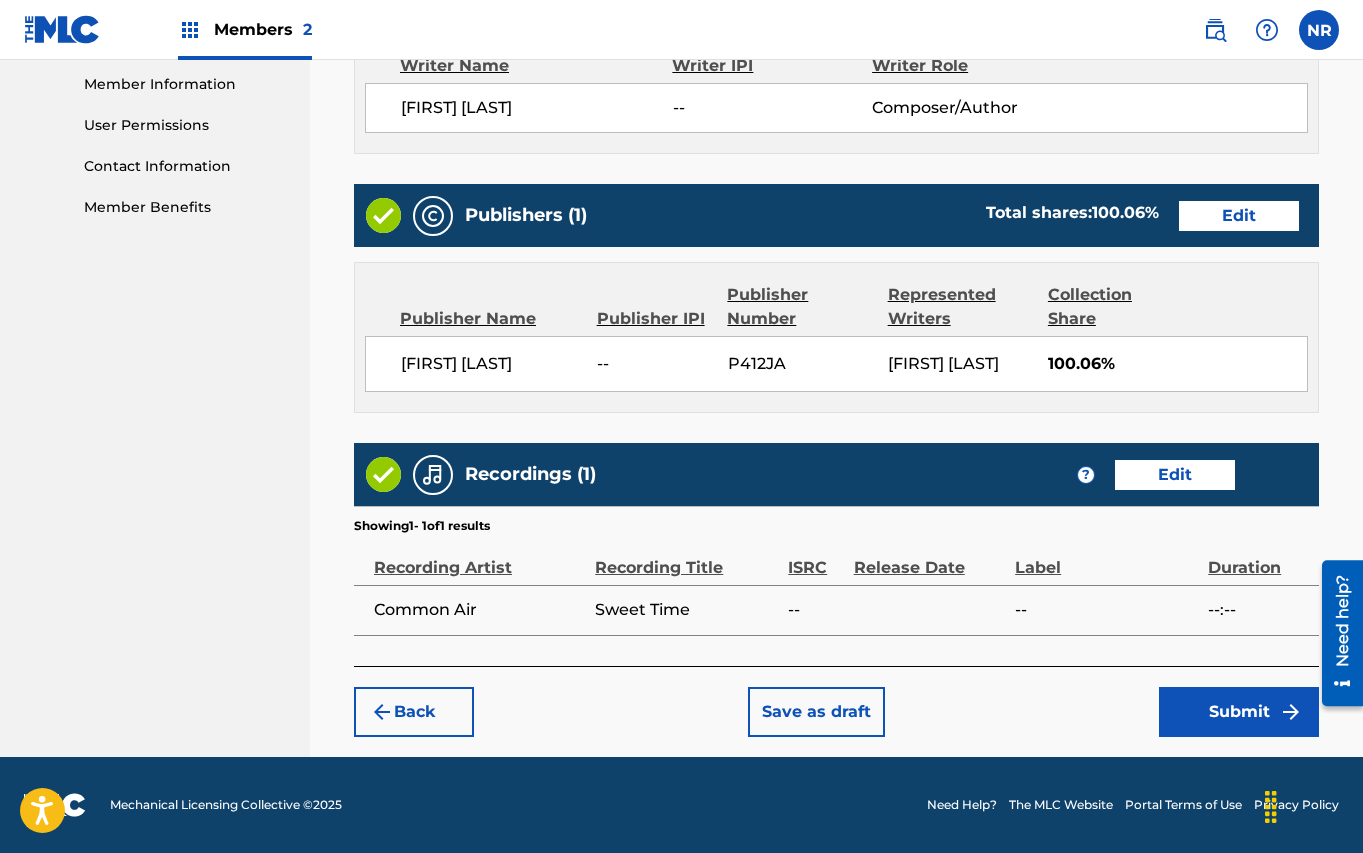 scroll, scrollTop: 924, scrollLeft: 0, axis: vertical 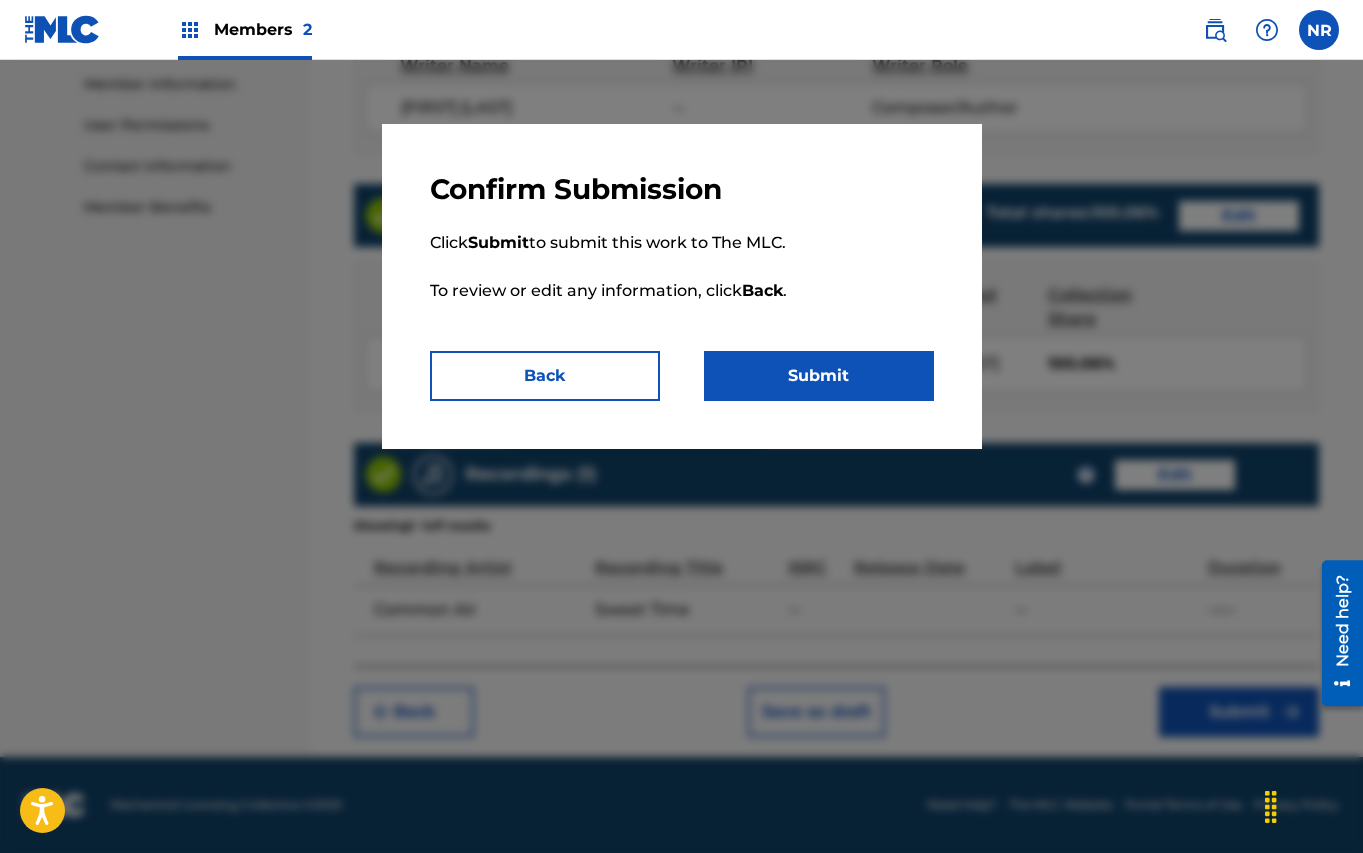 click on "Submit" at bounding box center (819, 376) 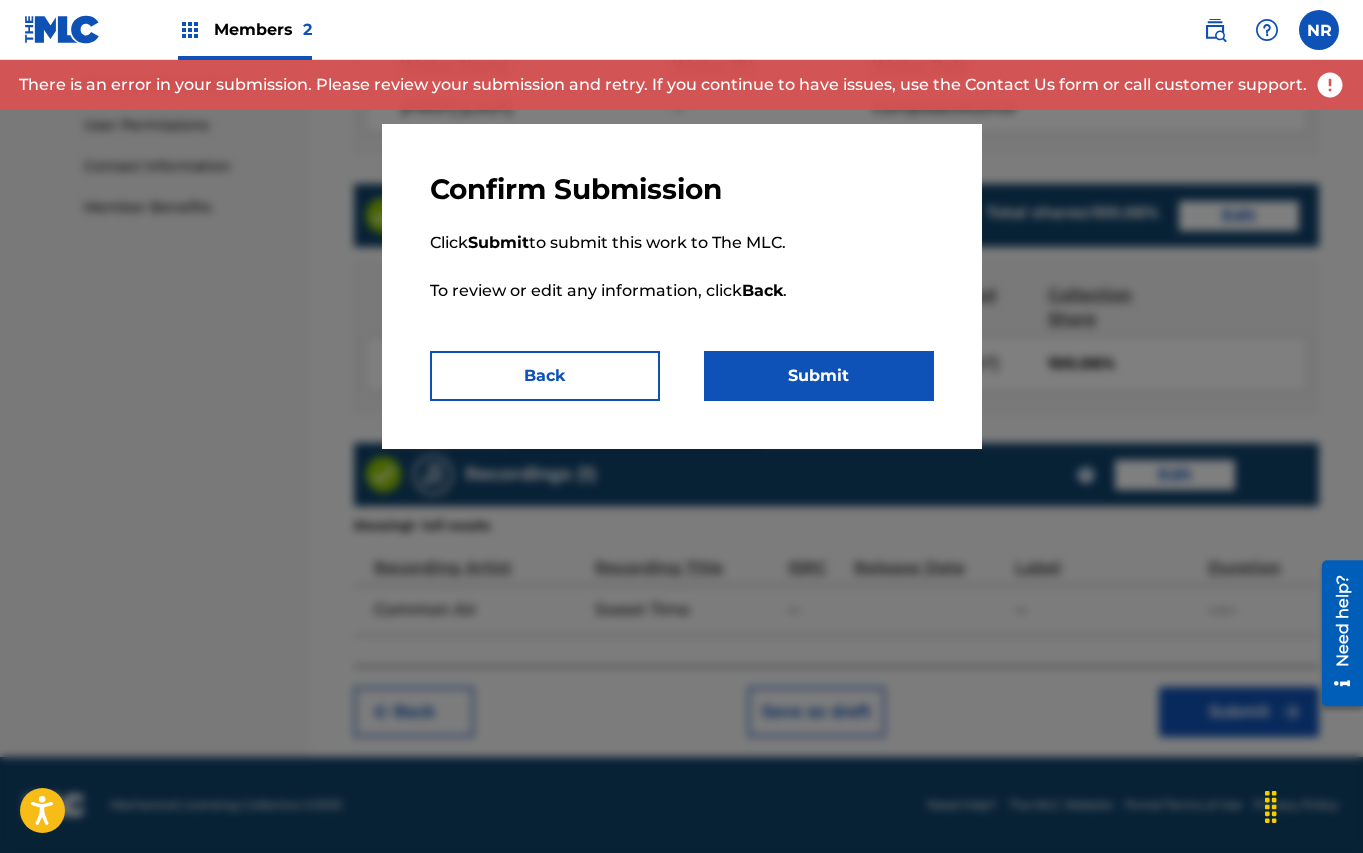 click on "Back" at bounding box center [545, 376] 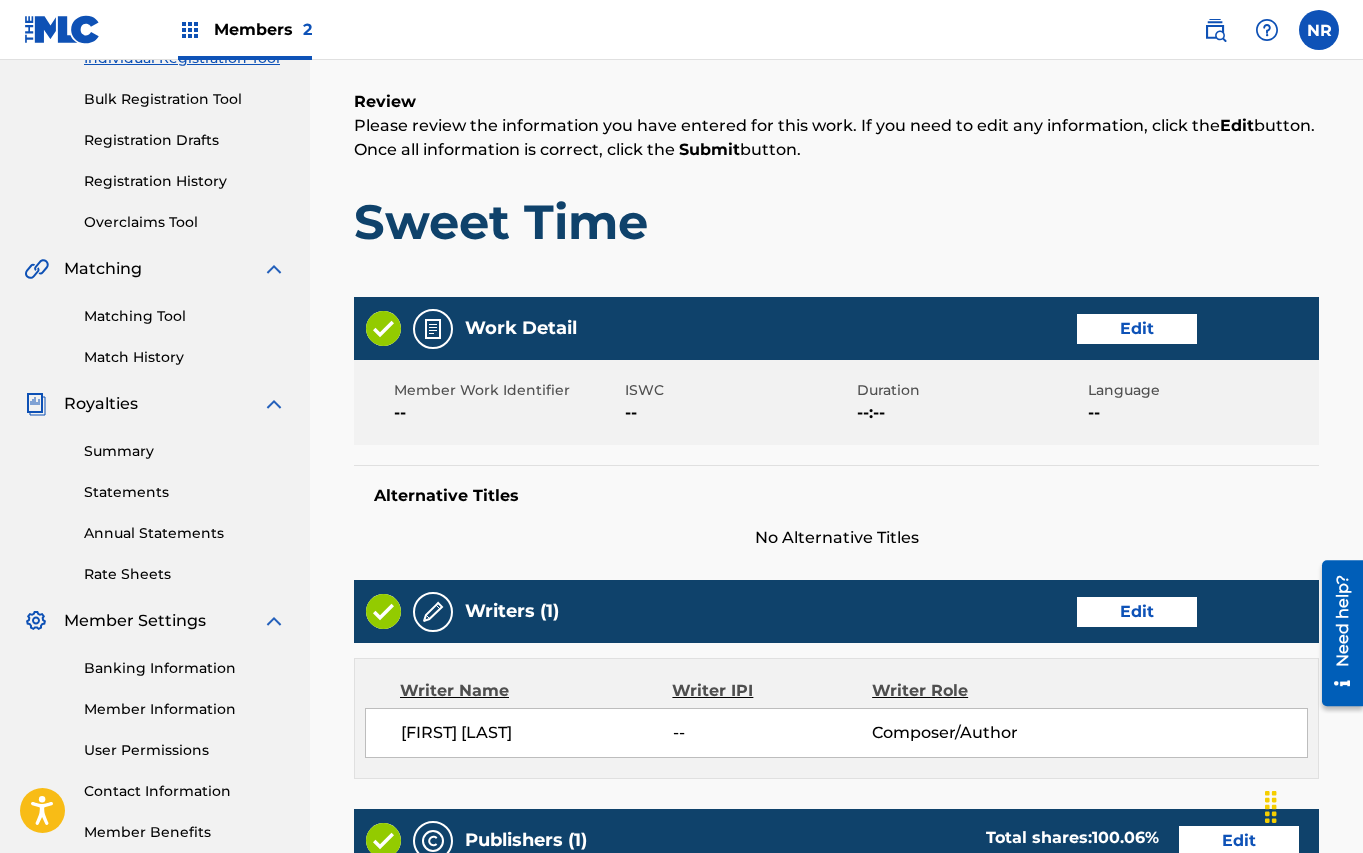 scroll, scrollTop: 291, scrollLeft: 0, axis: vertical 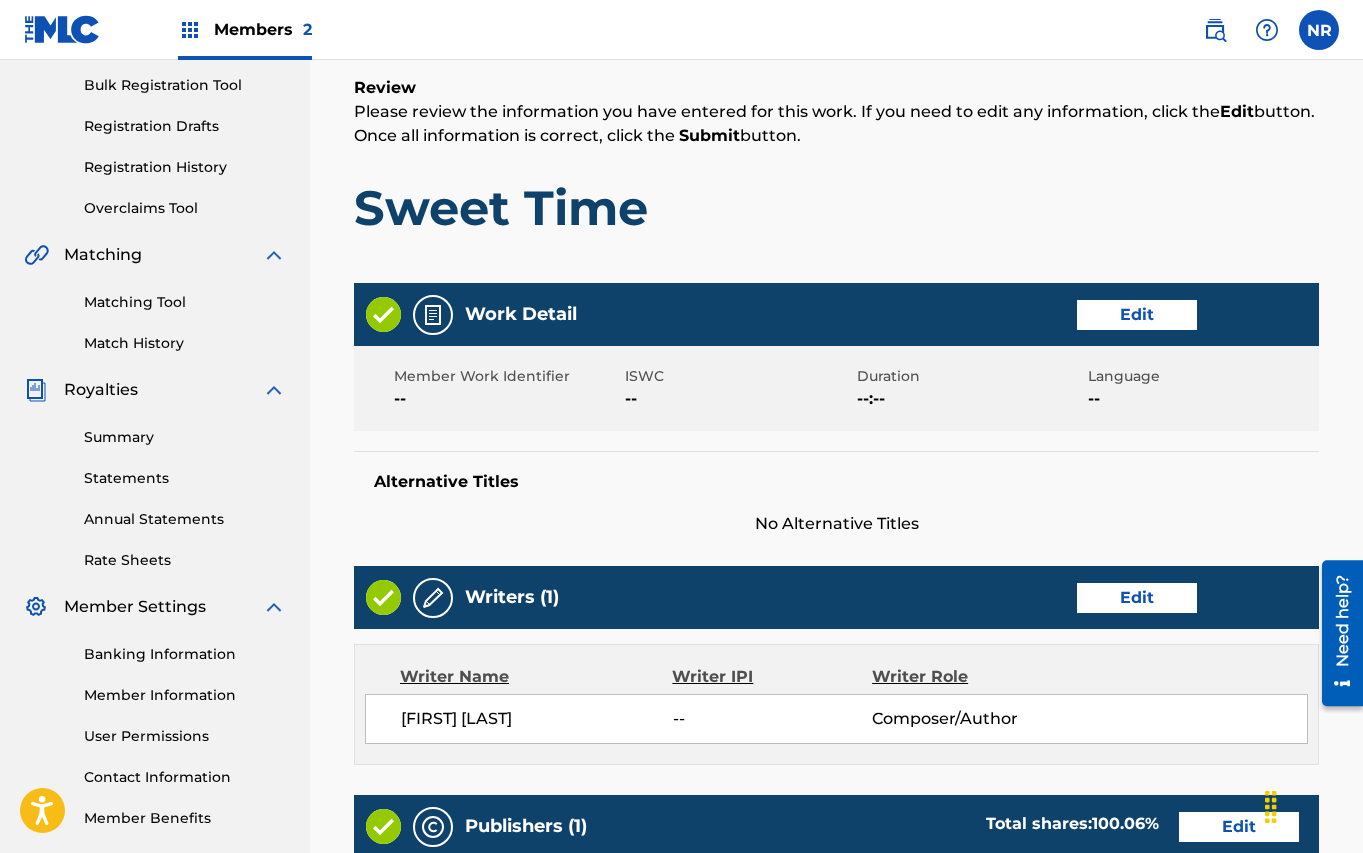 click on "Edit" at bounding box center [1137, 315] 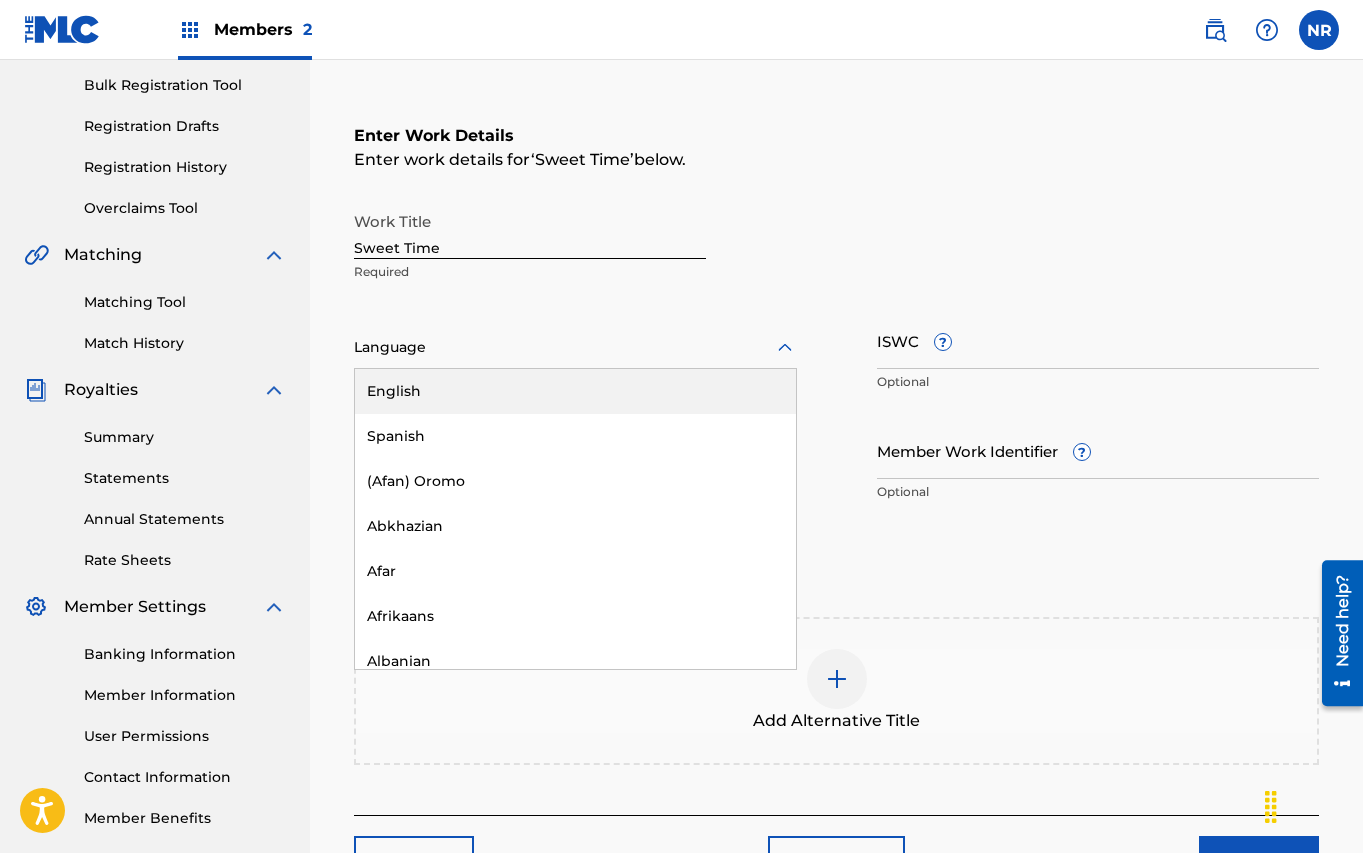 click at bounding box center (575, 347) 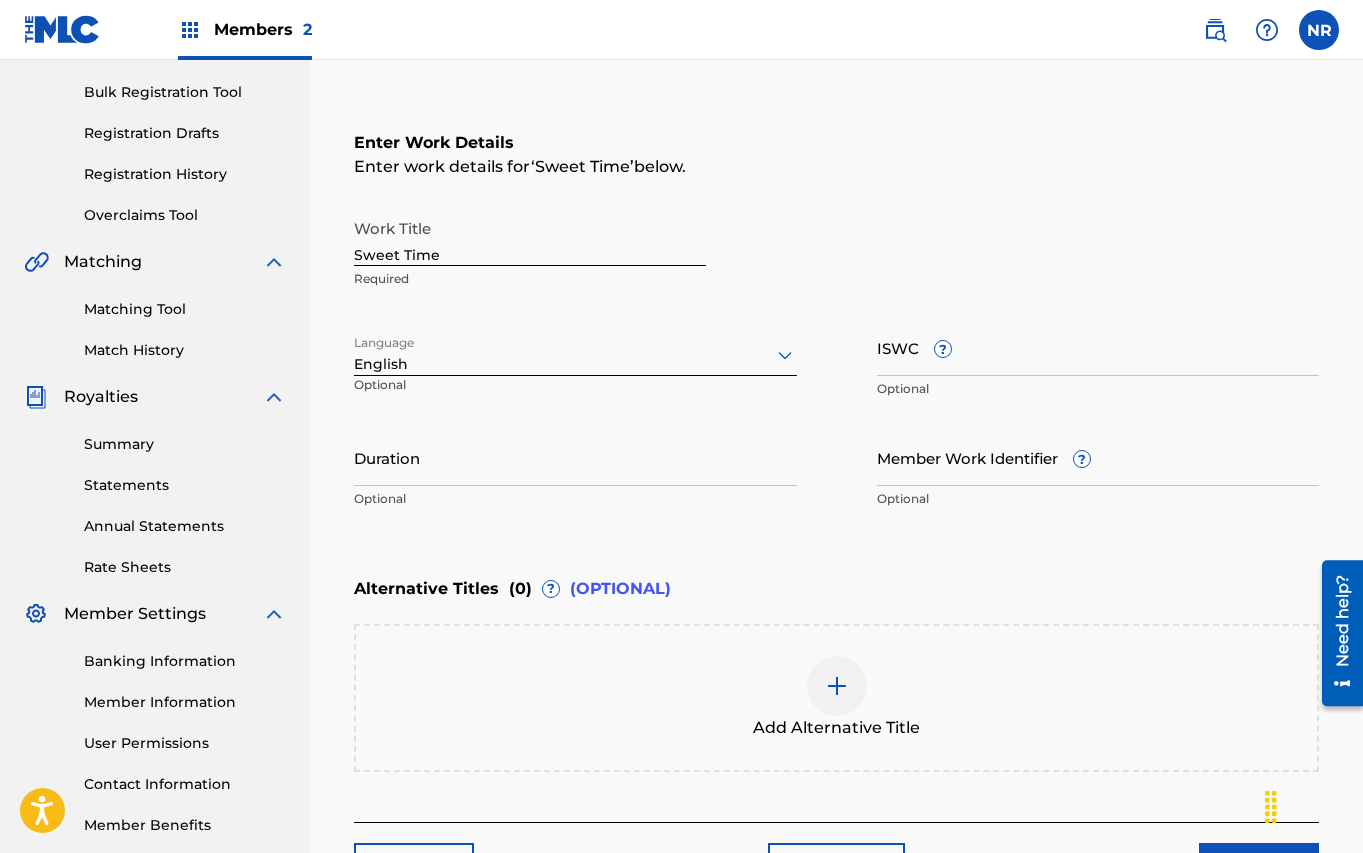 scroll, scrollTop: 439, scrollLeft: 0, axis: vertical 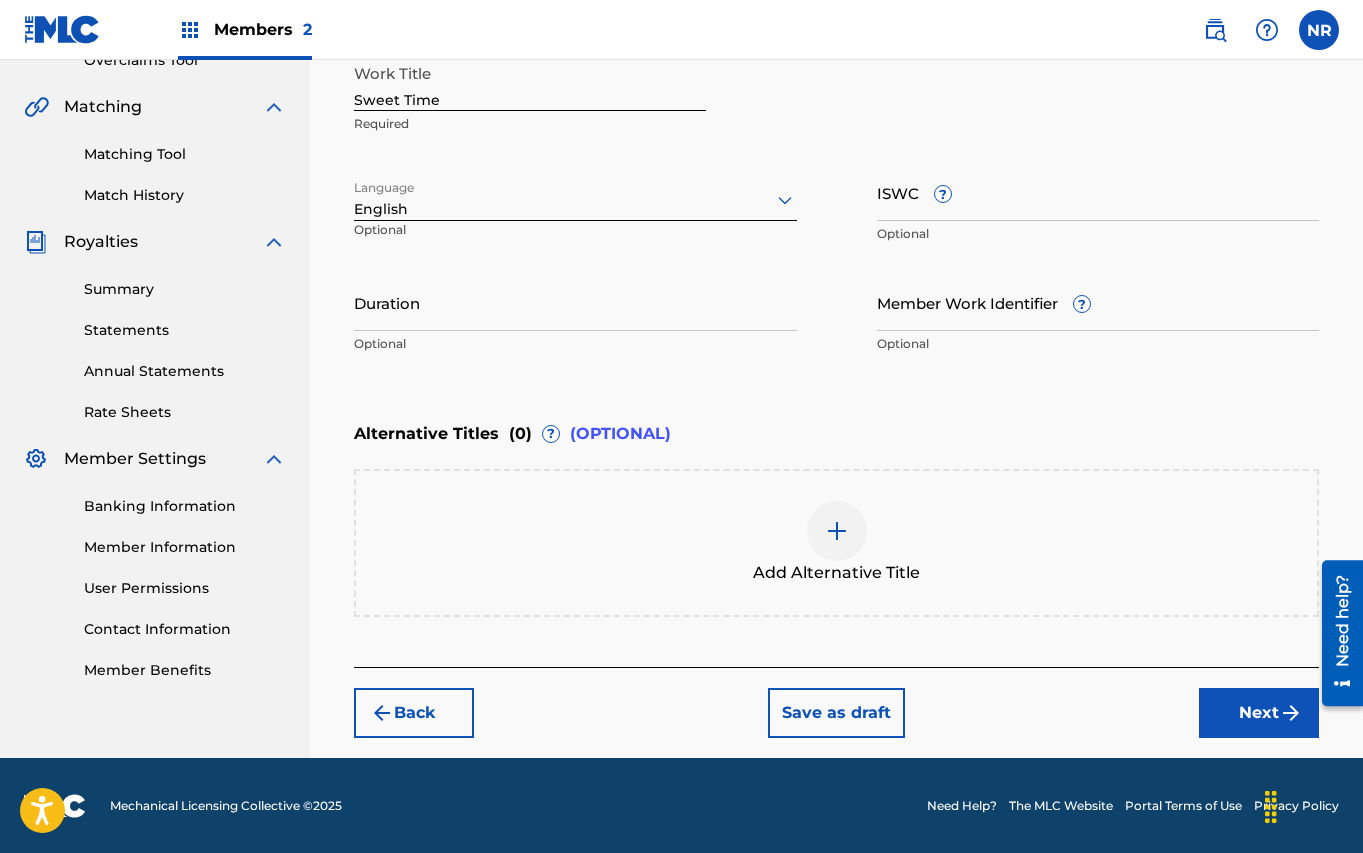 click on "Next" at bounding box center [1259, 713] 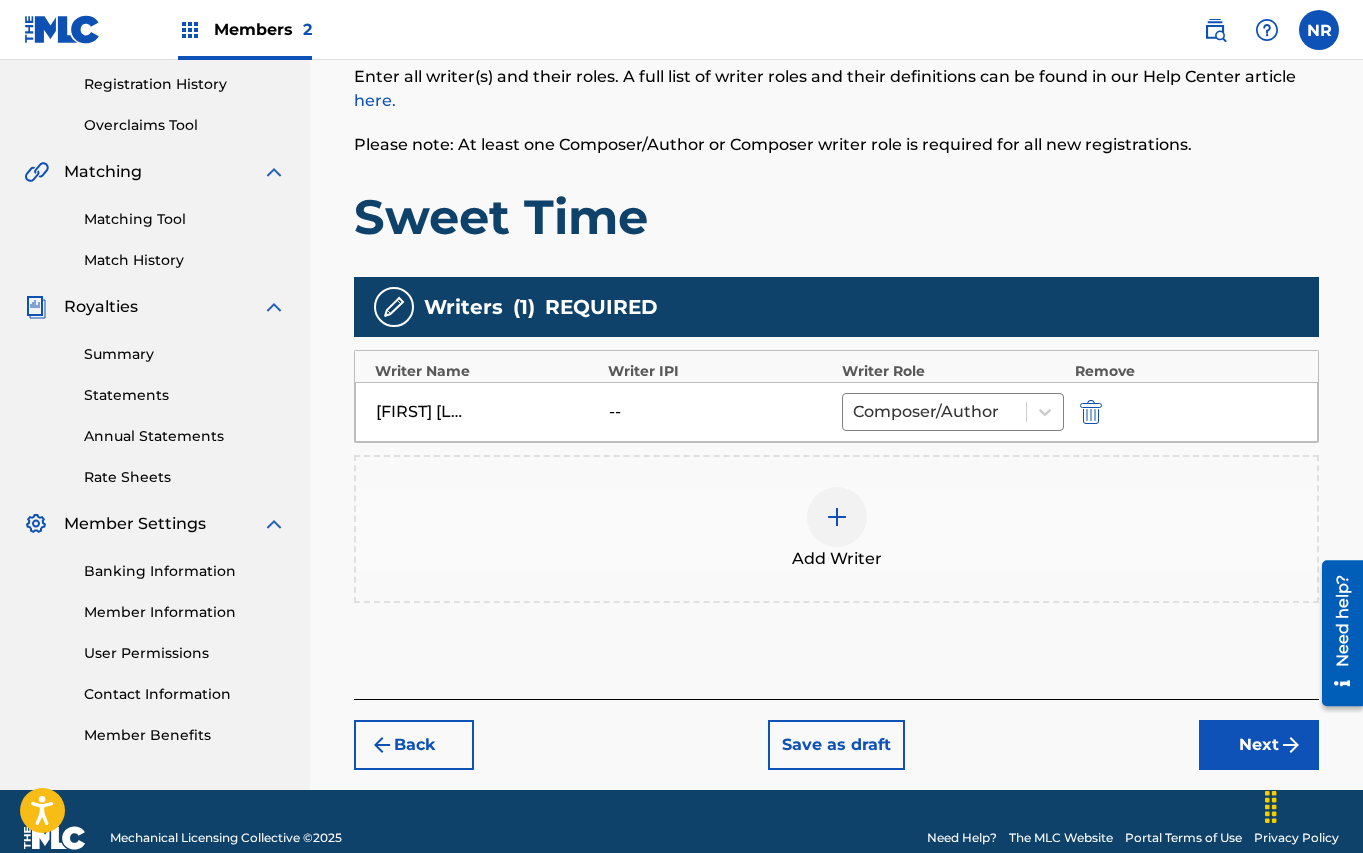 click on "Next" at bounding box center (1259, 745) 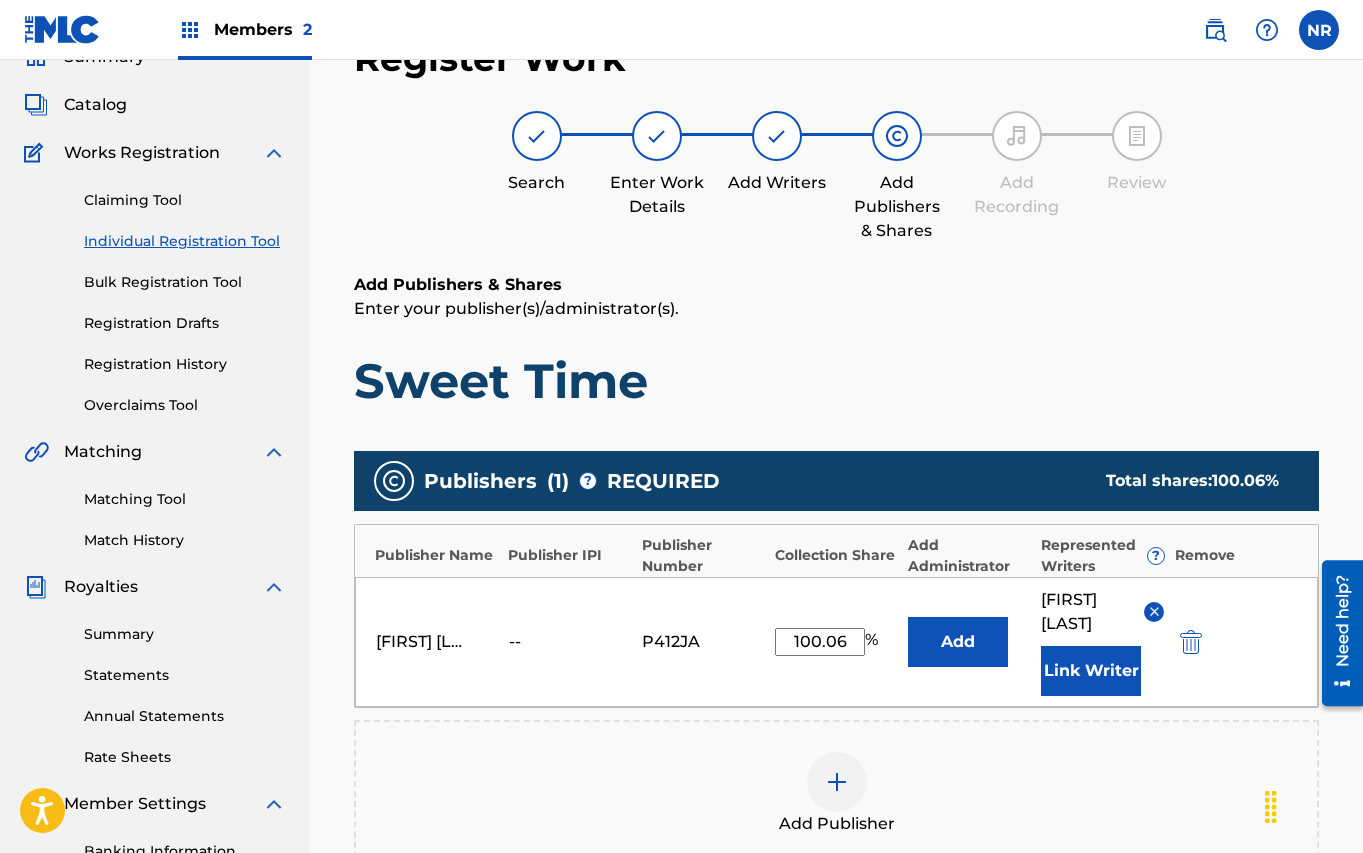 scroll, scrollTop: 90, scrollLeft: 0, axis: vertical 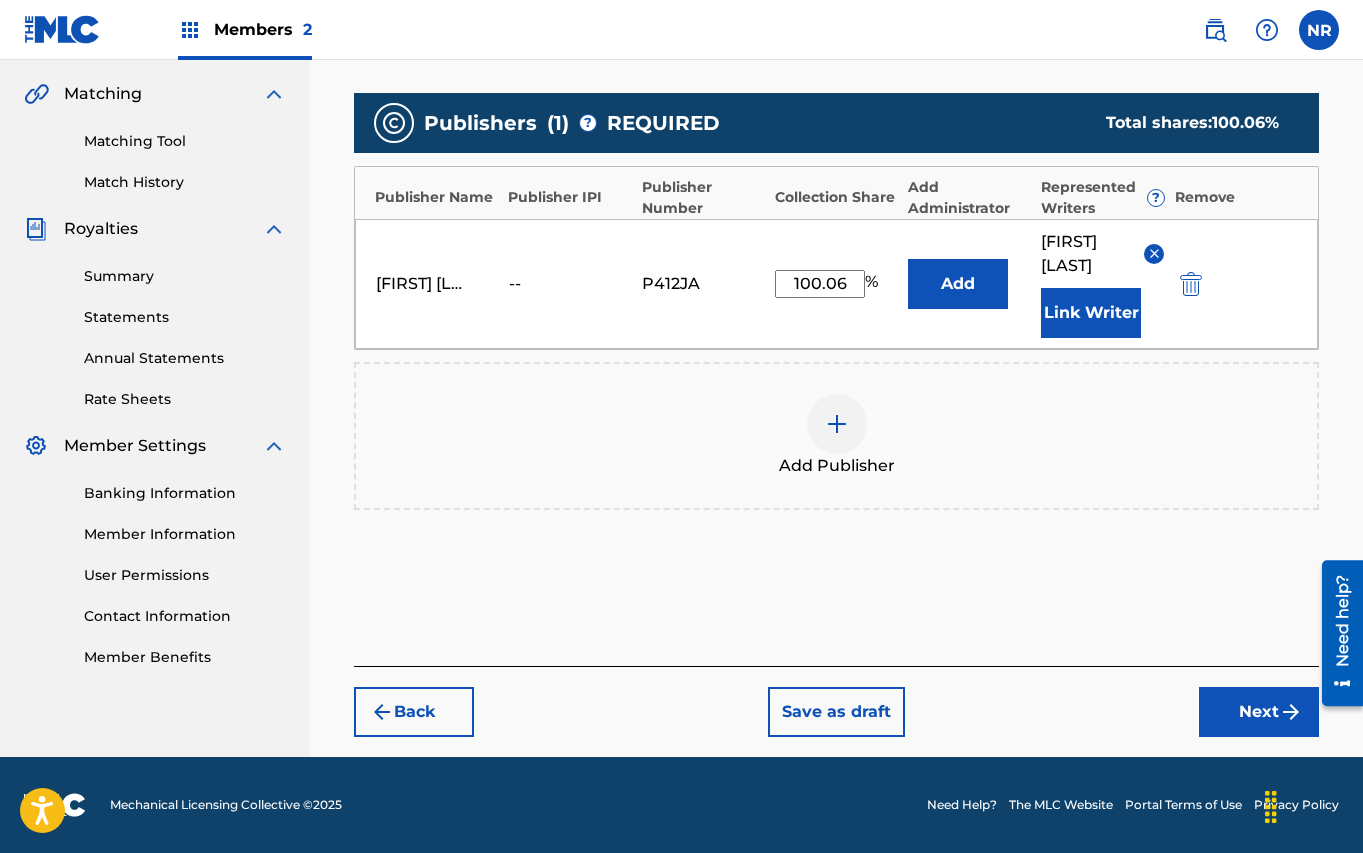 click on "Next" at bounding box center (1259, 712) 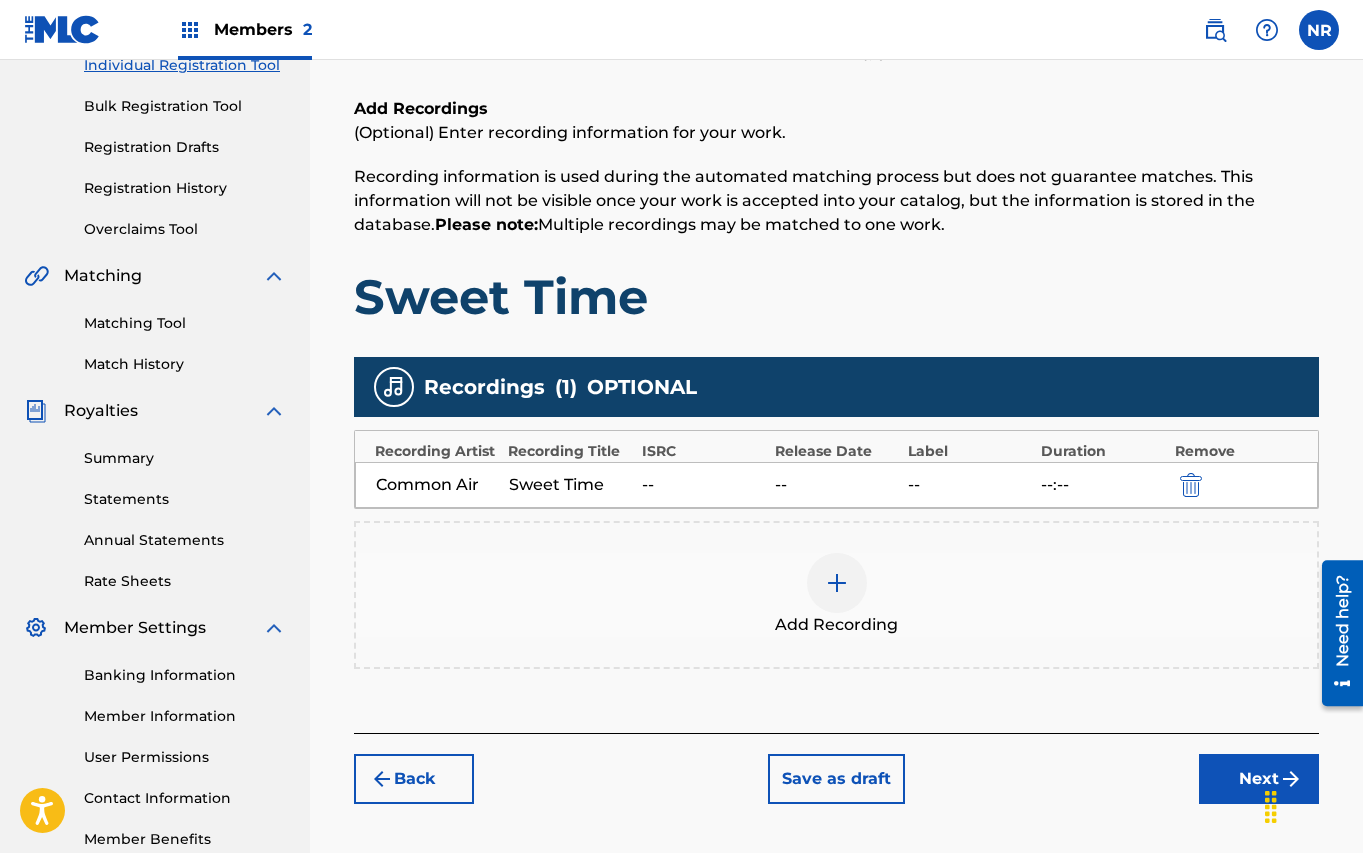 scroll, scrollTop: 274, scrollLeft: 0, axis: vertical 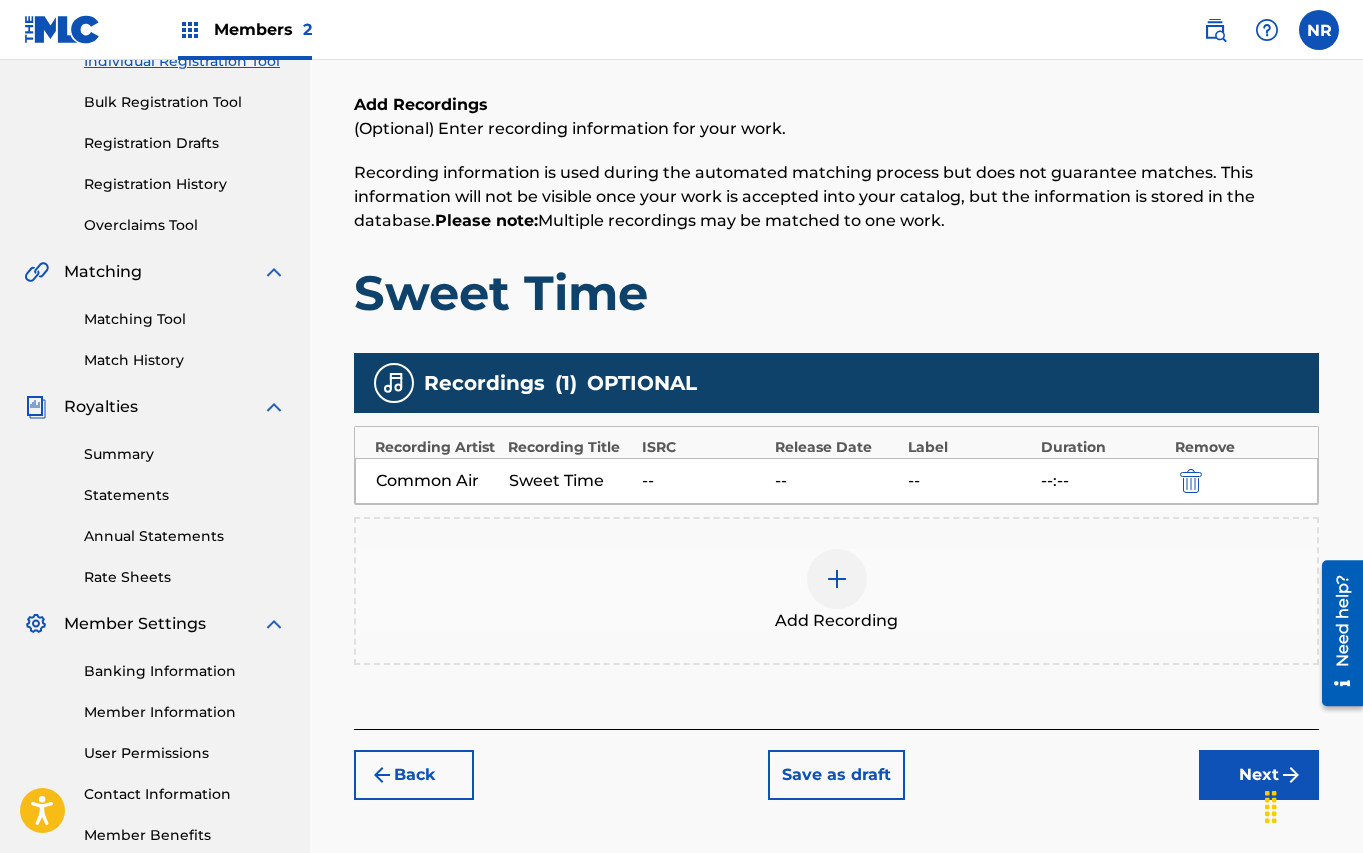 click on "Next" at bounding box center [1259, 775] 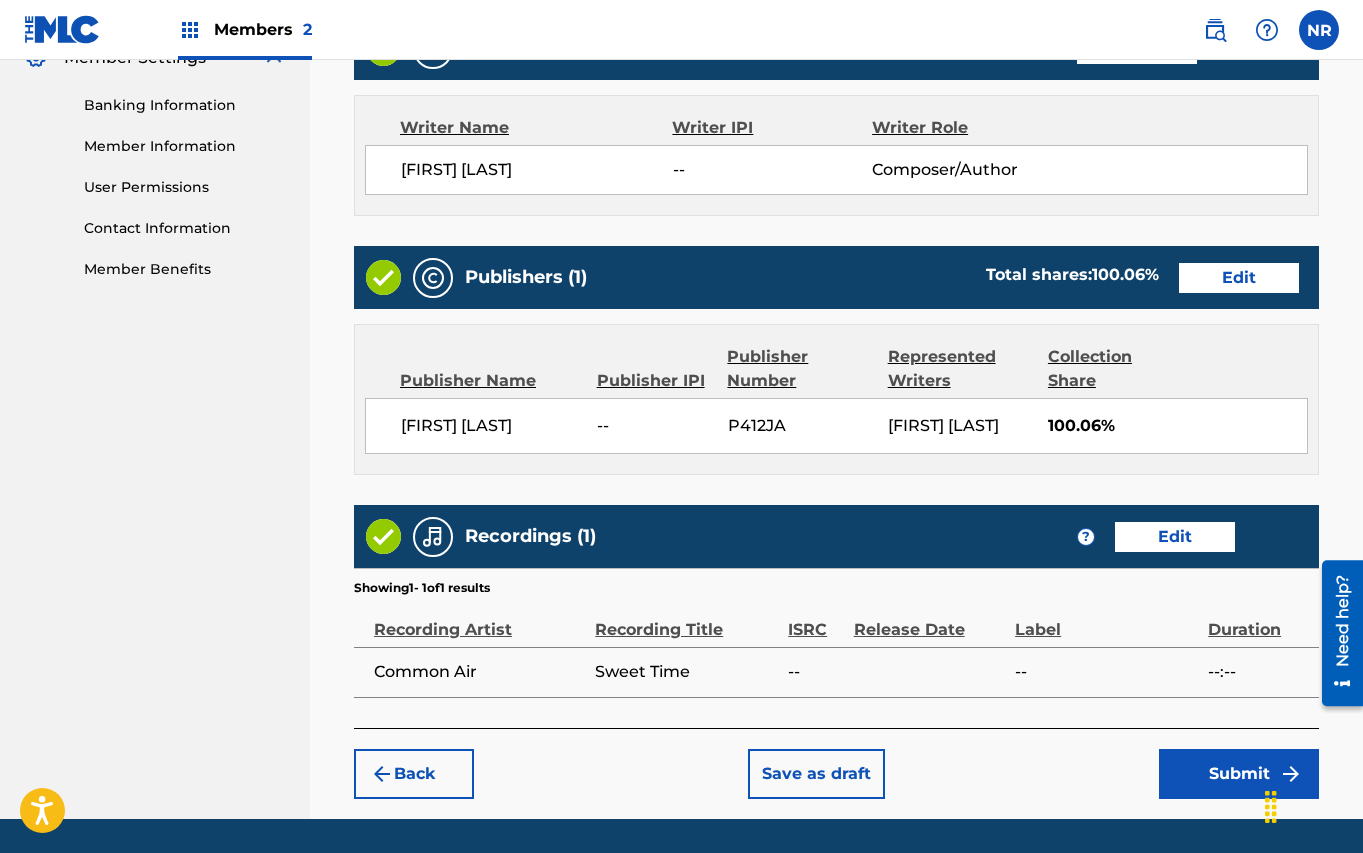 scroll, scrollTop: 924, scrollLeft: 0, axis: vertical 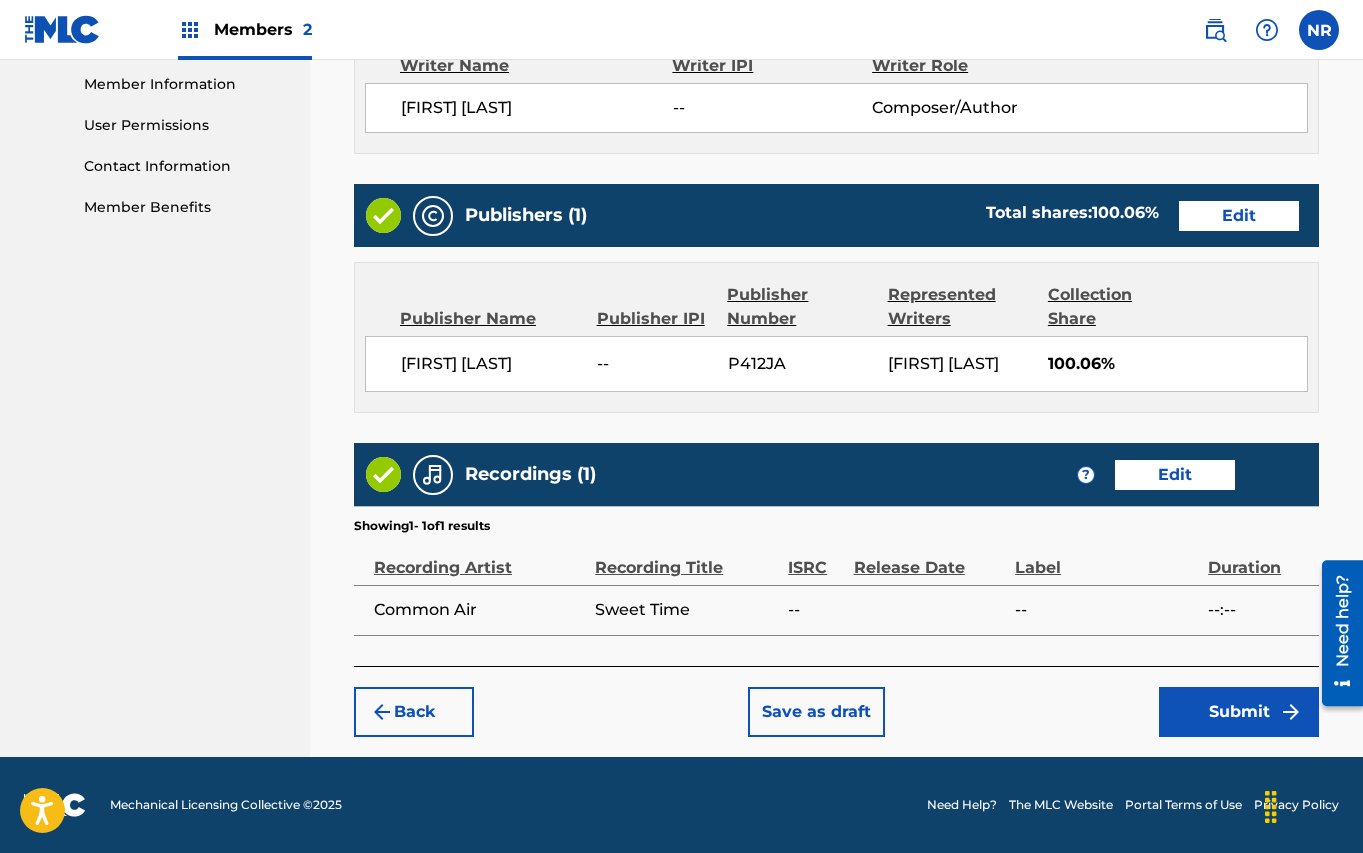 click on "Submit" at bounding box center [1239, 712] 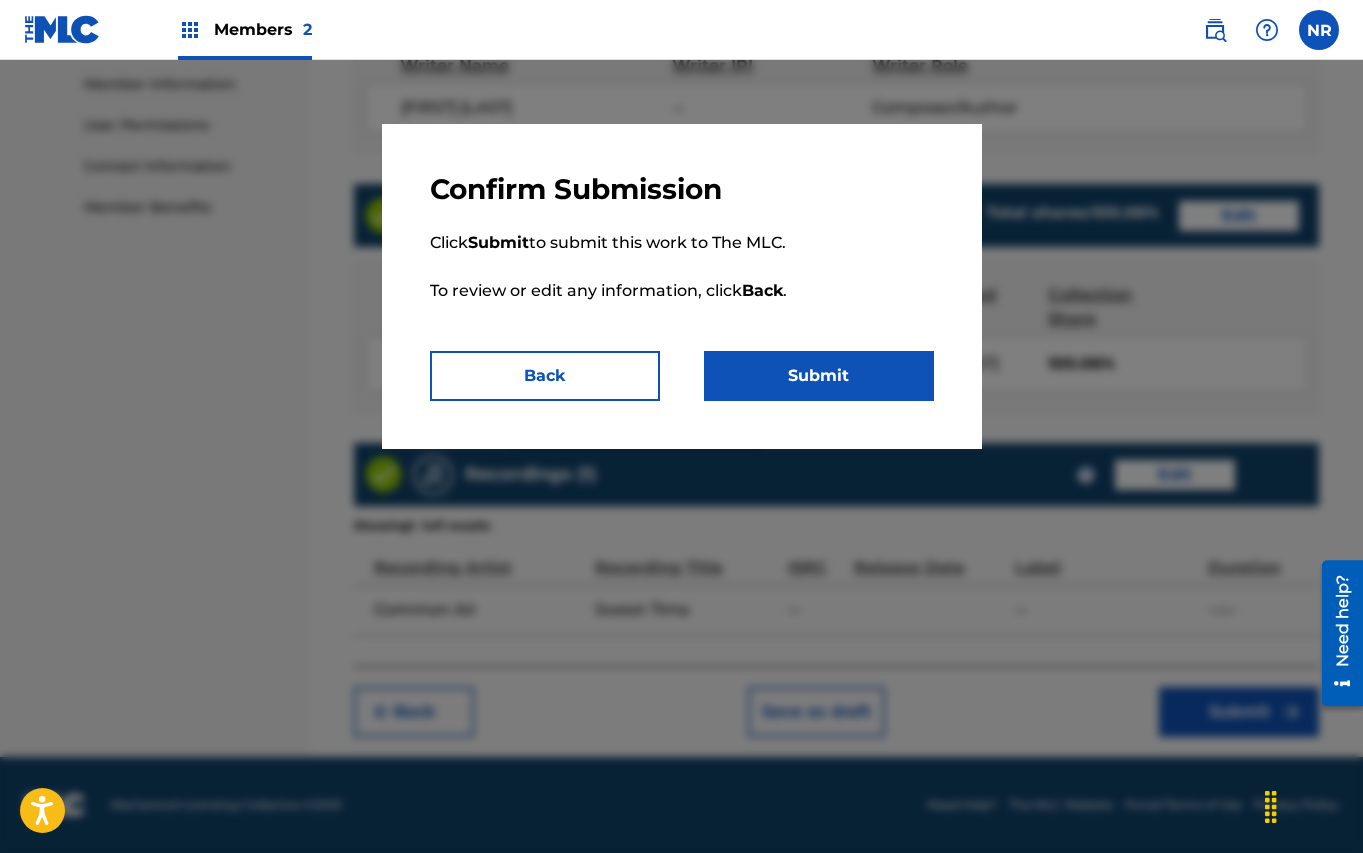 click on "Submit" at bounding box center (819, 376) 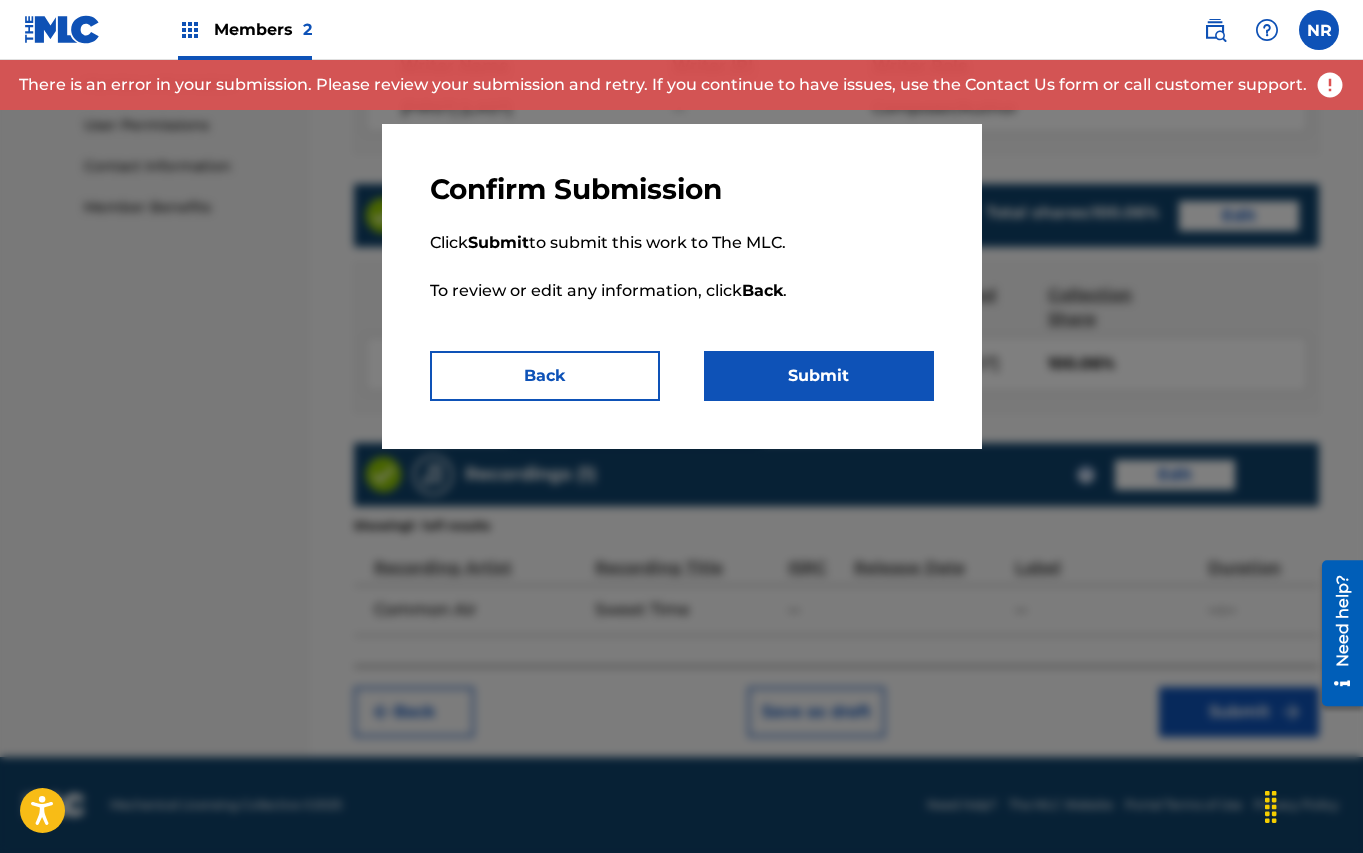 click at bounding box center [1330, 85] 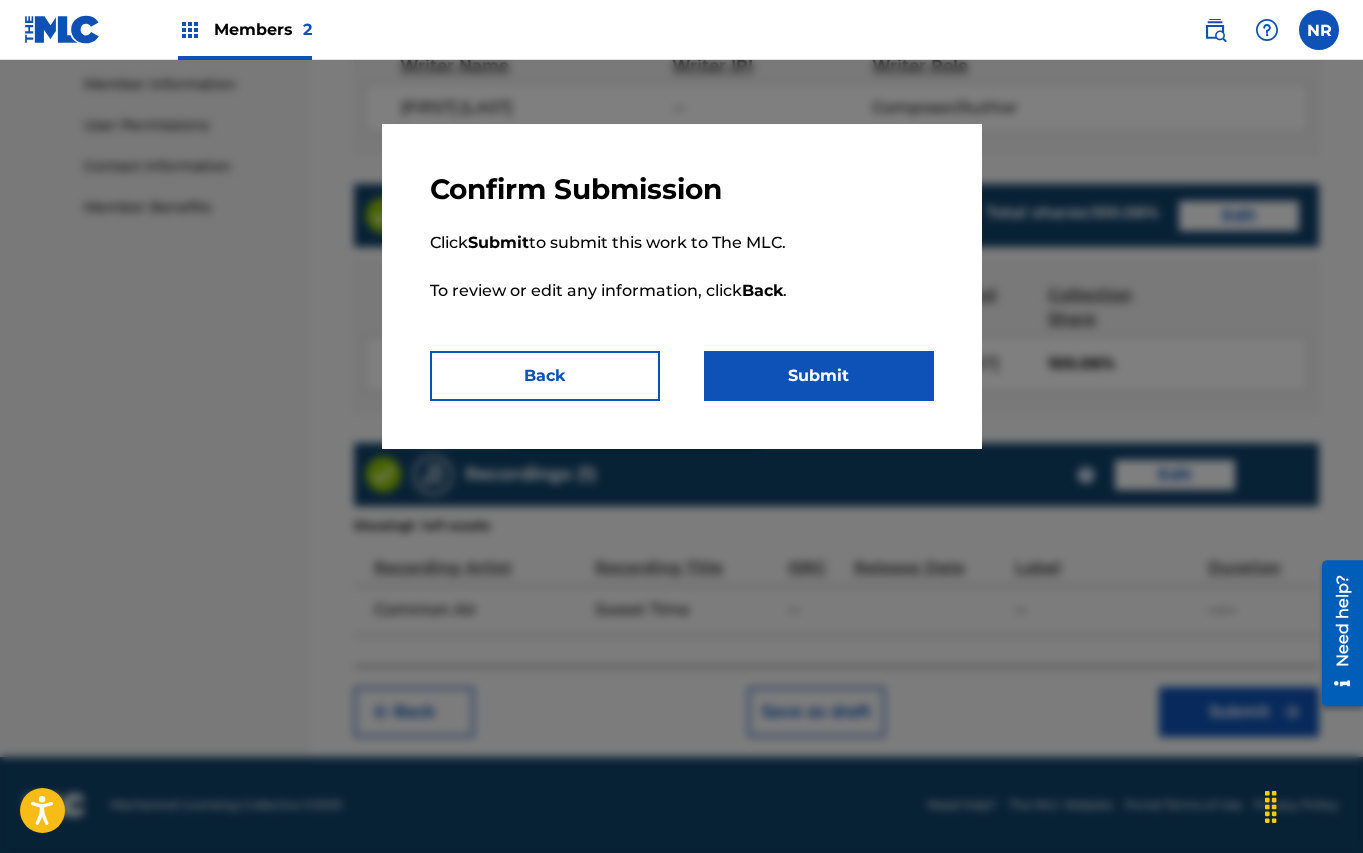 click on "Back" at bounding box center (545, 376) 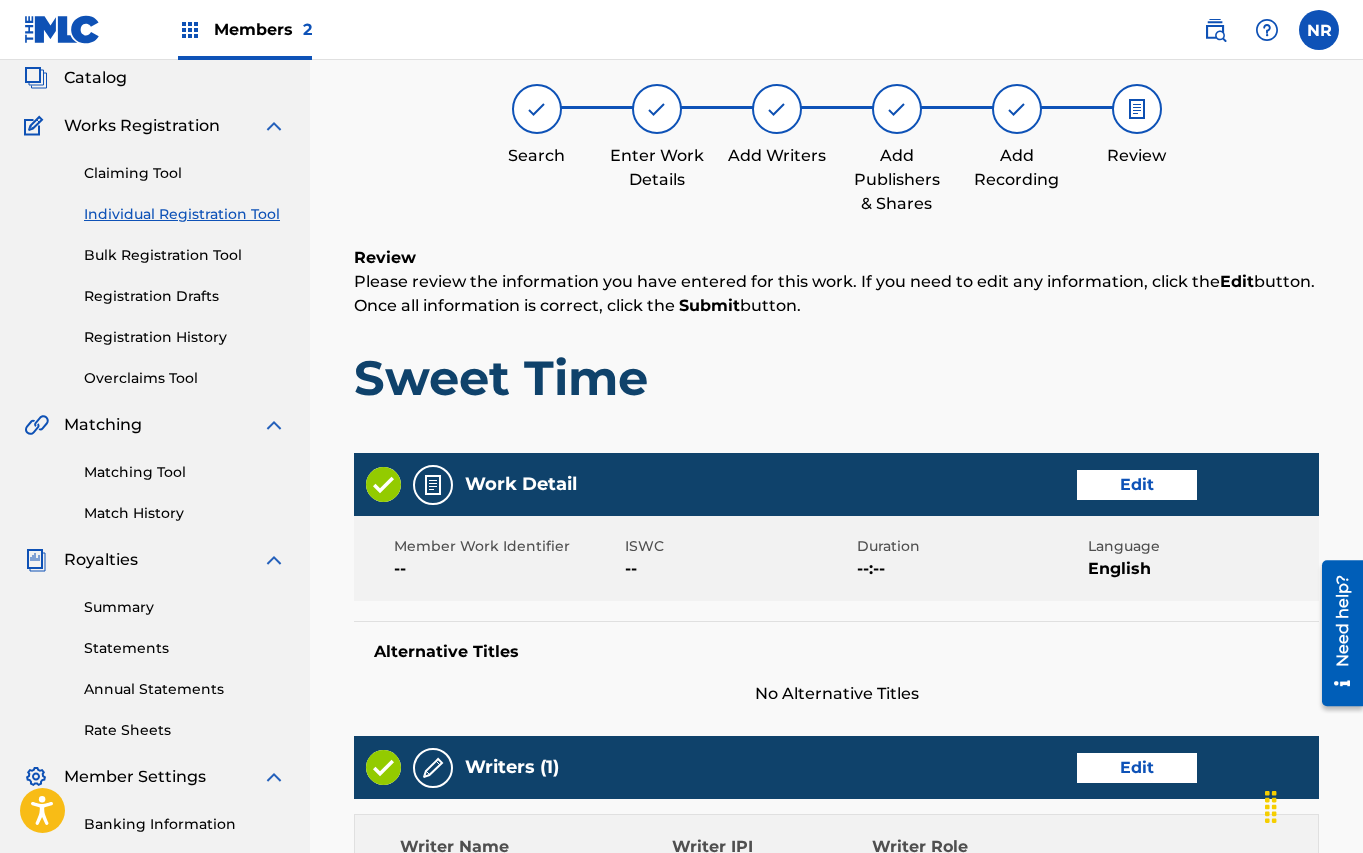 scroll, scrollTop: 128, scrollLeft: 0, axis: vertical 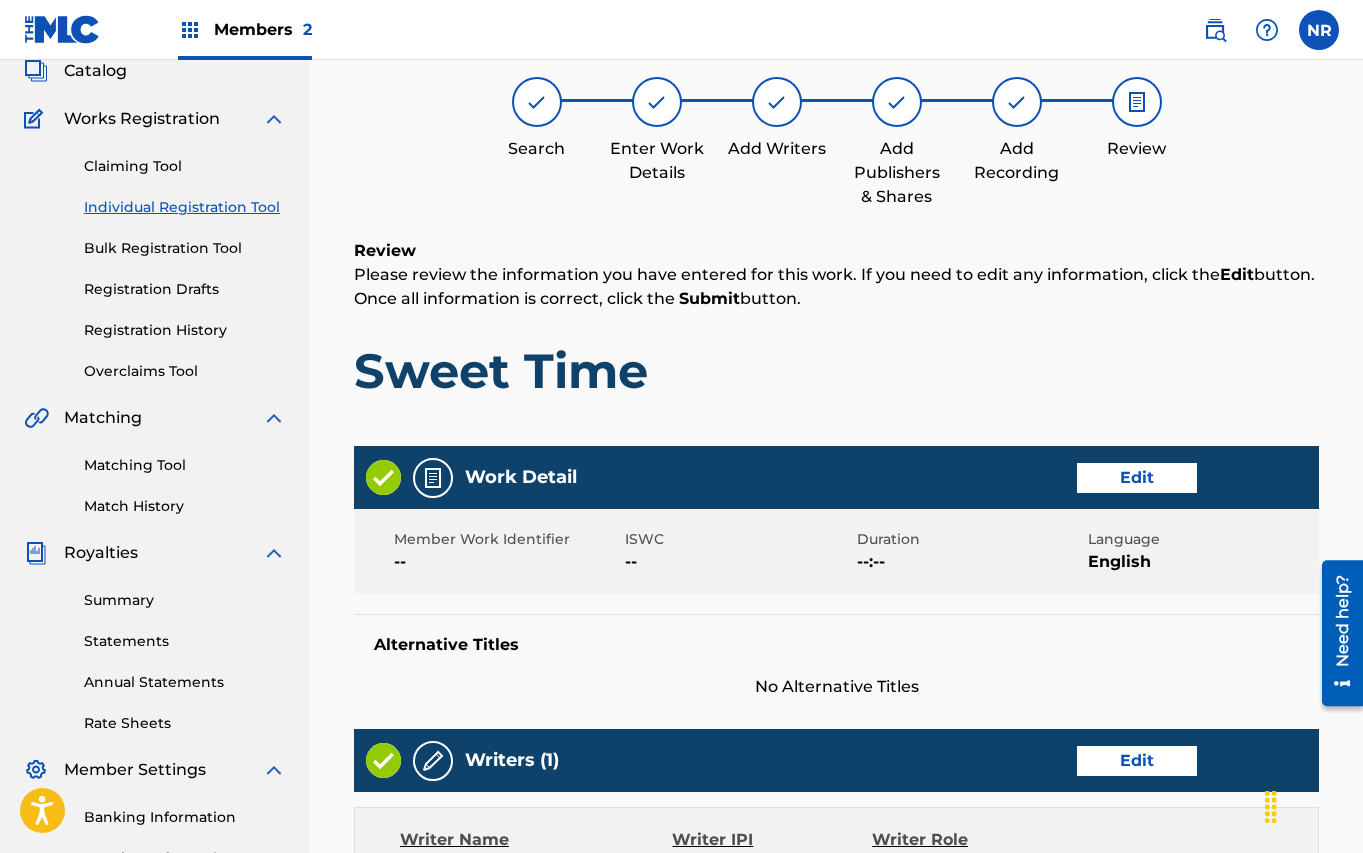 click on "Matching Tool" at bounding box center [185, 465] 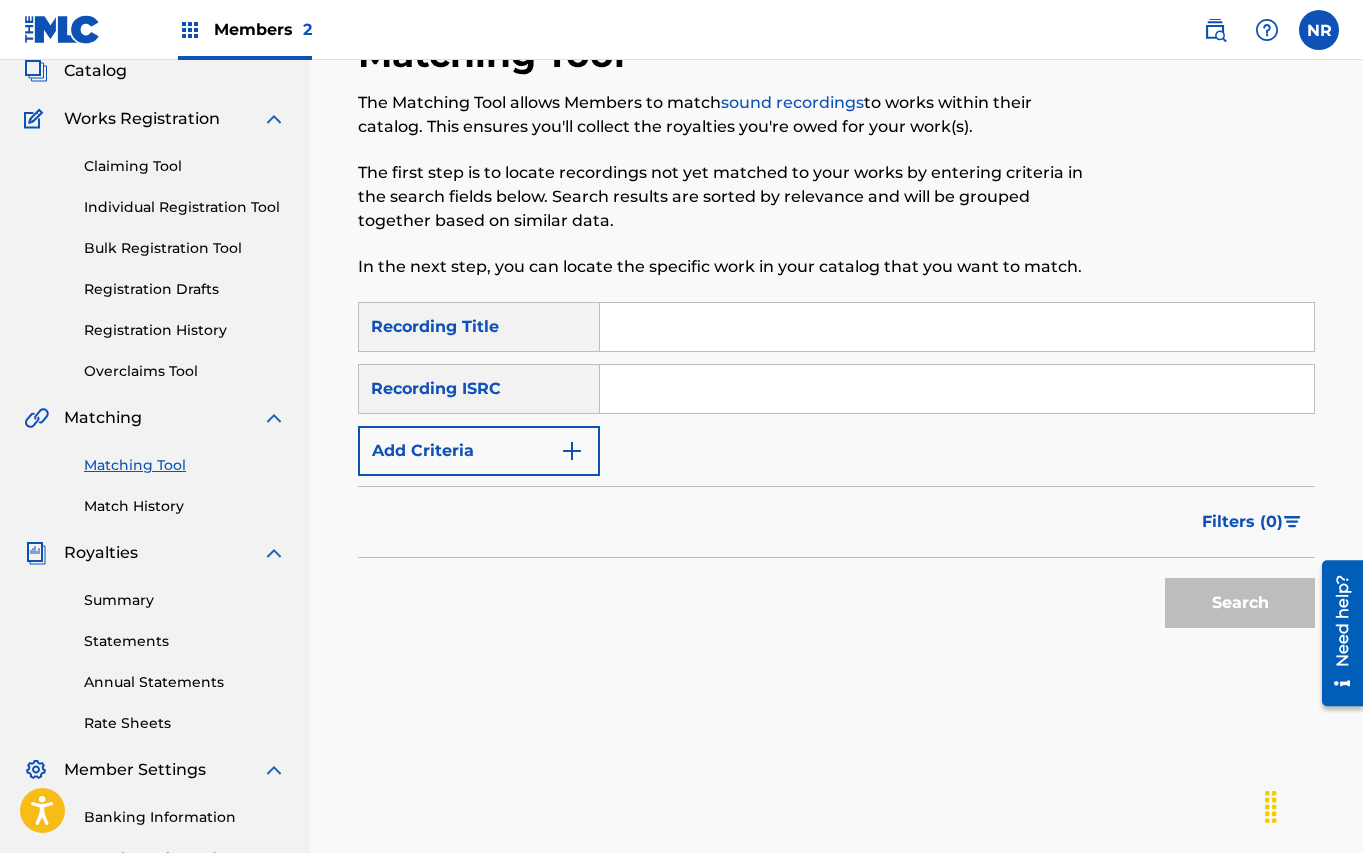 scroll, scrollTop: 0, scrollLeft: 0, axis: both 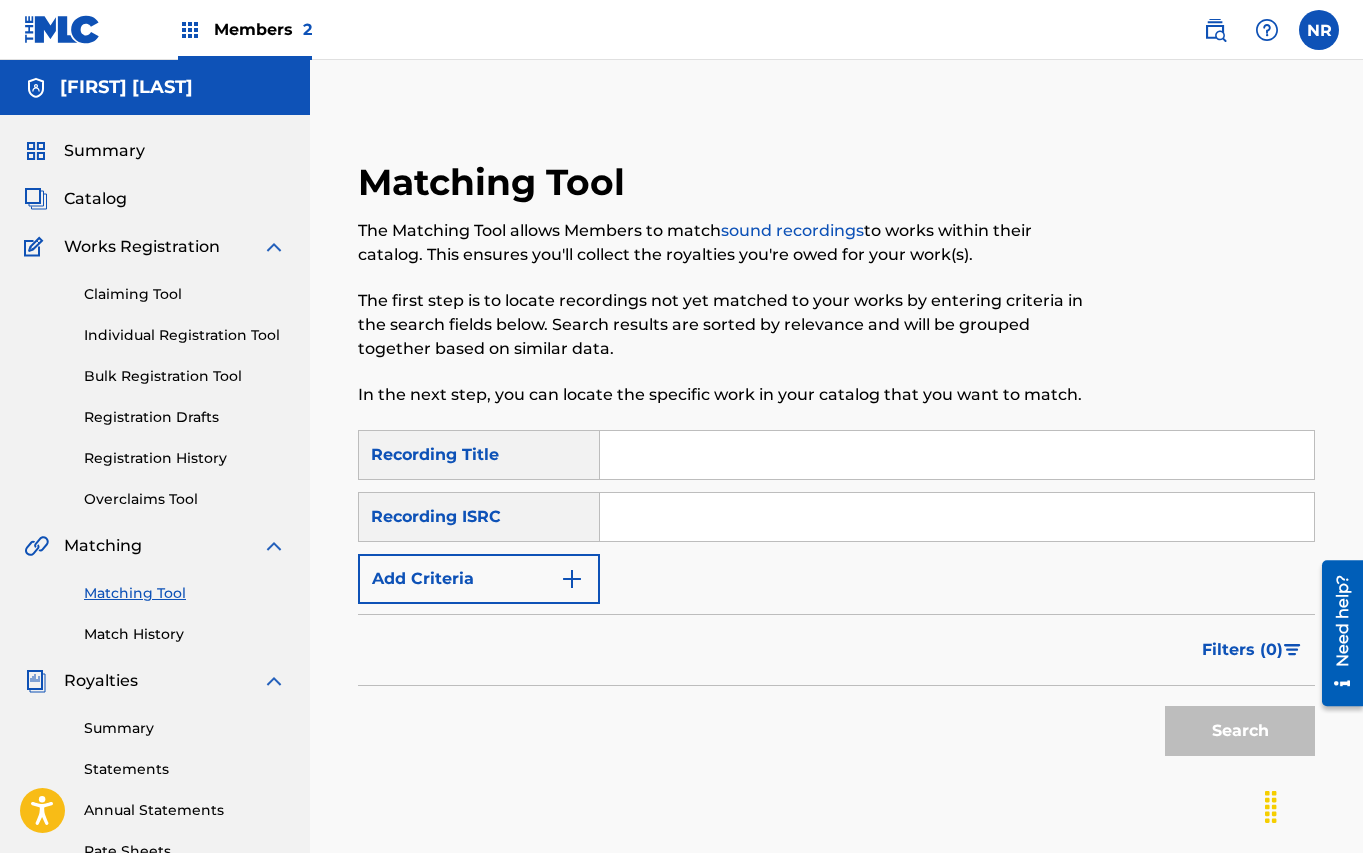 click at bounding box center [957, 455] 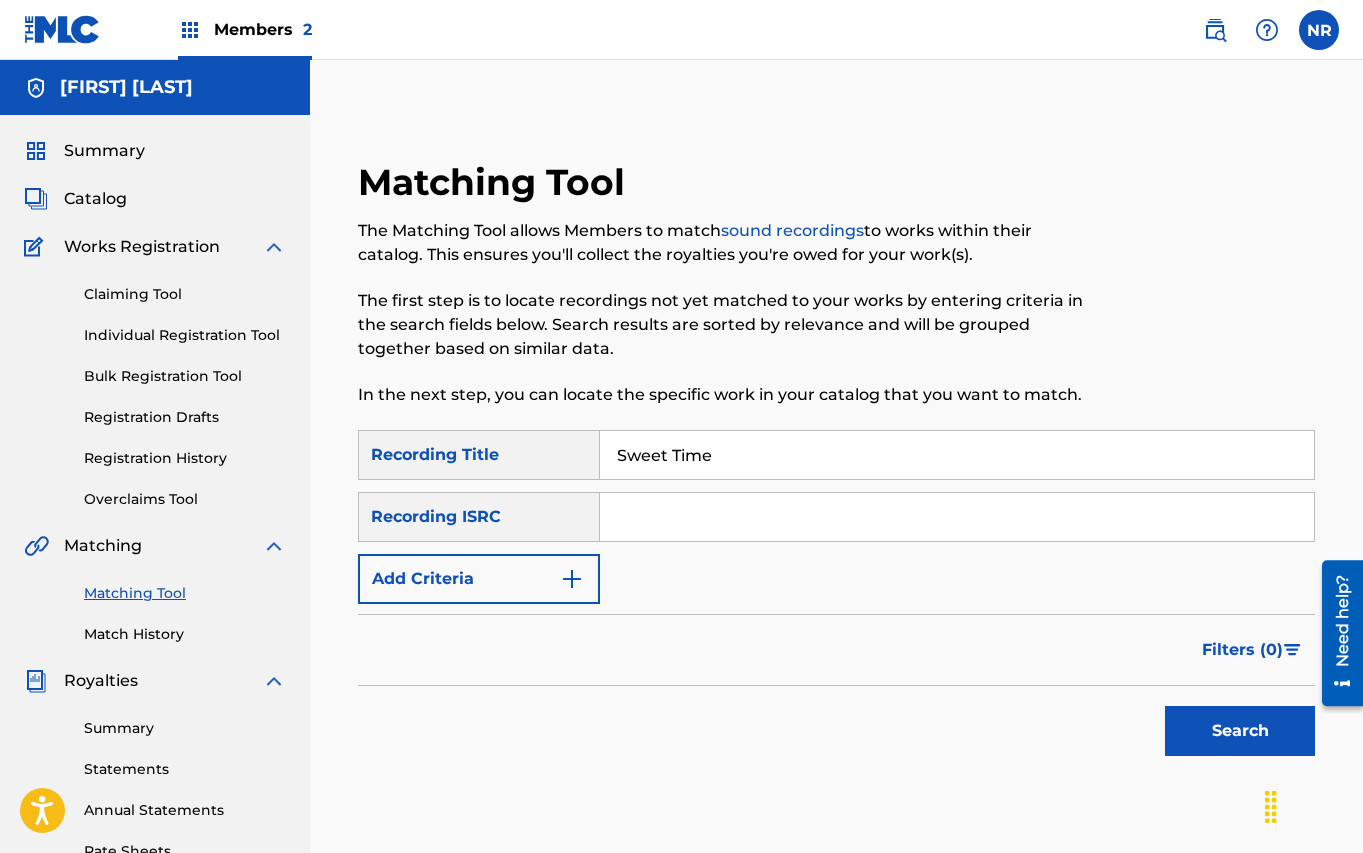 click at bounding box center [572, 579] 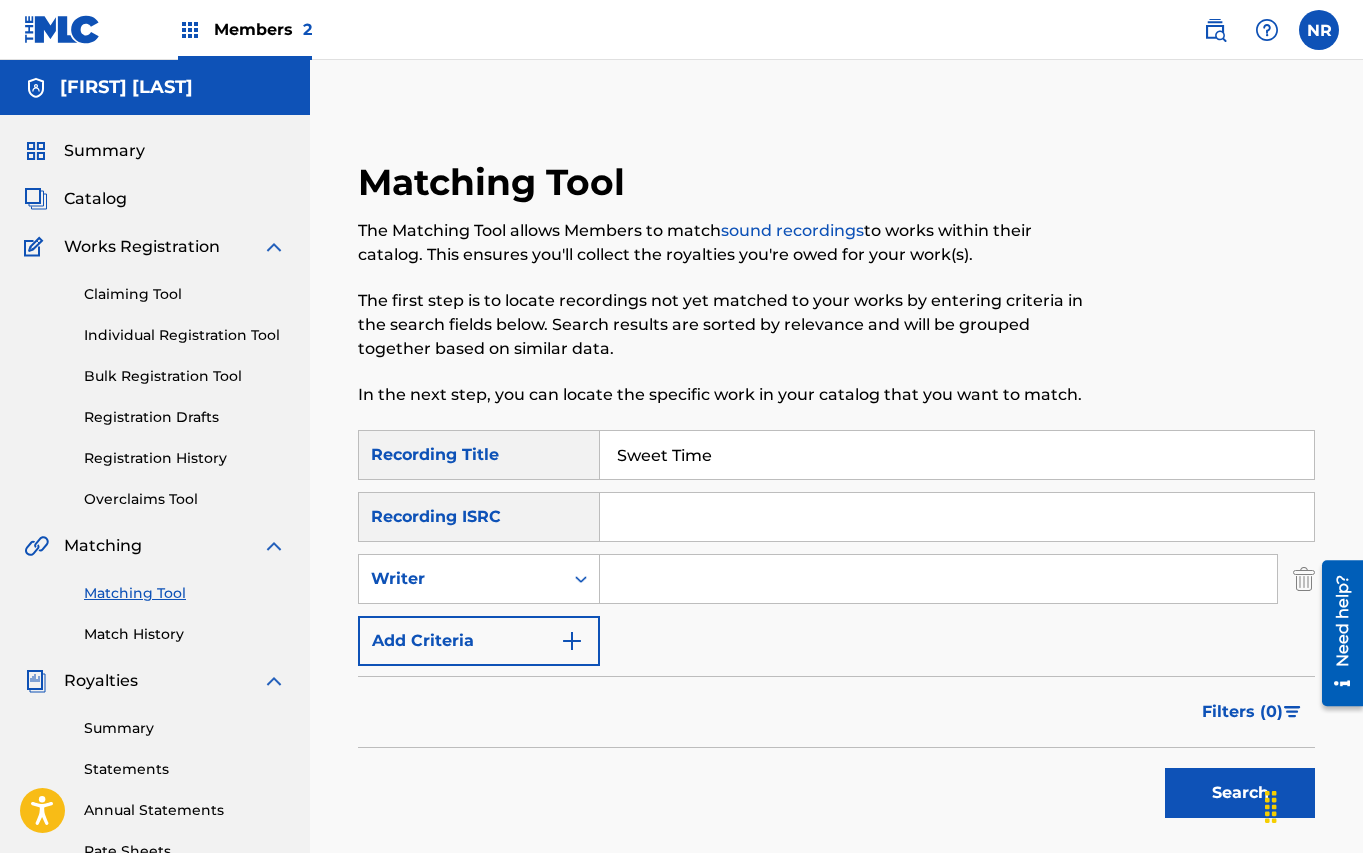 click at bounding box center [938, 579] 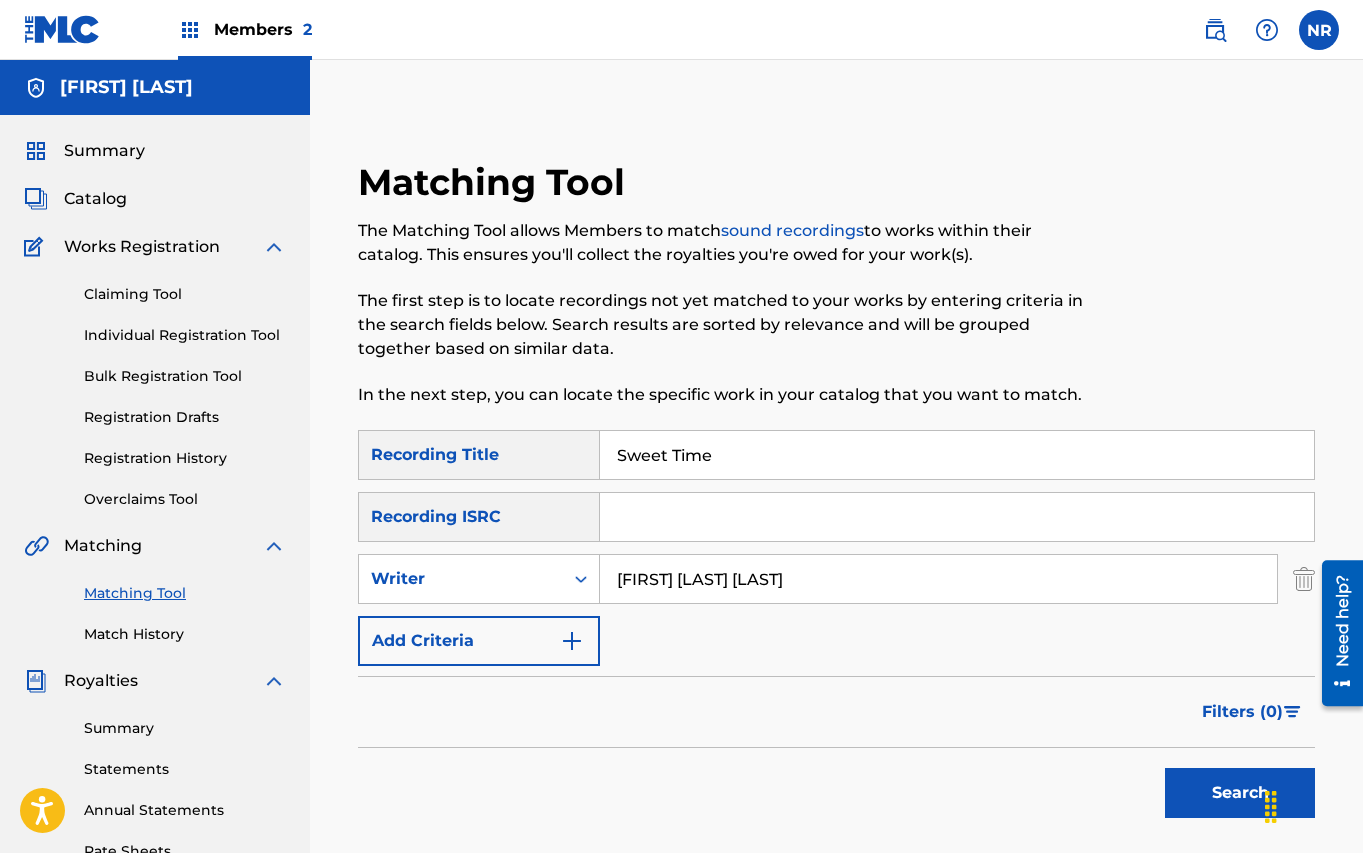 type on "[FIRST] [LAST] [LAST]" 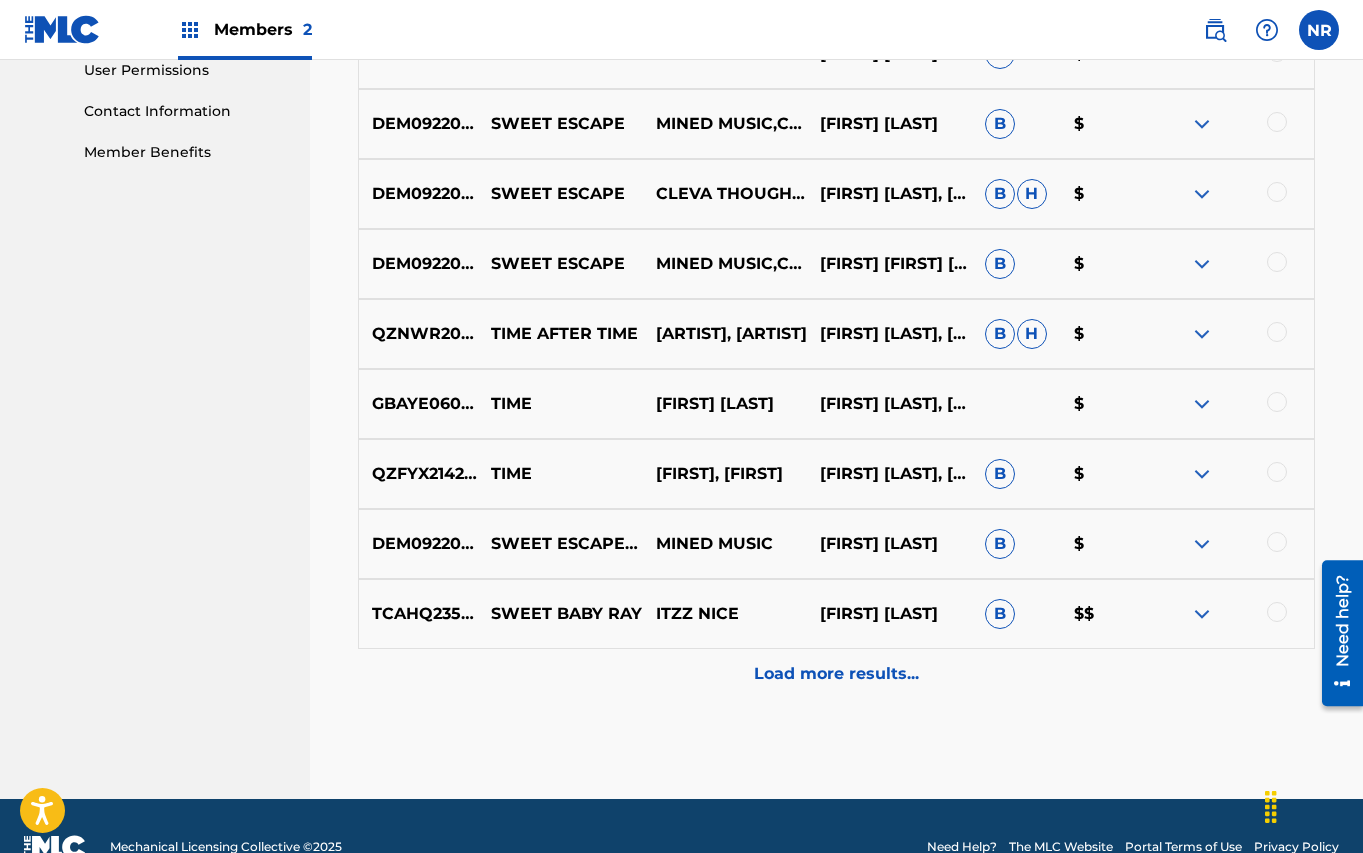 click on "Load more results..." at bounding box center [836, 674] 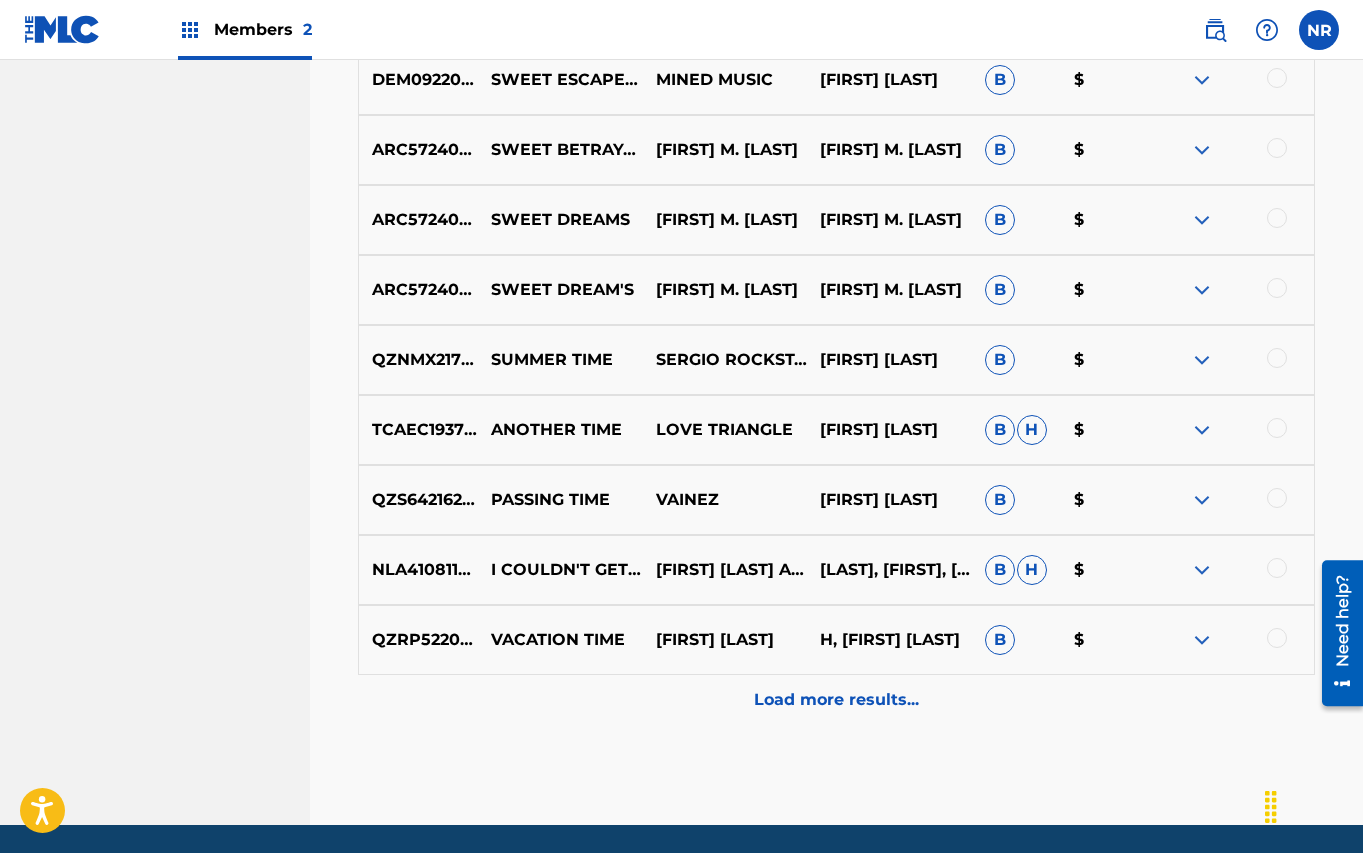 click on "Load more results..." at bounding box center [836, 700] 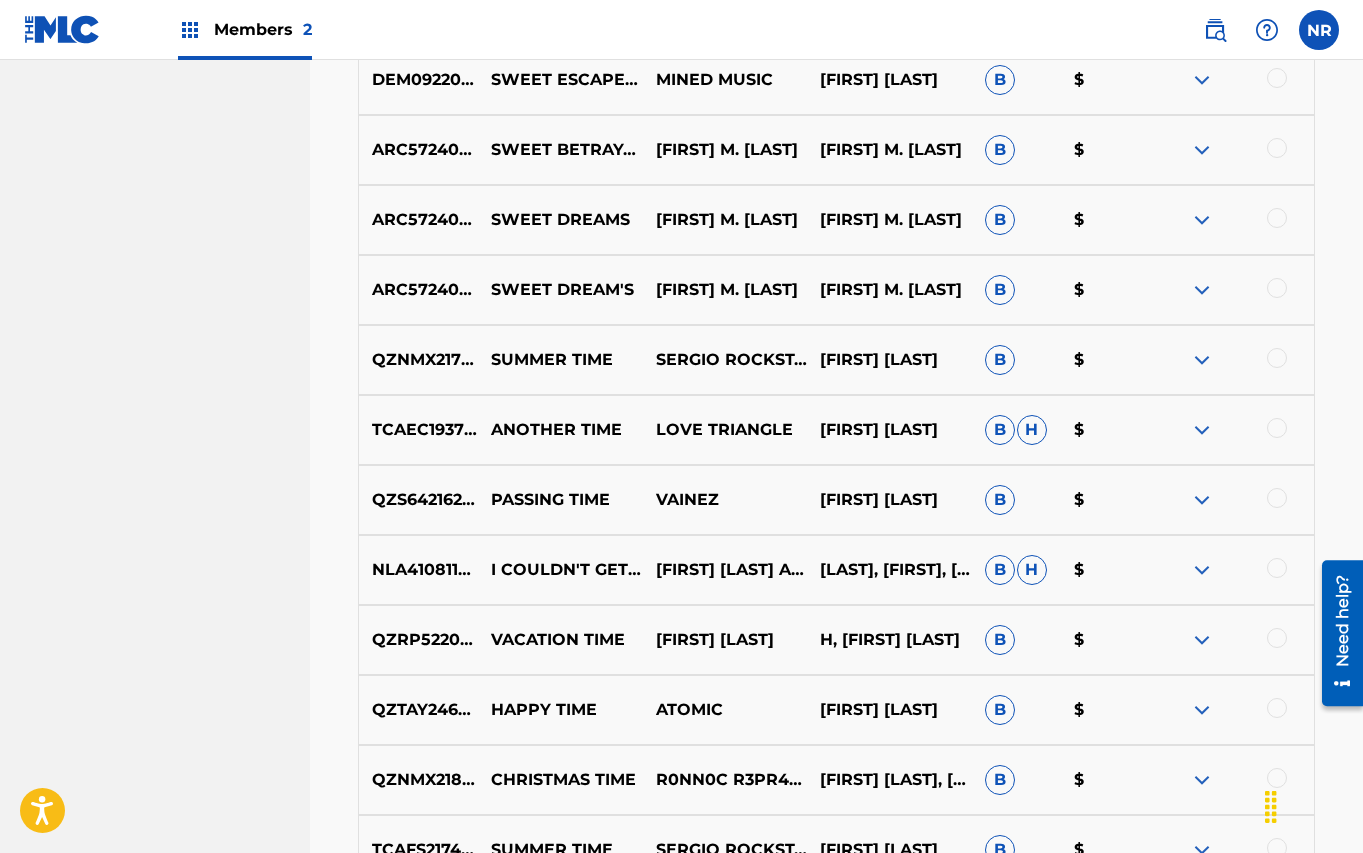 scroll, scrollTop: 0, scrollLeft: 0, axis: both 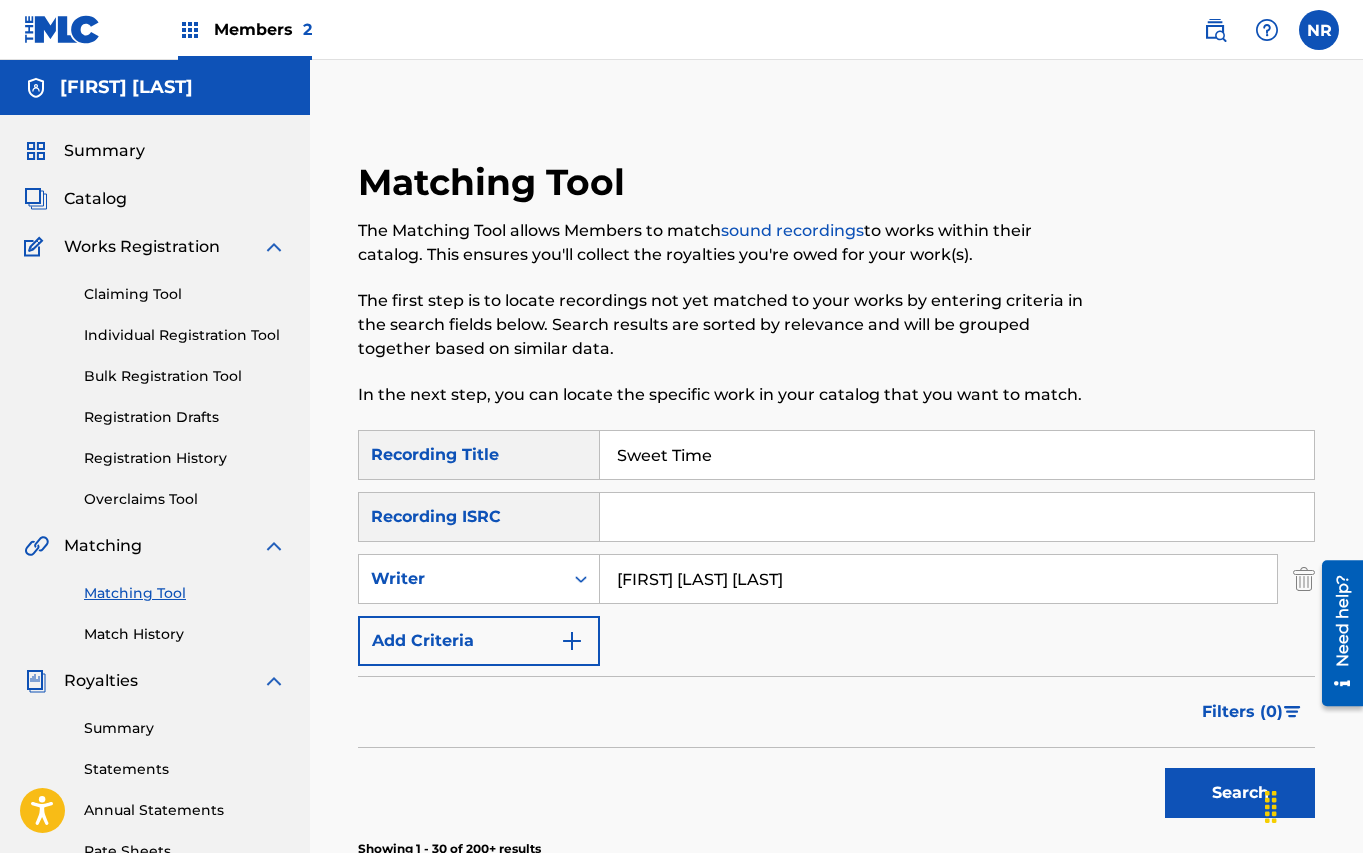 click on "Add Criteria" at bounding box center [479, 641] 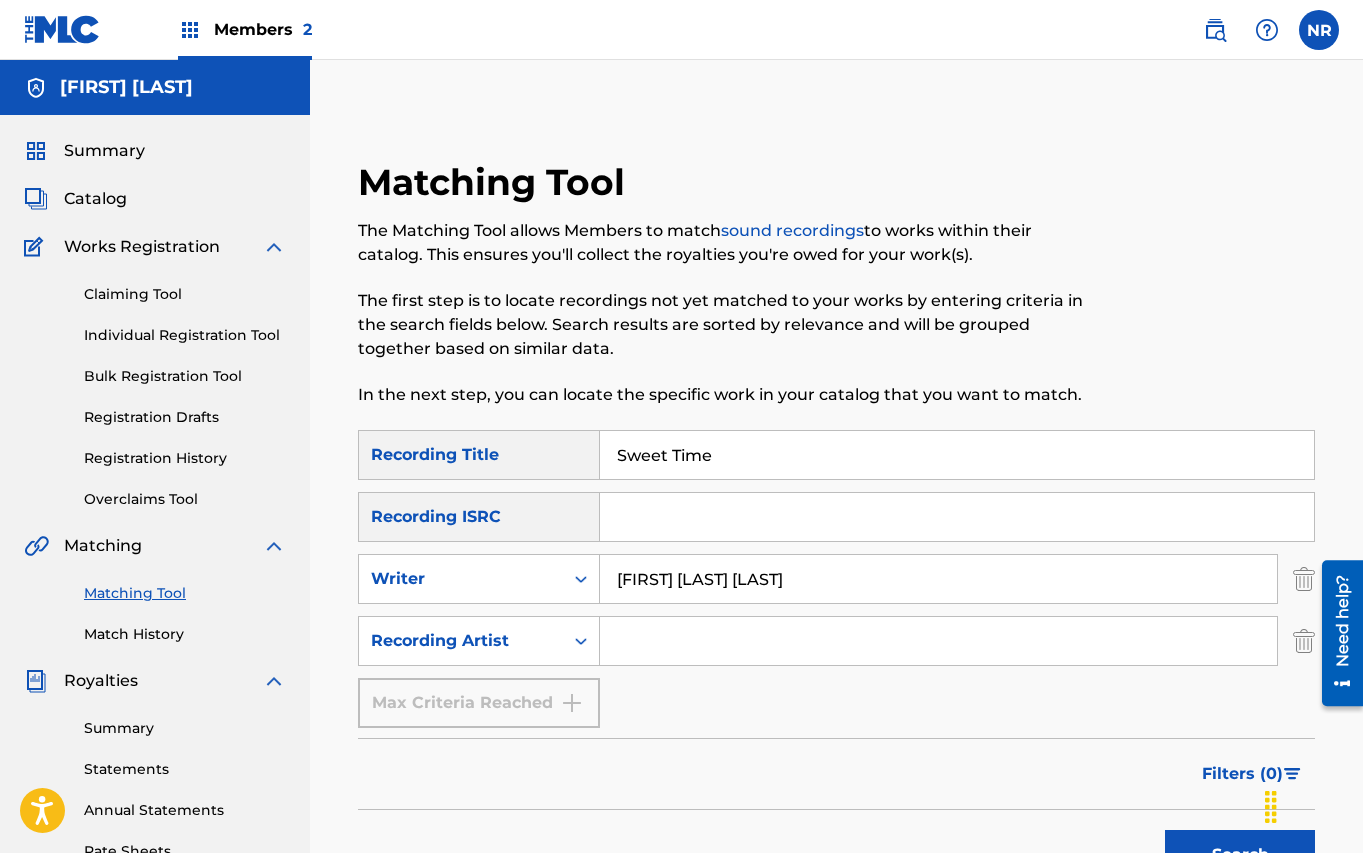 click at bounding box center (938, 641) 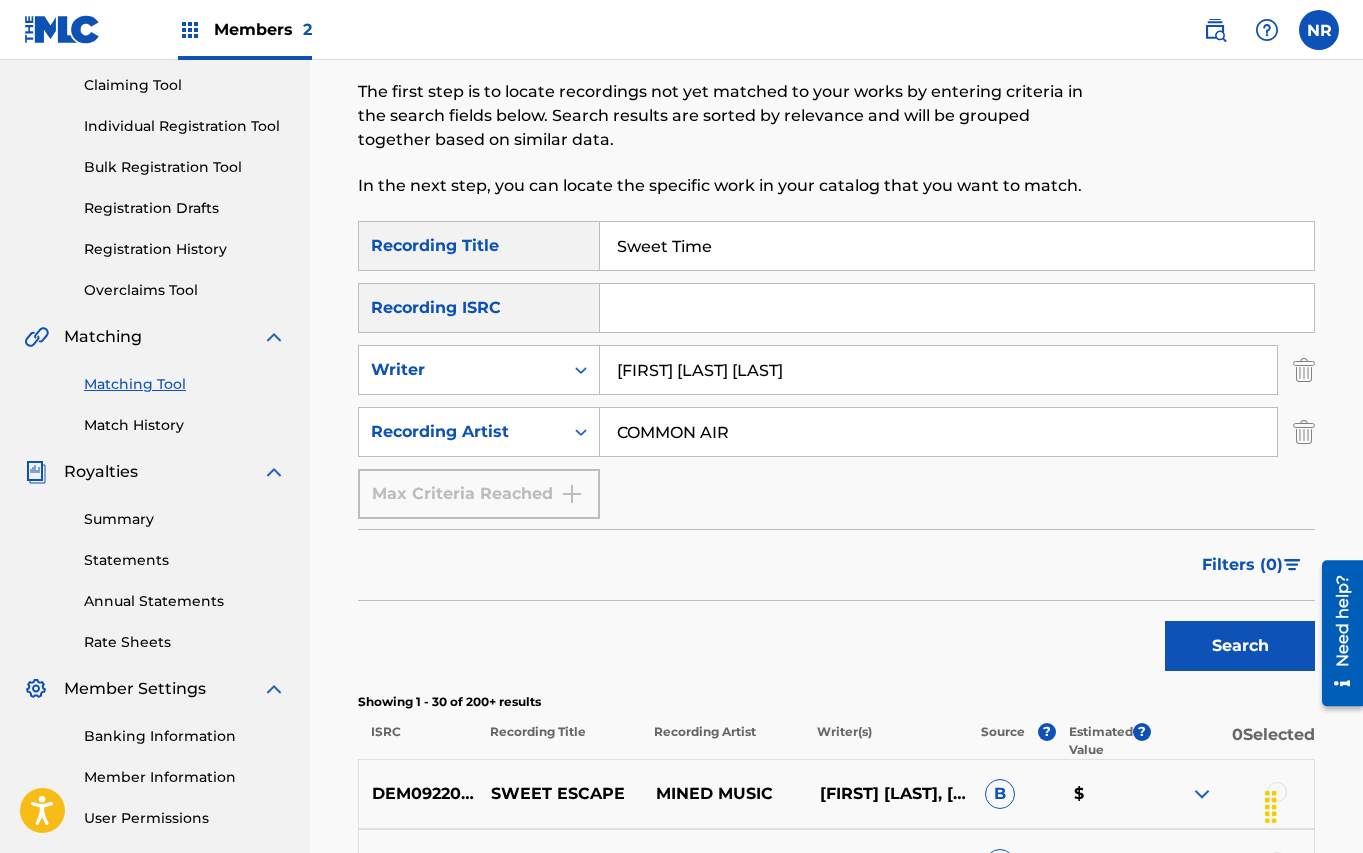scroll, scrollTop: 216, scrollLeft: 0, axis: vertical 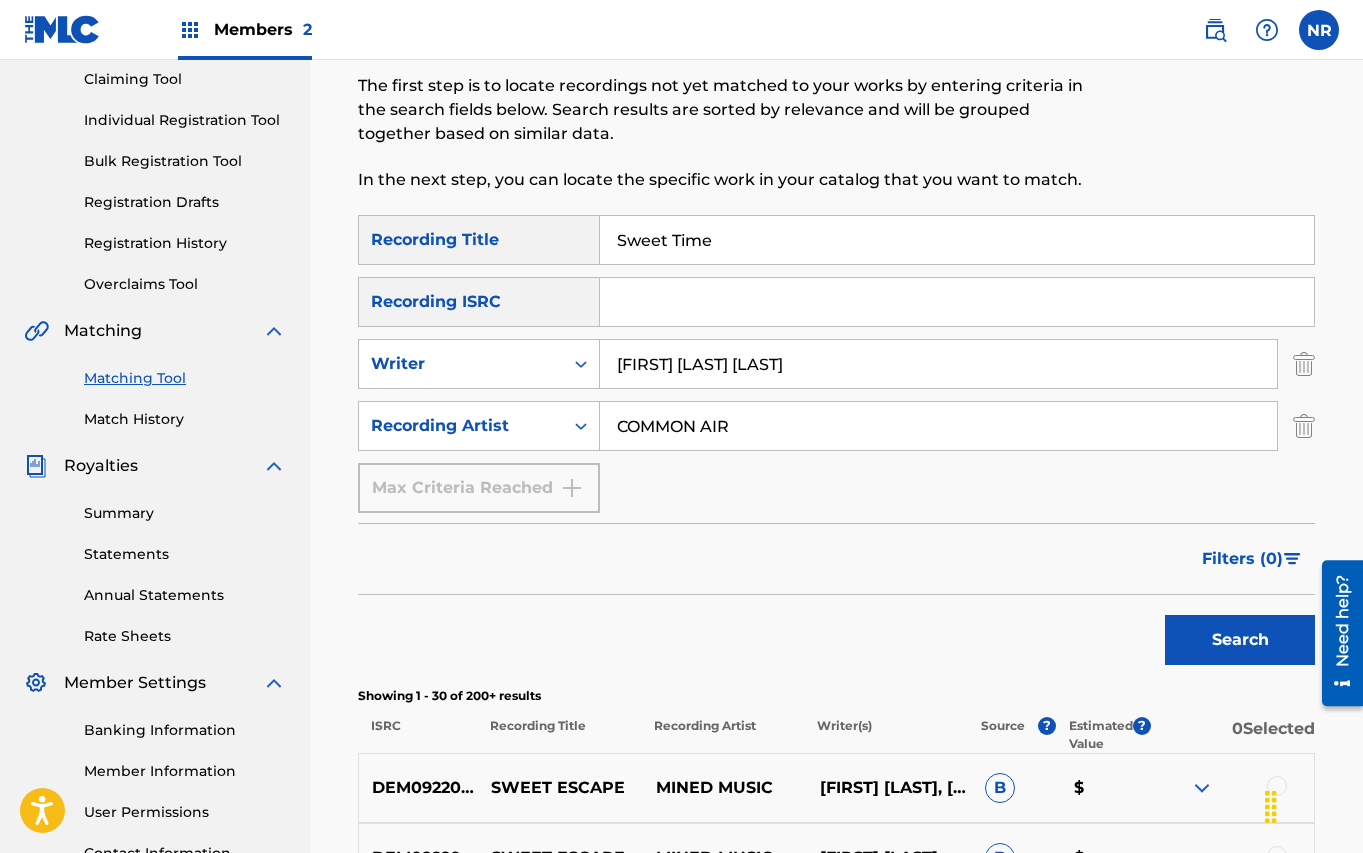 type on "COMMON AIR" 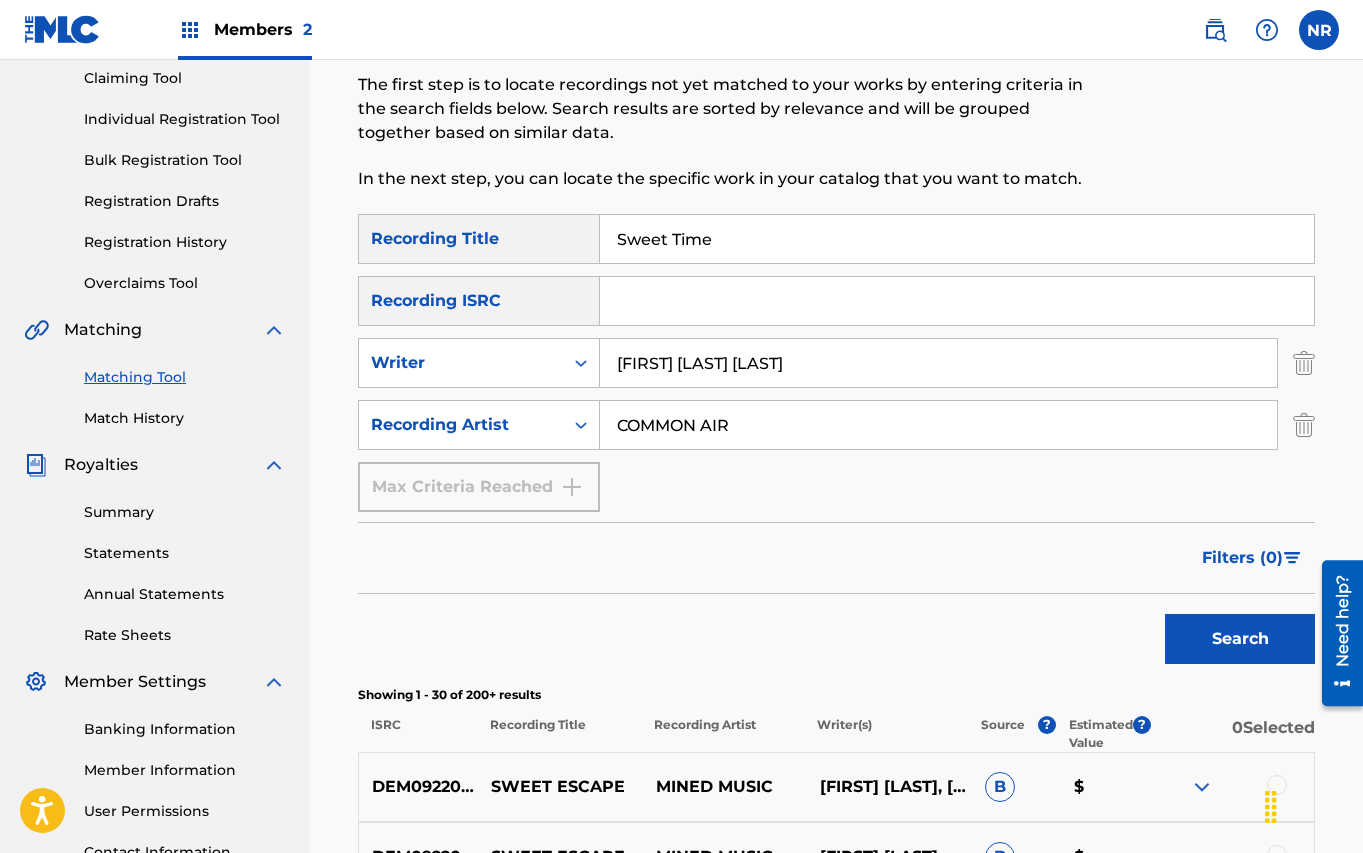 click on "Search" at bounding box center [1240, 639] 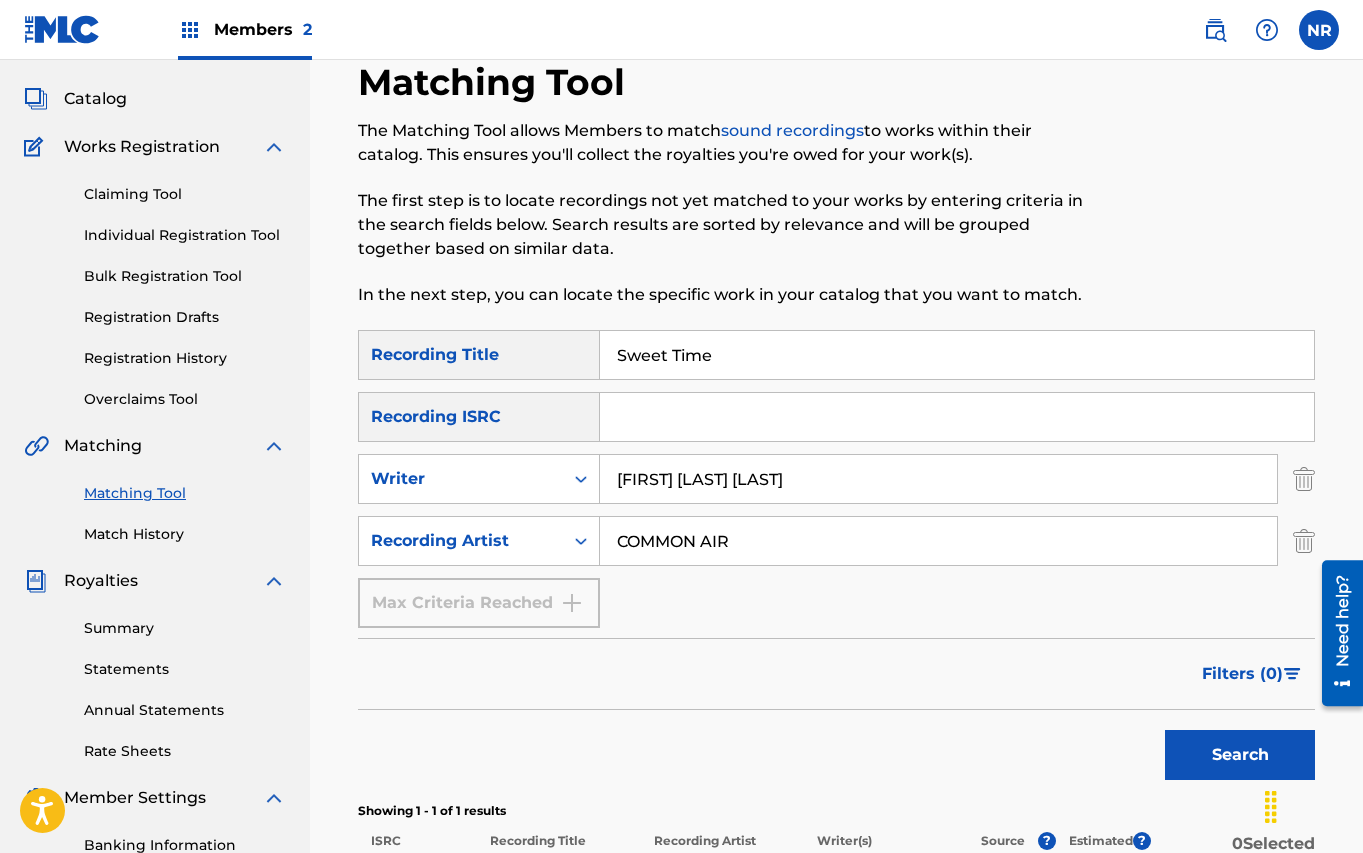 scroll, scrollTop: 102, scrollLeft: 0, axis: vertical 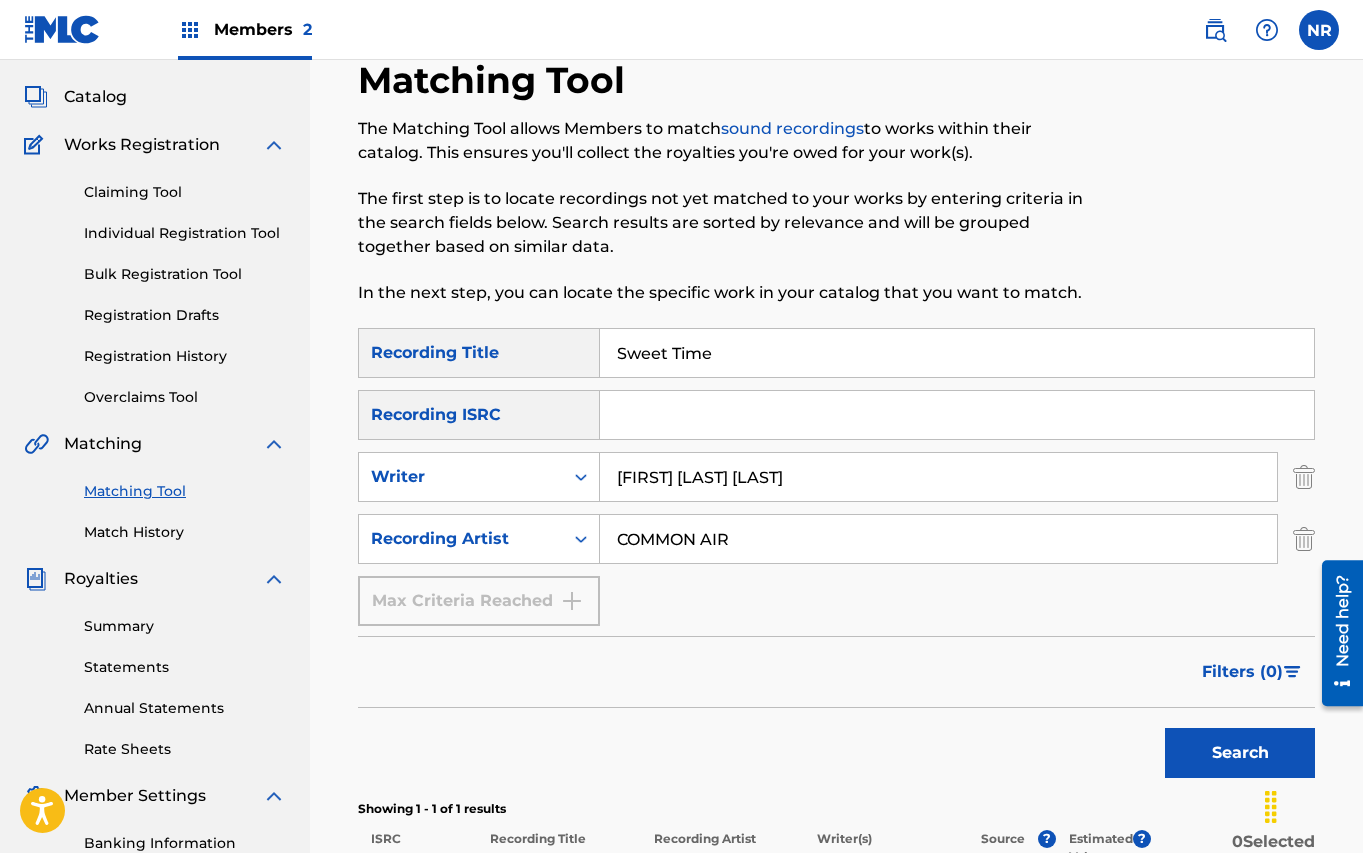 click on "Registration History" at bounding box center [185, 356] 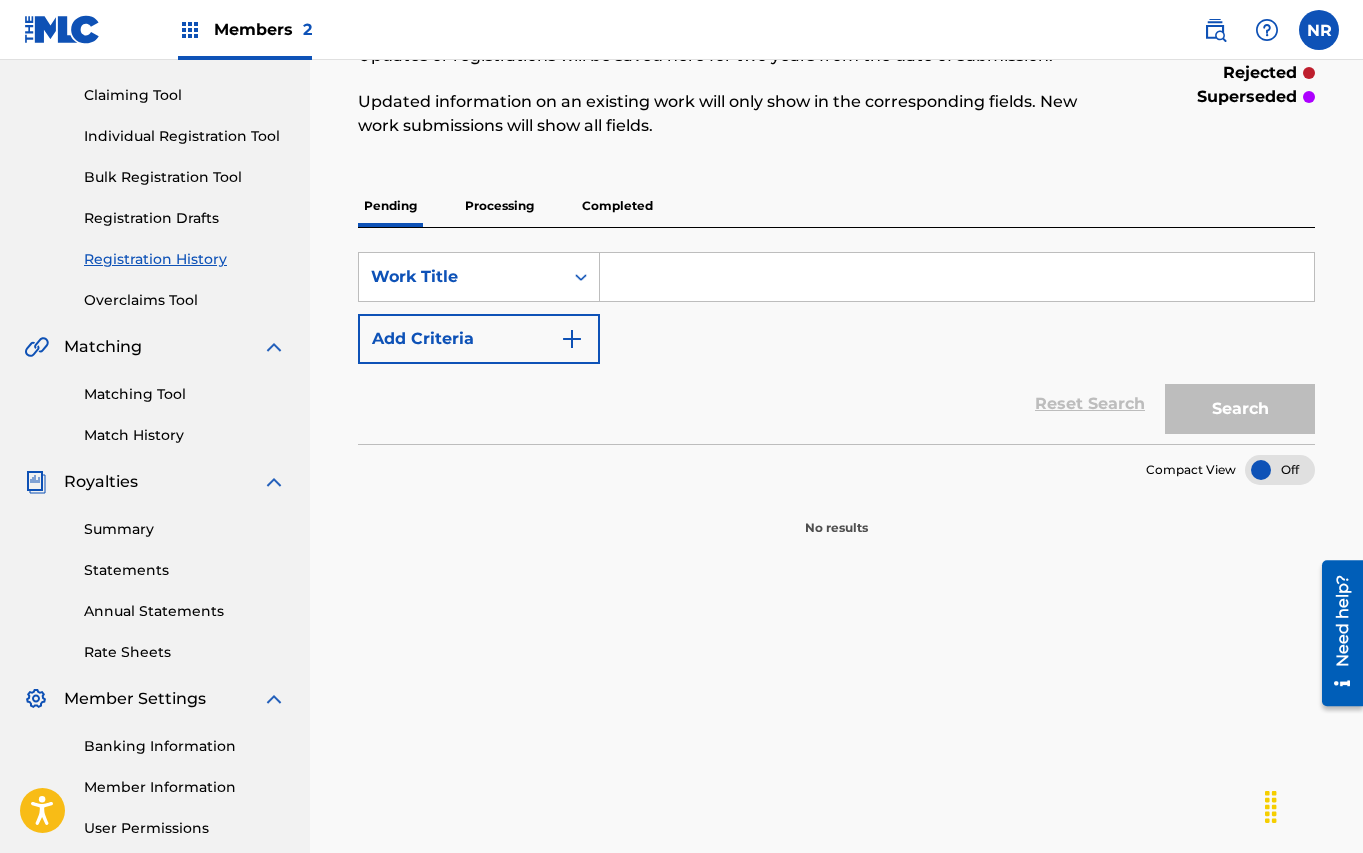 scroll, scrollTop: 203, scrollLeft: 0, axis: vertical 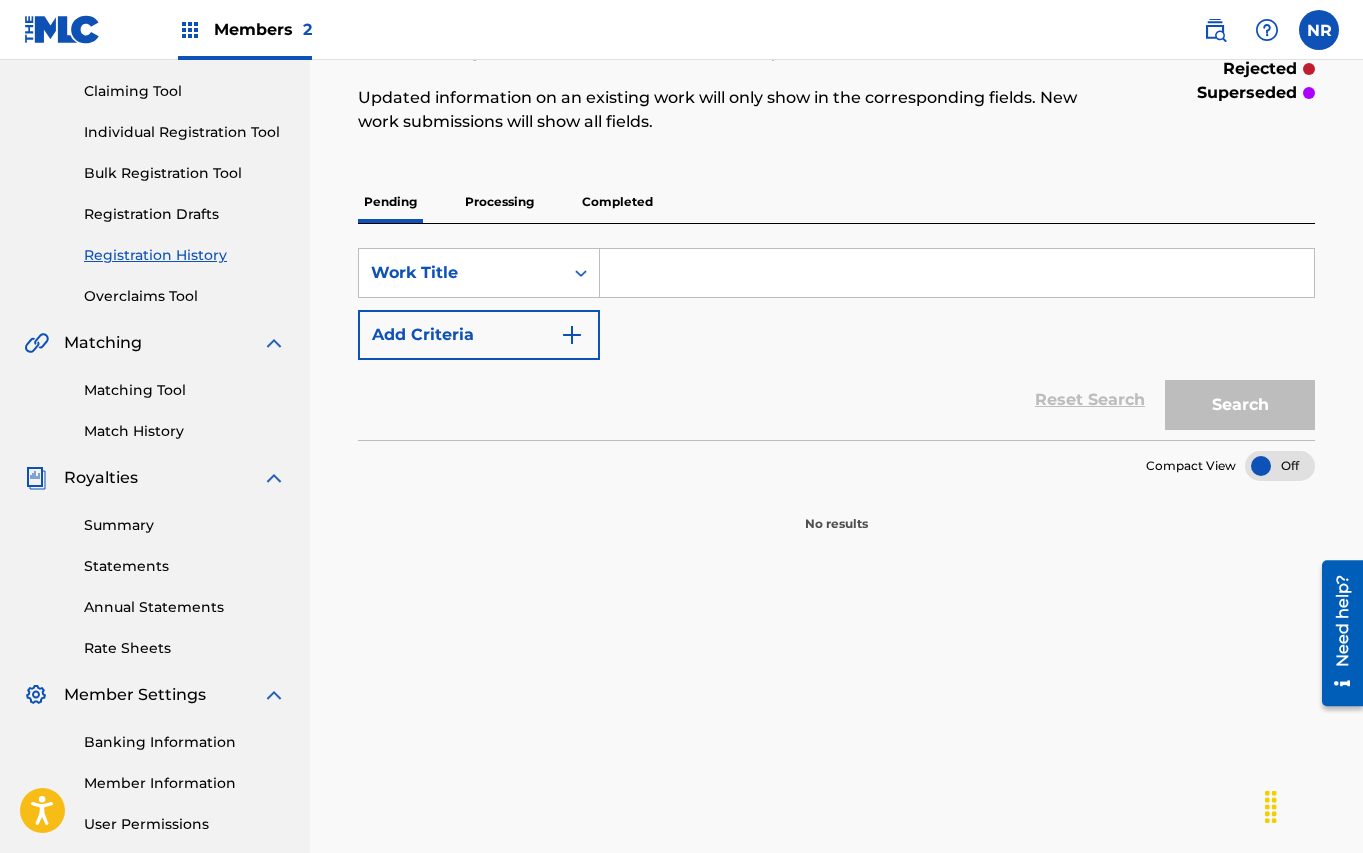 click on "Processing" at bounding box center (499, 202) 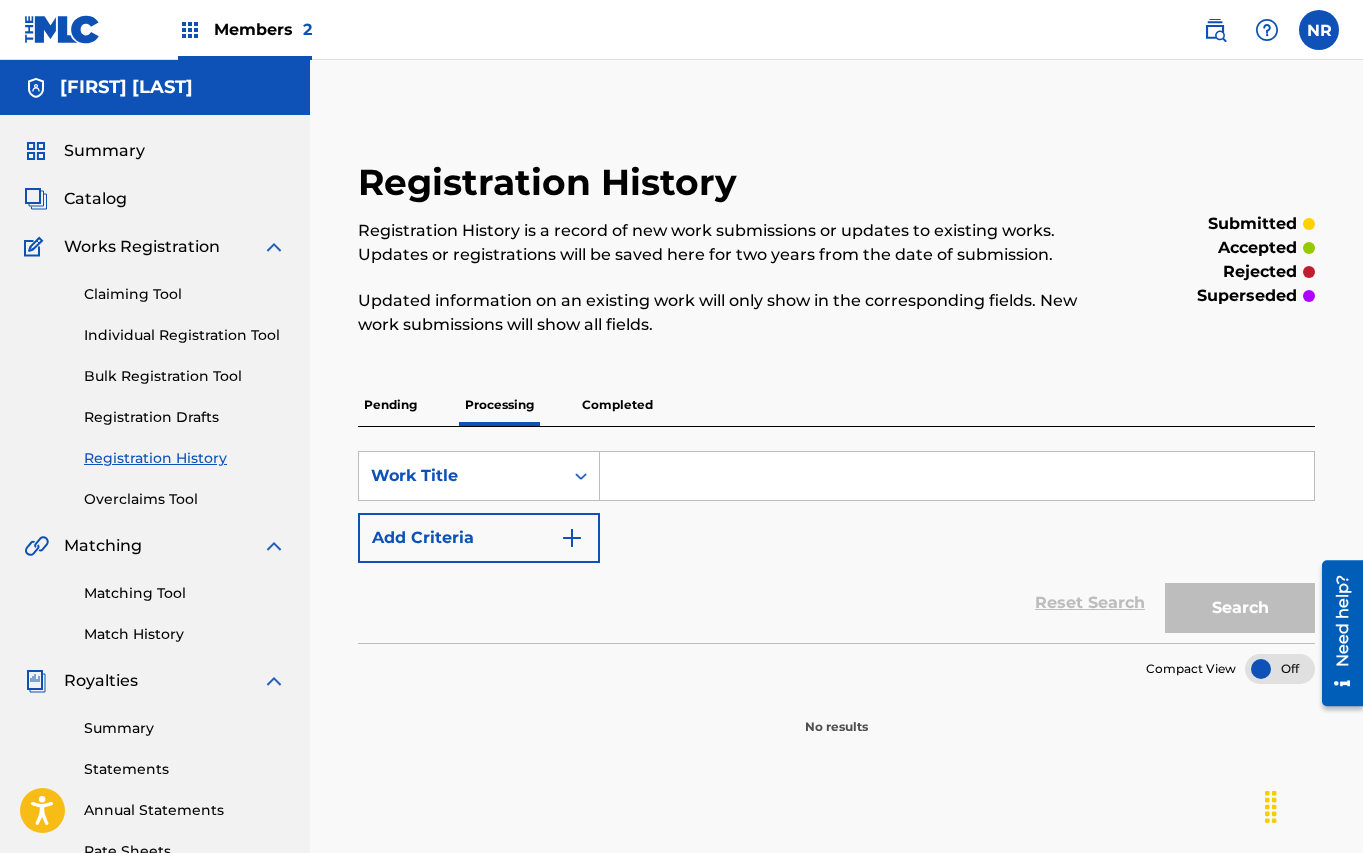 click on "Completed" at bounding box center (617, 405) 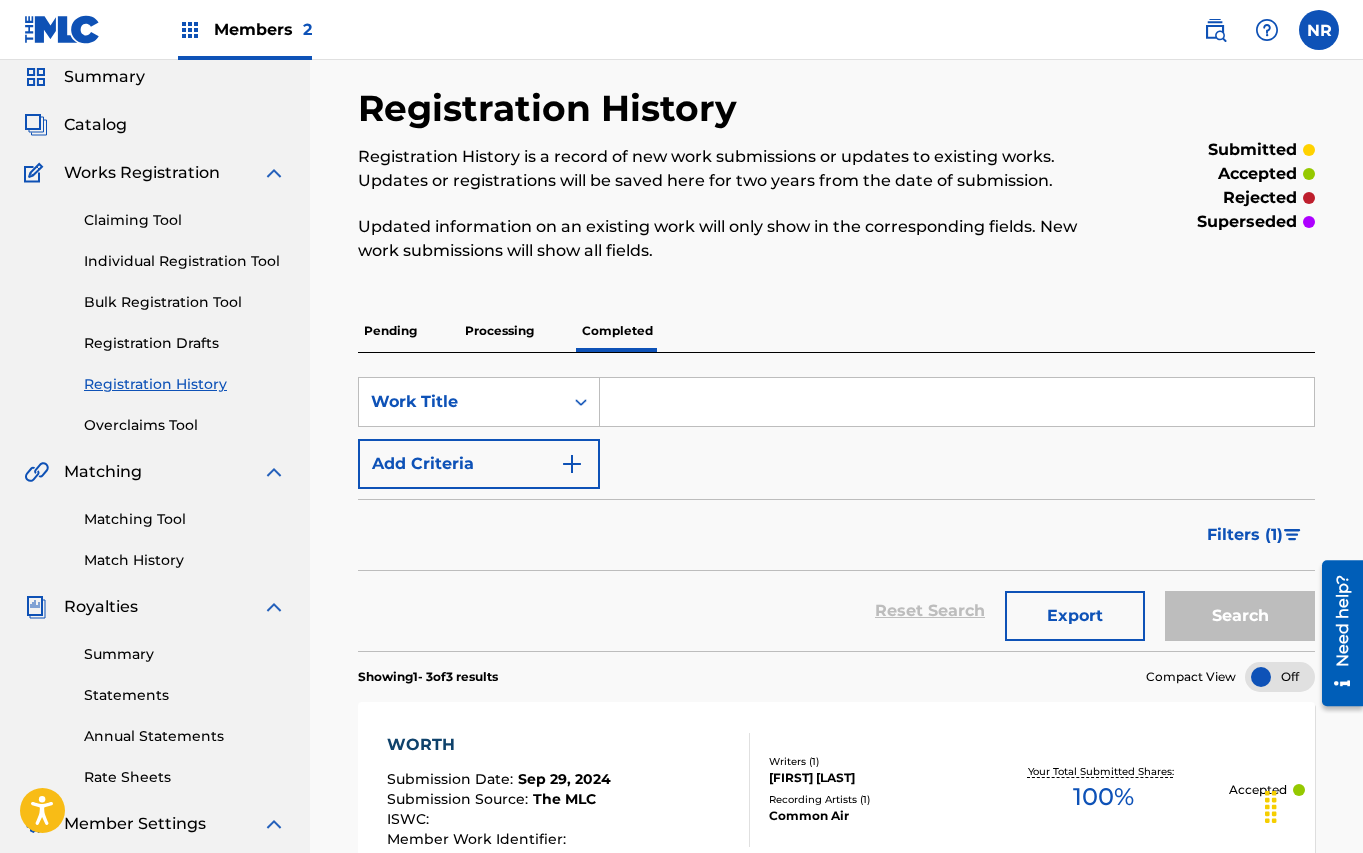 scroll, scrollTop: 73, scrollLeft: 0, axis: vertical 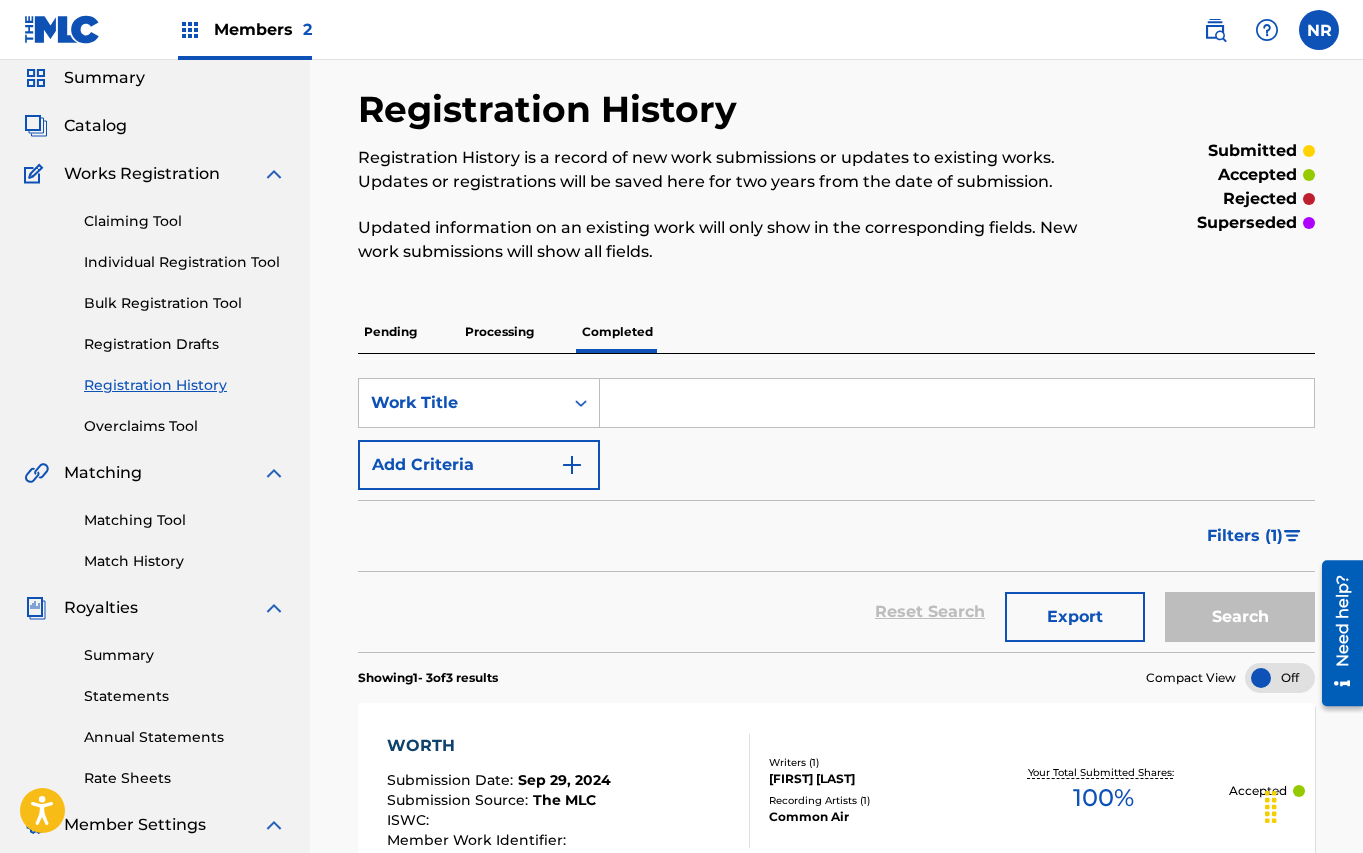 click on "Individual Registration Tool" at bounding box center [185, 262] 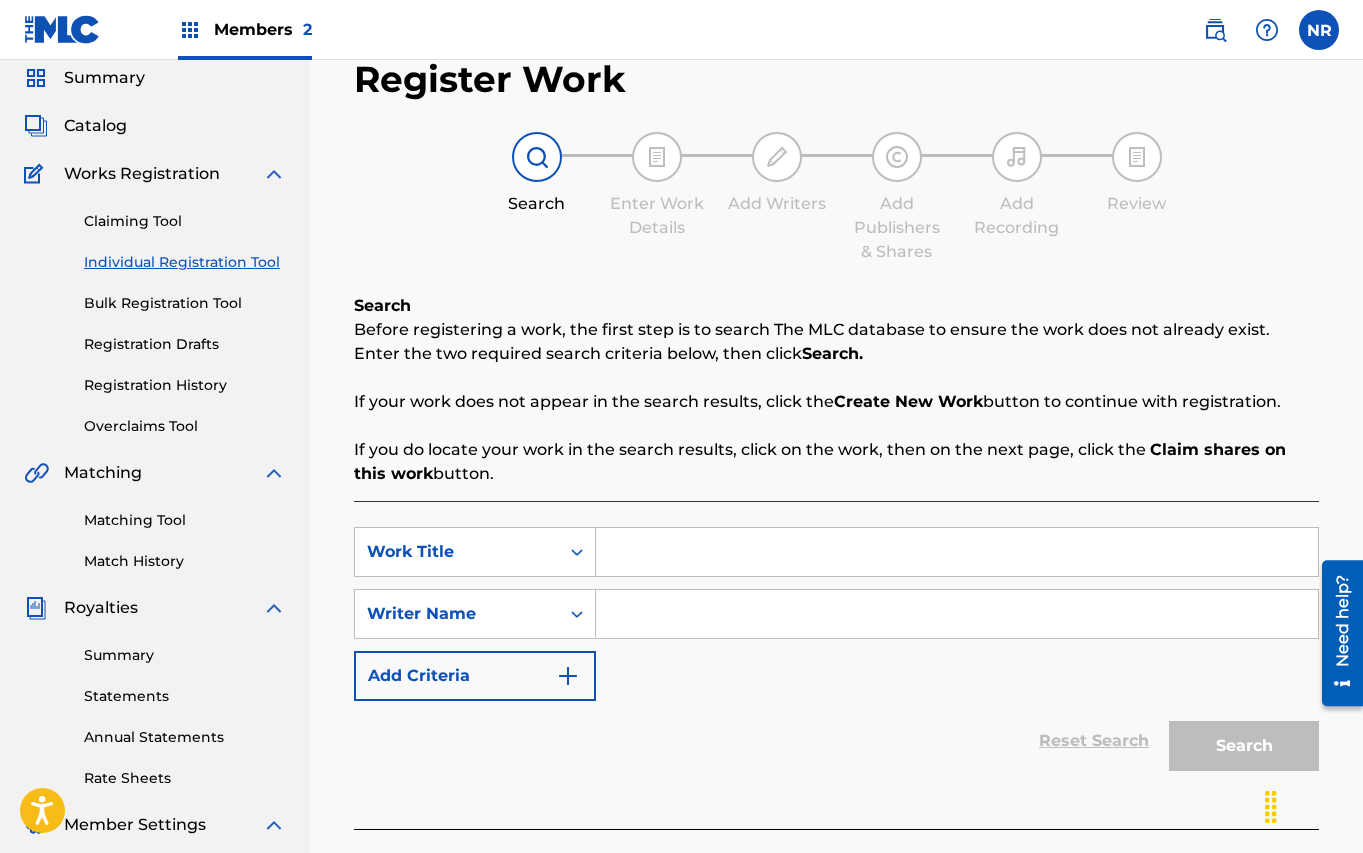 scroll, scrollTop: 0, scrollLeft: 0, axis: both 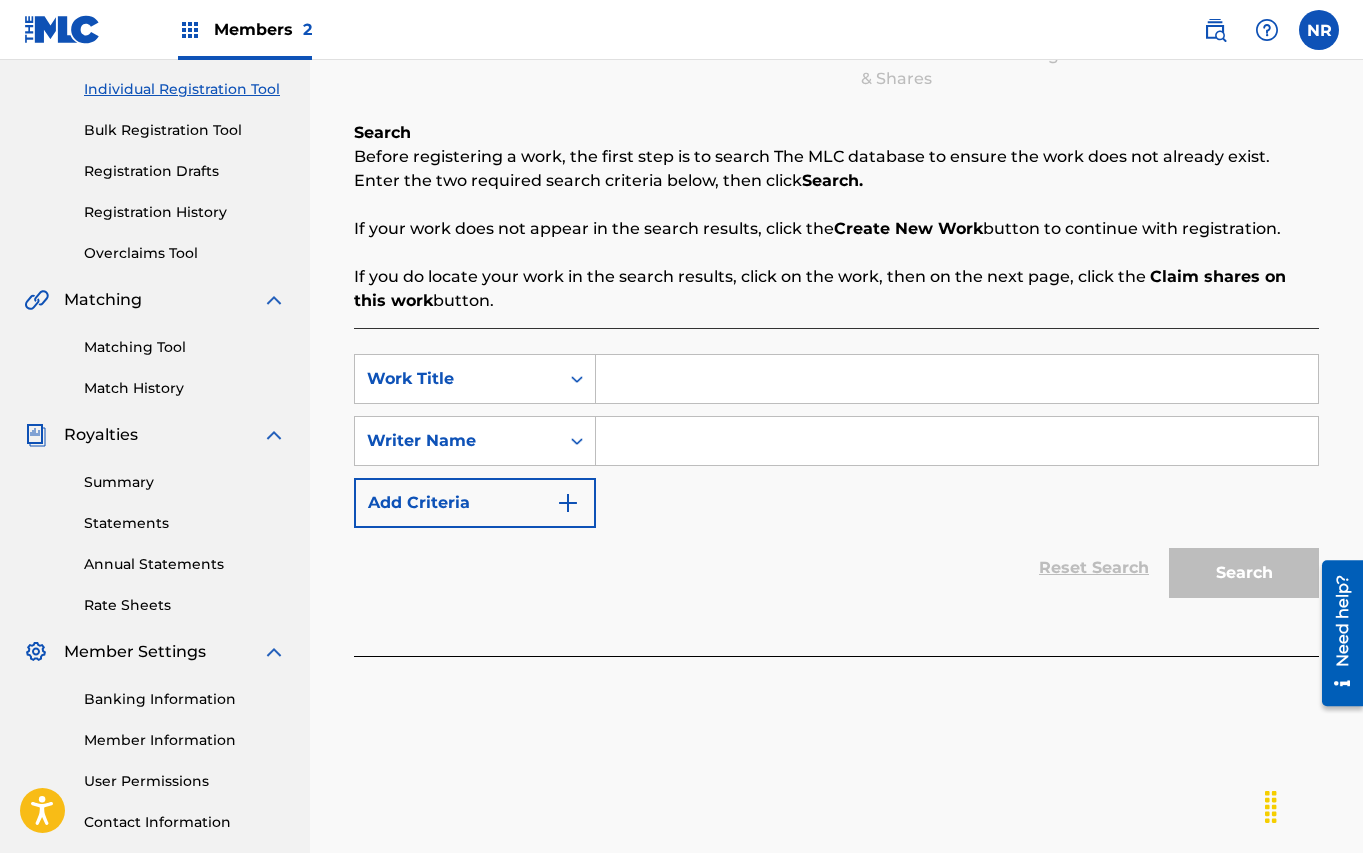 click at bounding box center [957, 379] 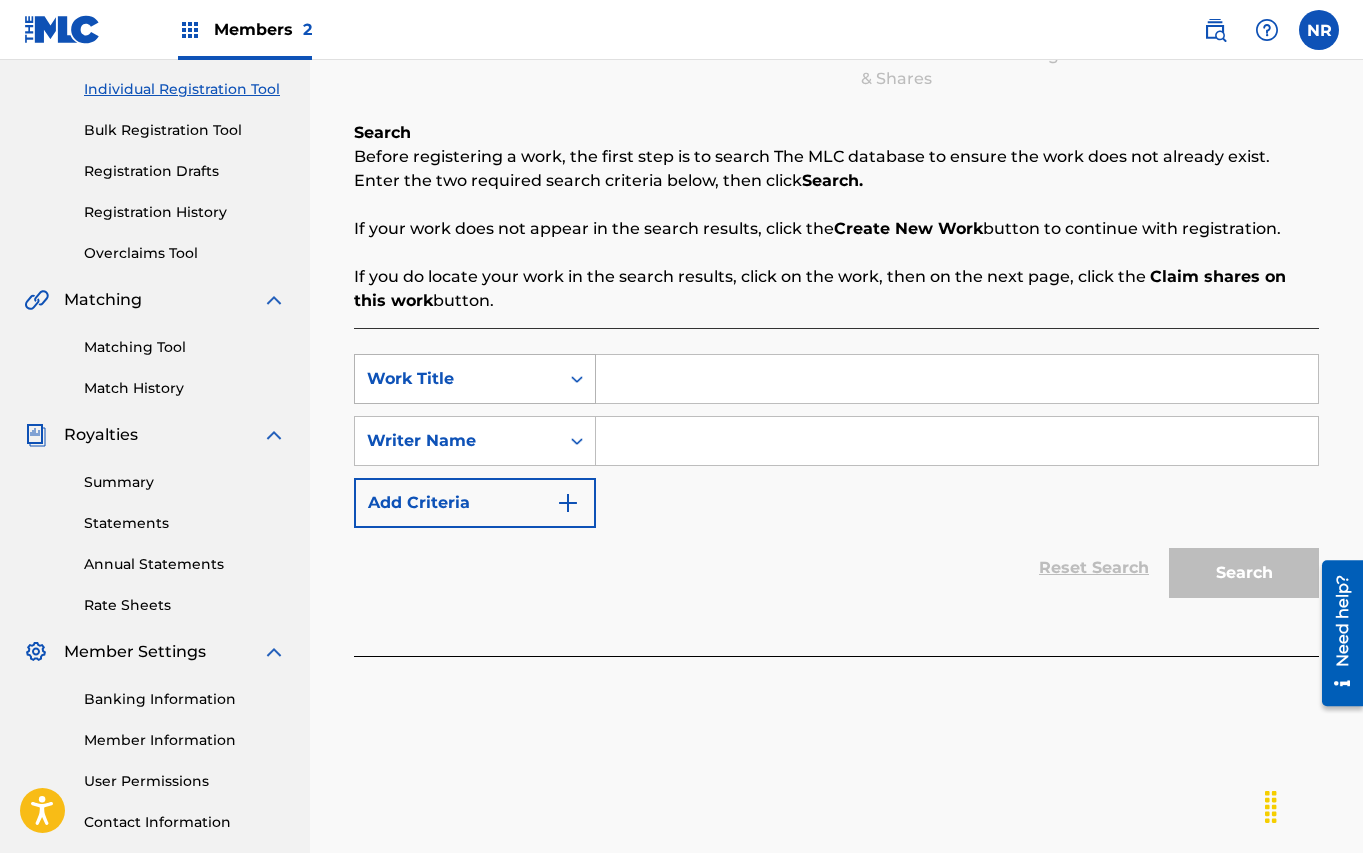 click at bounding box center [577, 379] 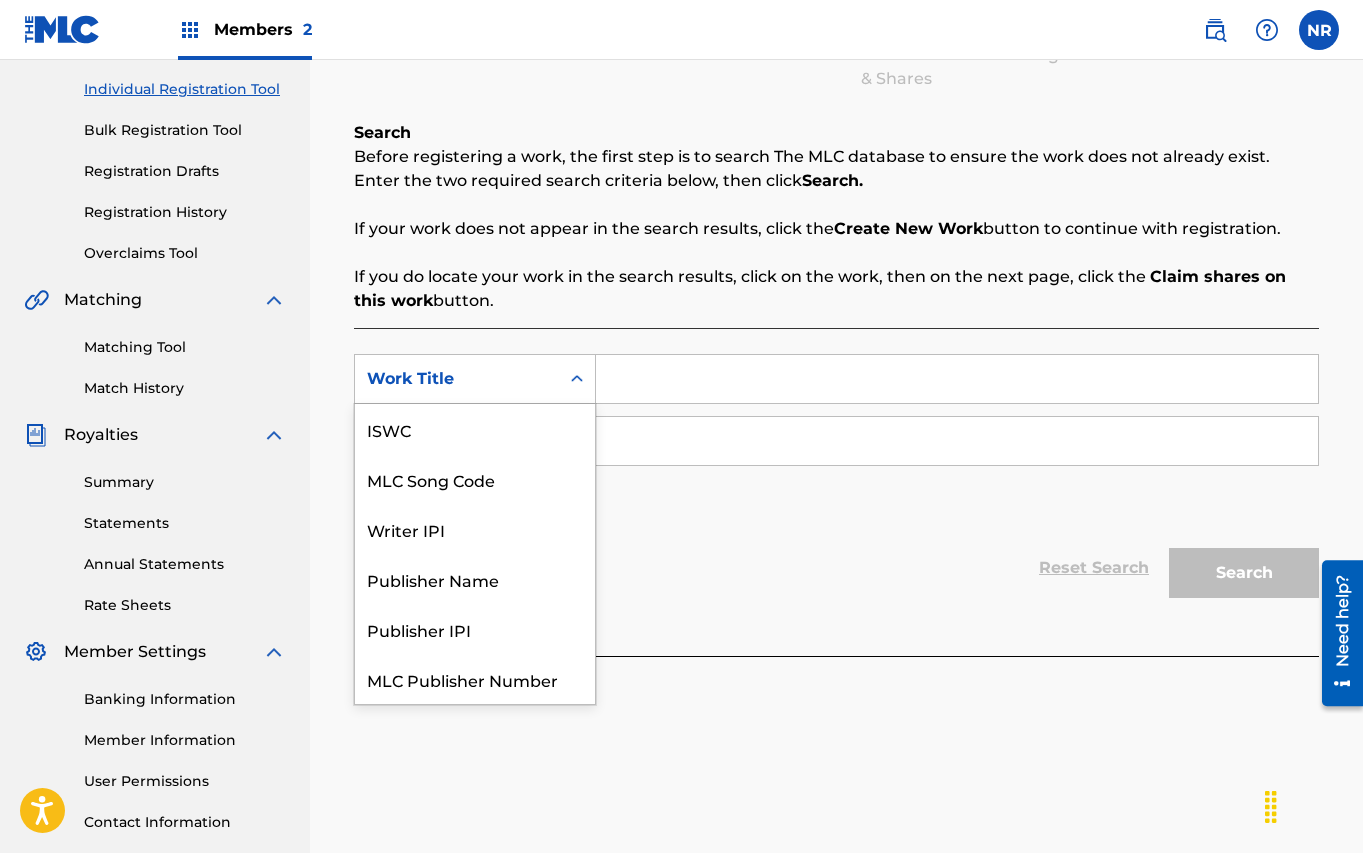 scroll, scrollTop: 50, scrollLeft: 0, axis: vertical 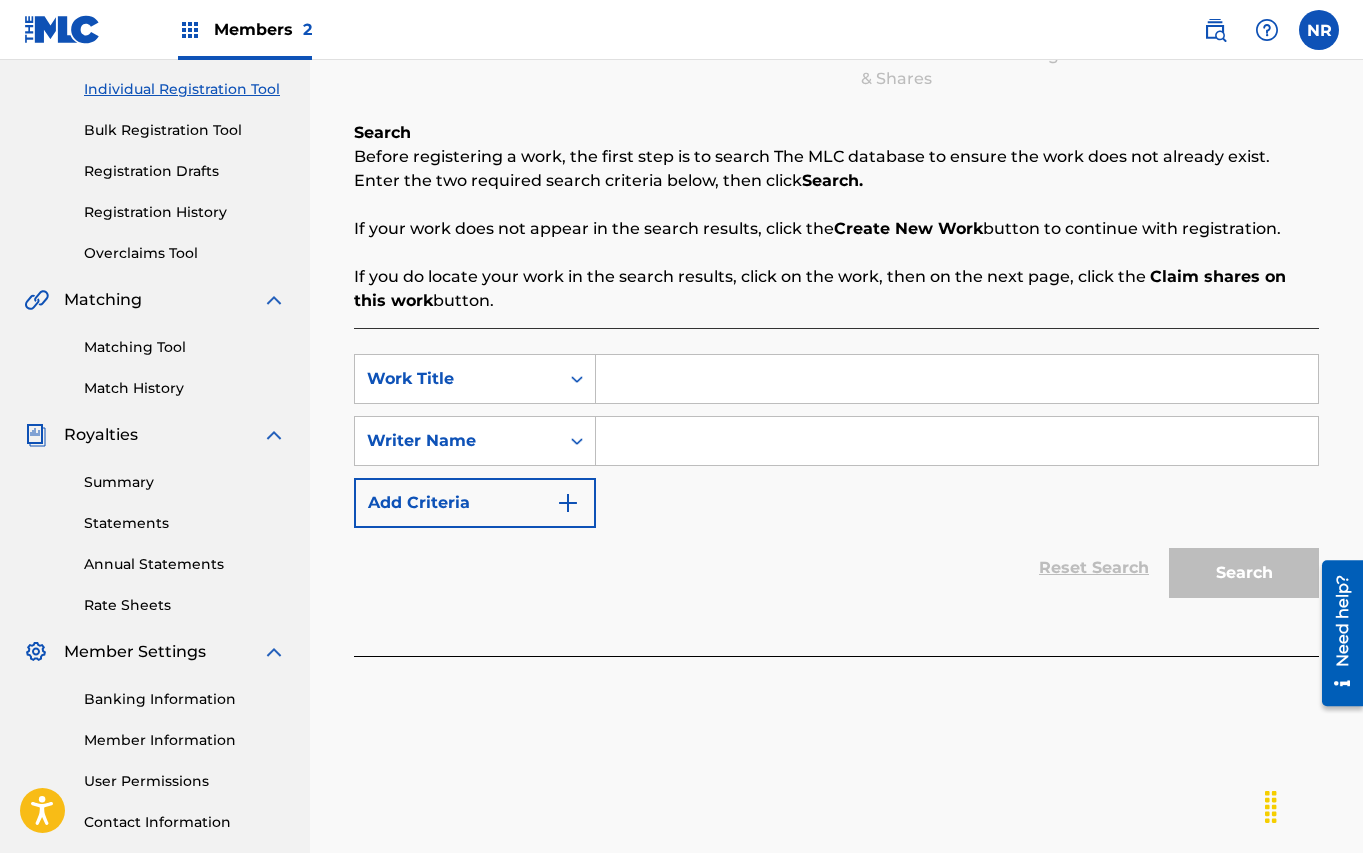 click at bounding box center [957, 379] 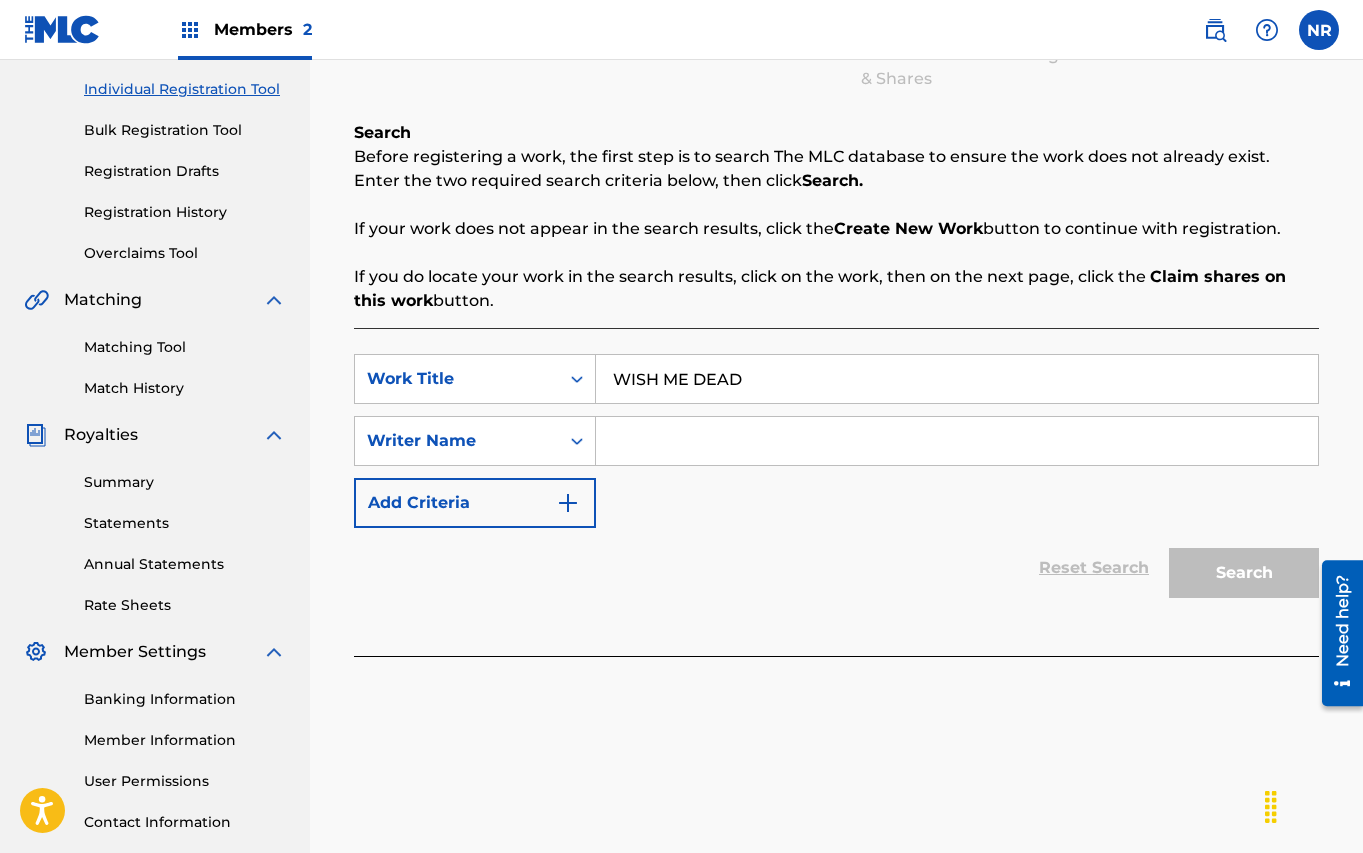 type on "WISH ME DEAD" 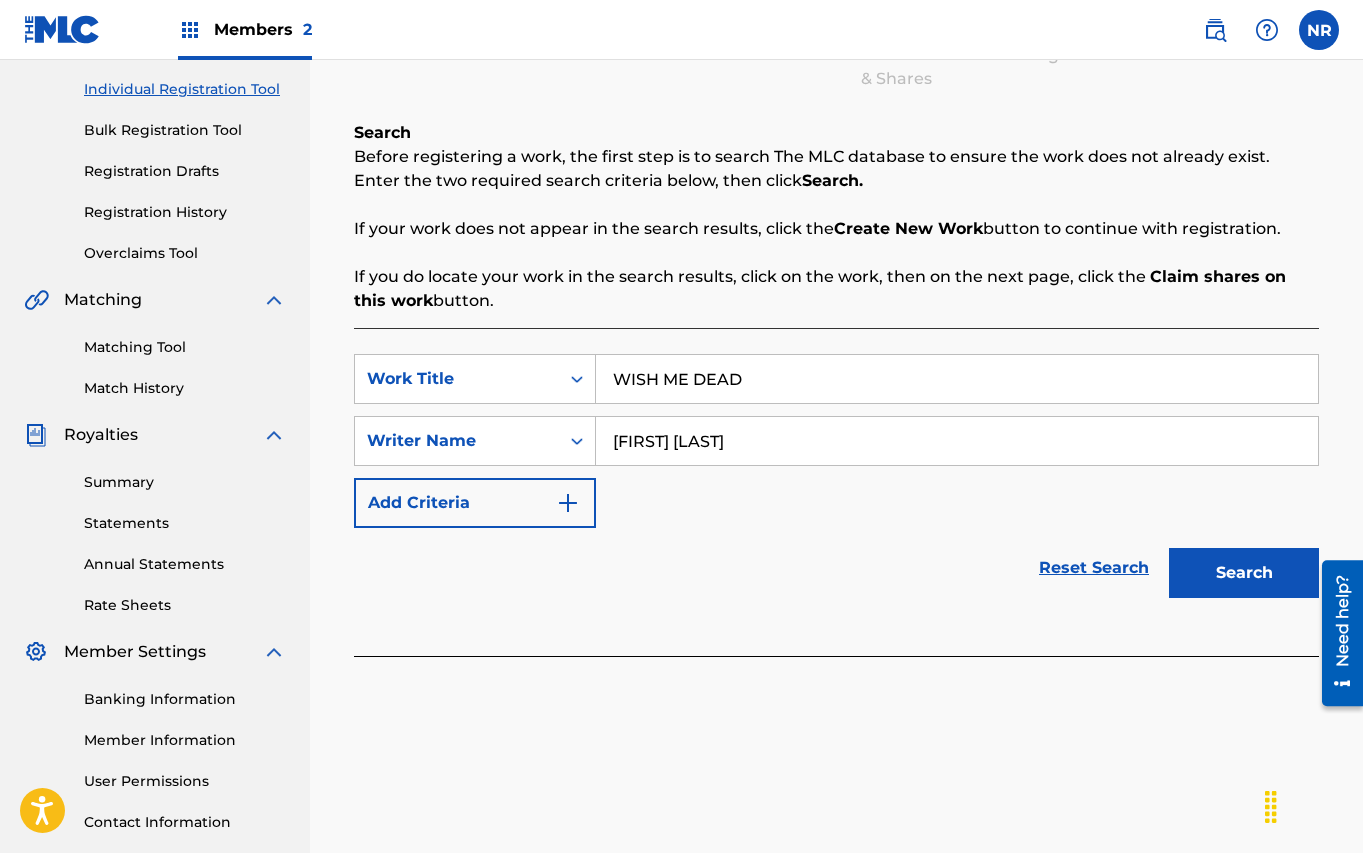 type on "[FIRST] [LAST]" 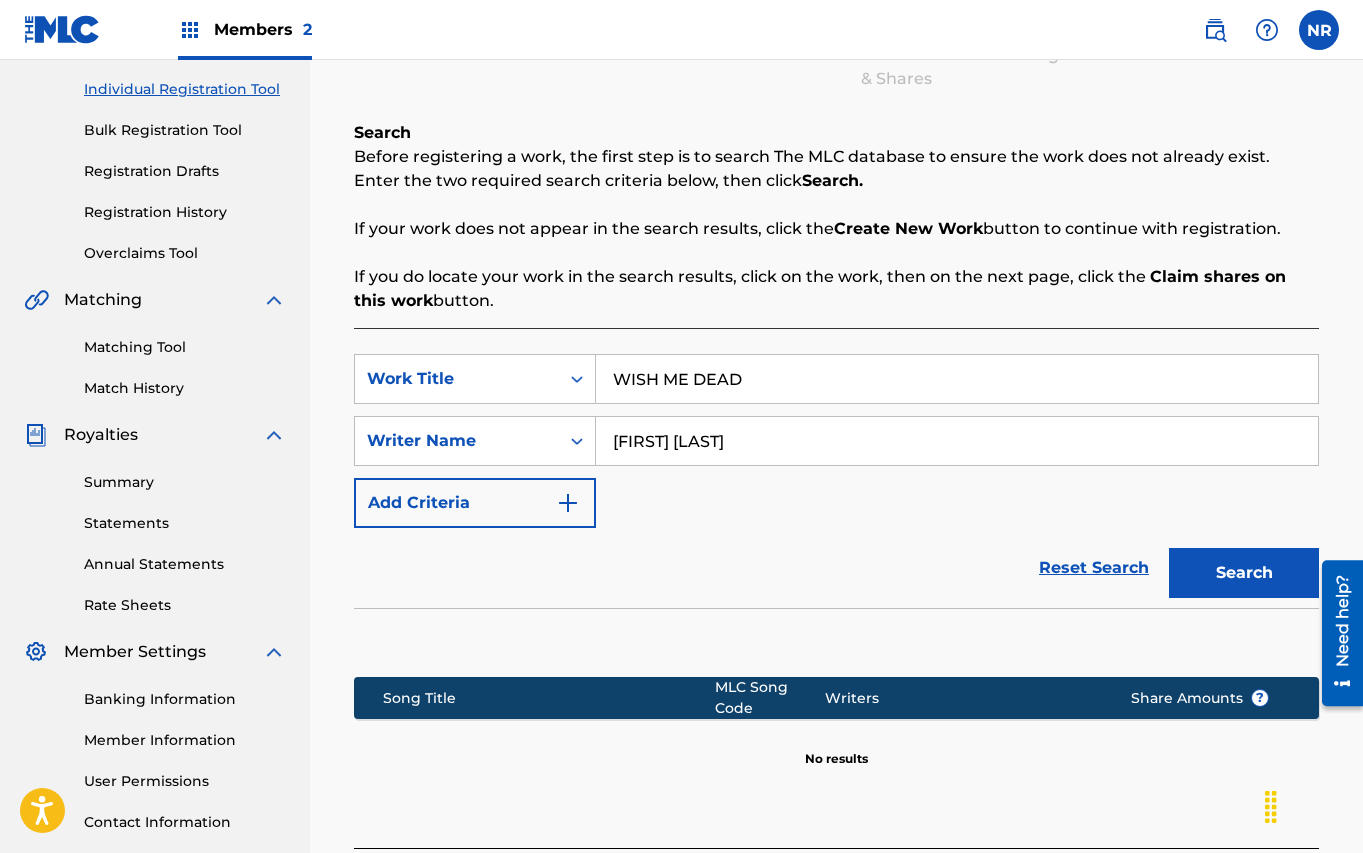 scroll, scrollTop: 428, scrollLeft: 0, axis: vertical 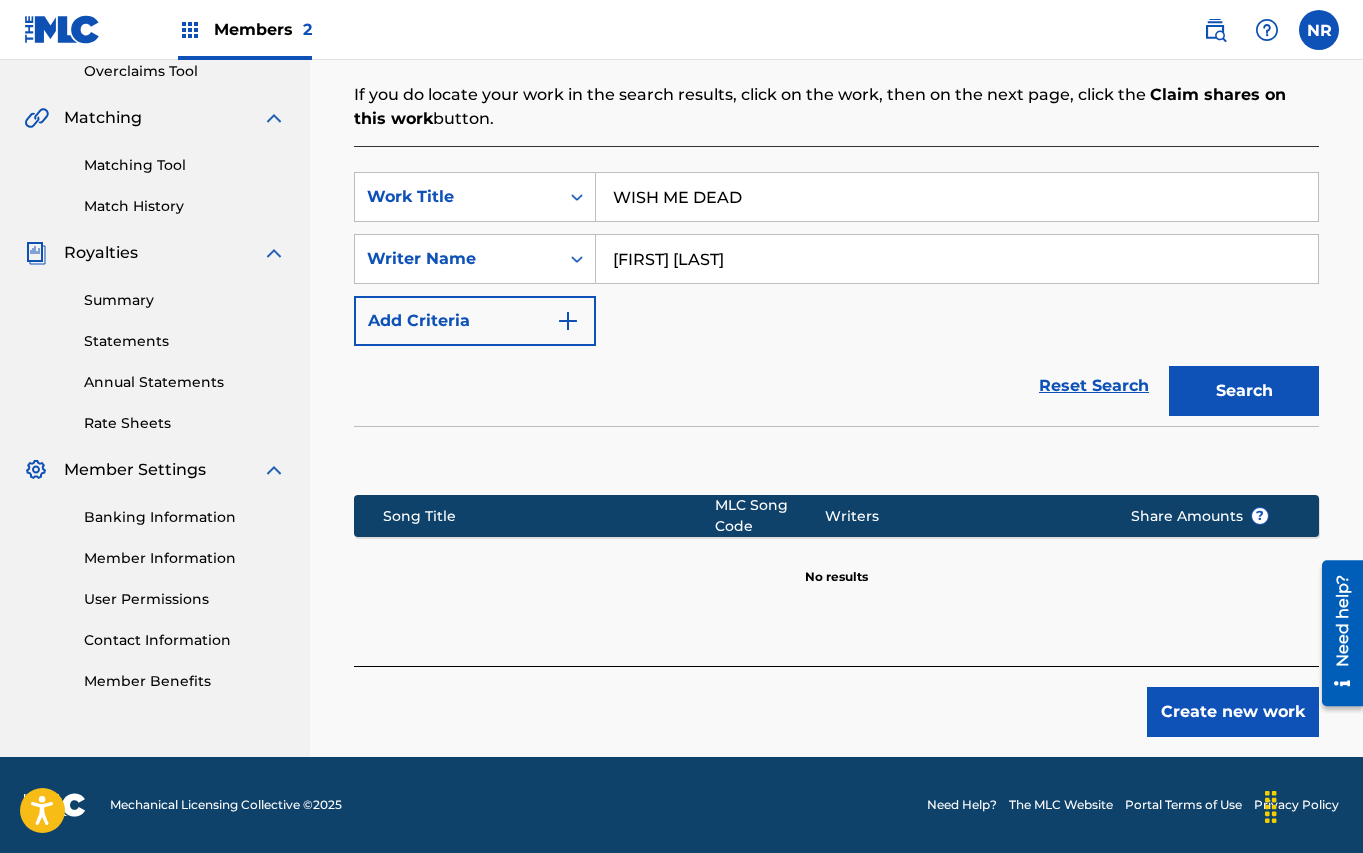 click on "Create new work" at bounding box center [1233, 712] 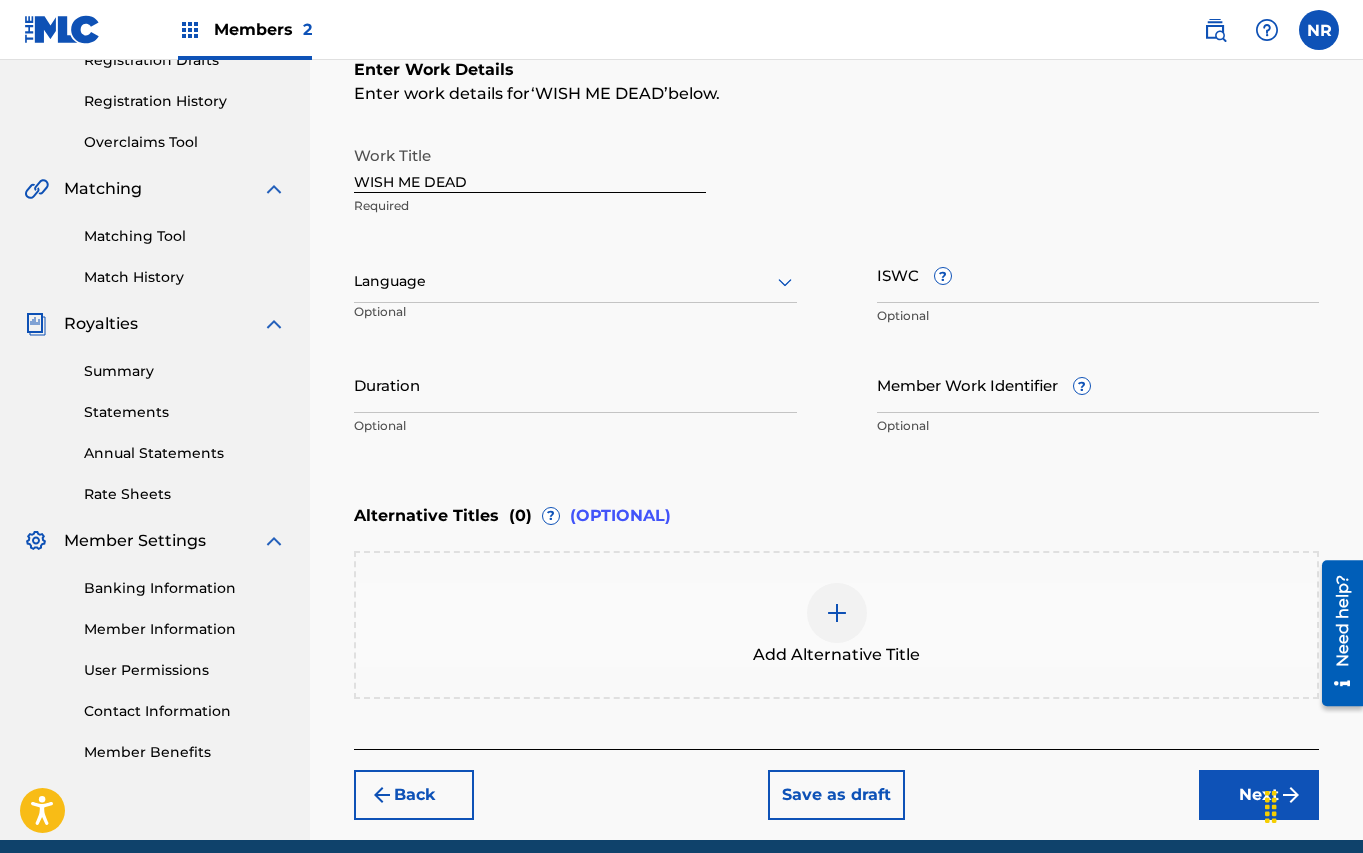 scroll, scrollTop: 363, scrollLeft: 0, axis: vertical 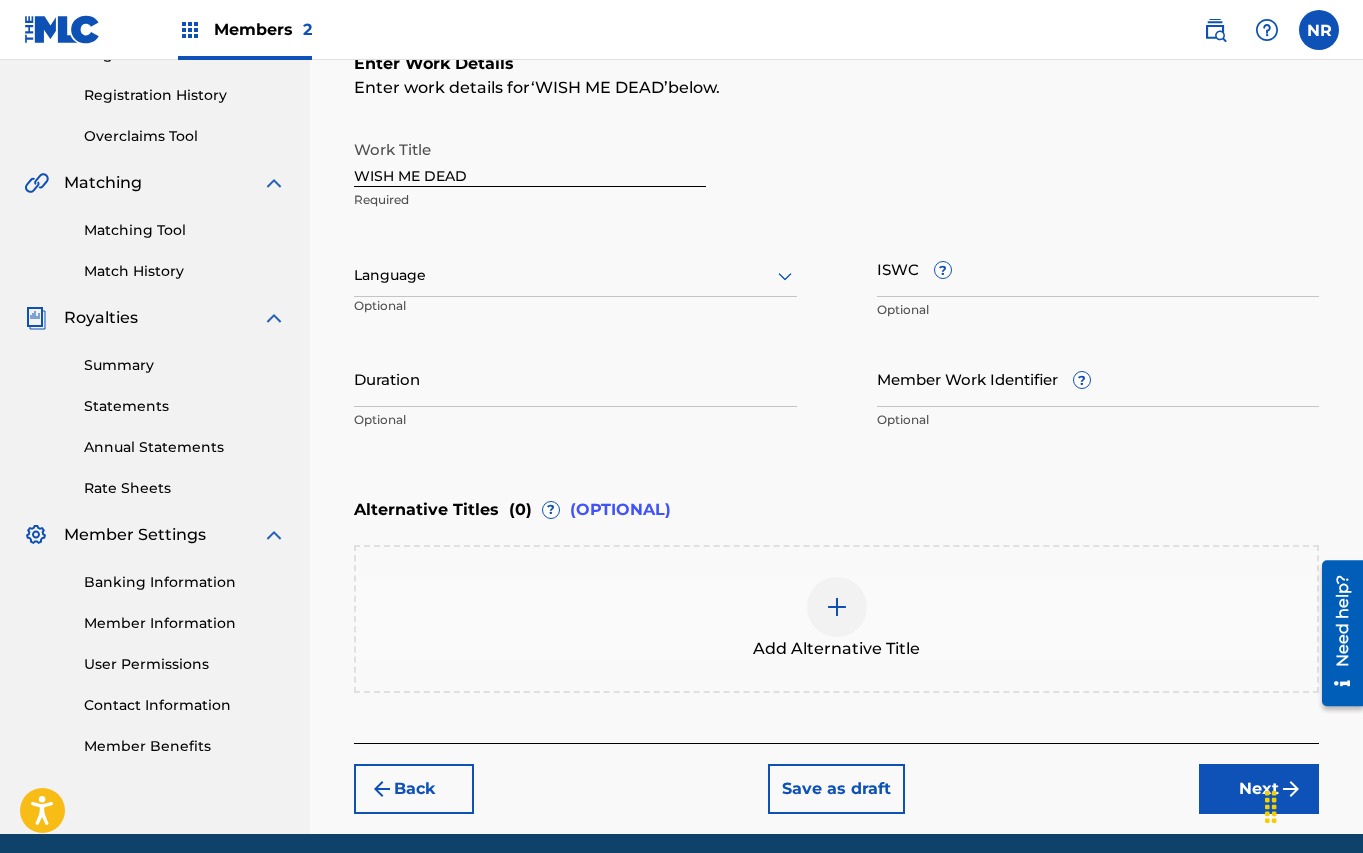 click on "Next" at bounding box center [1259, 789] 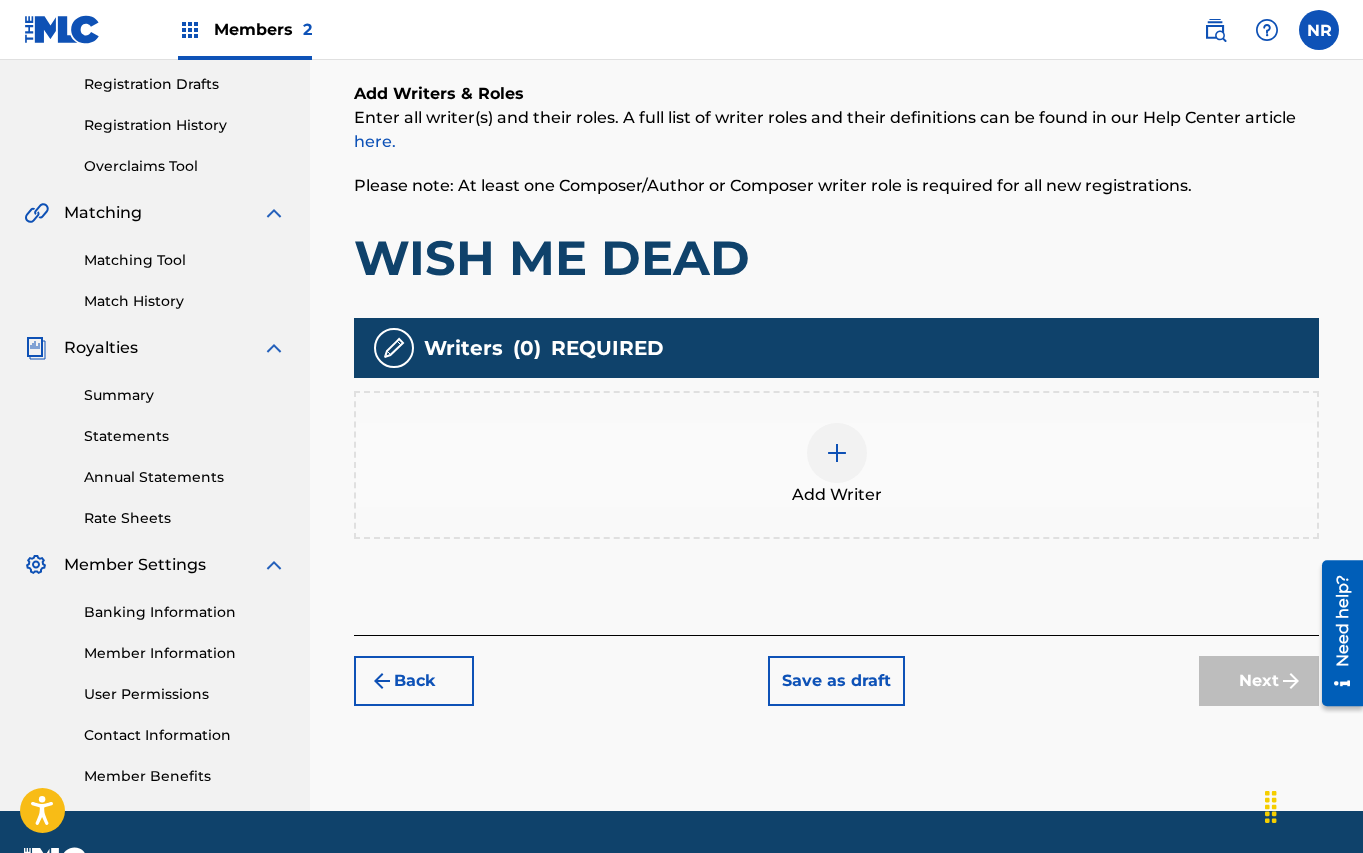 scroll, scrollTop: 337, scrollLeft: 0, axis: vertical 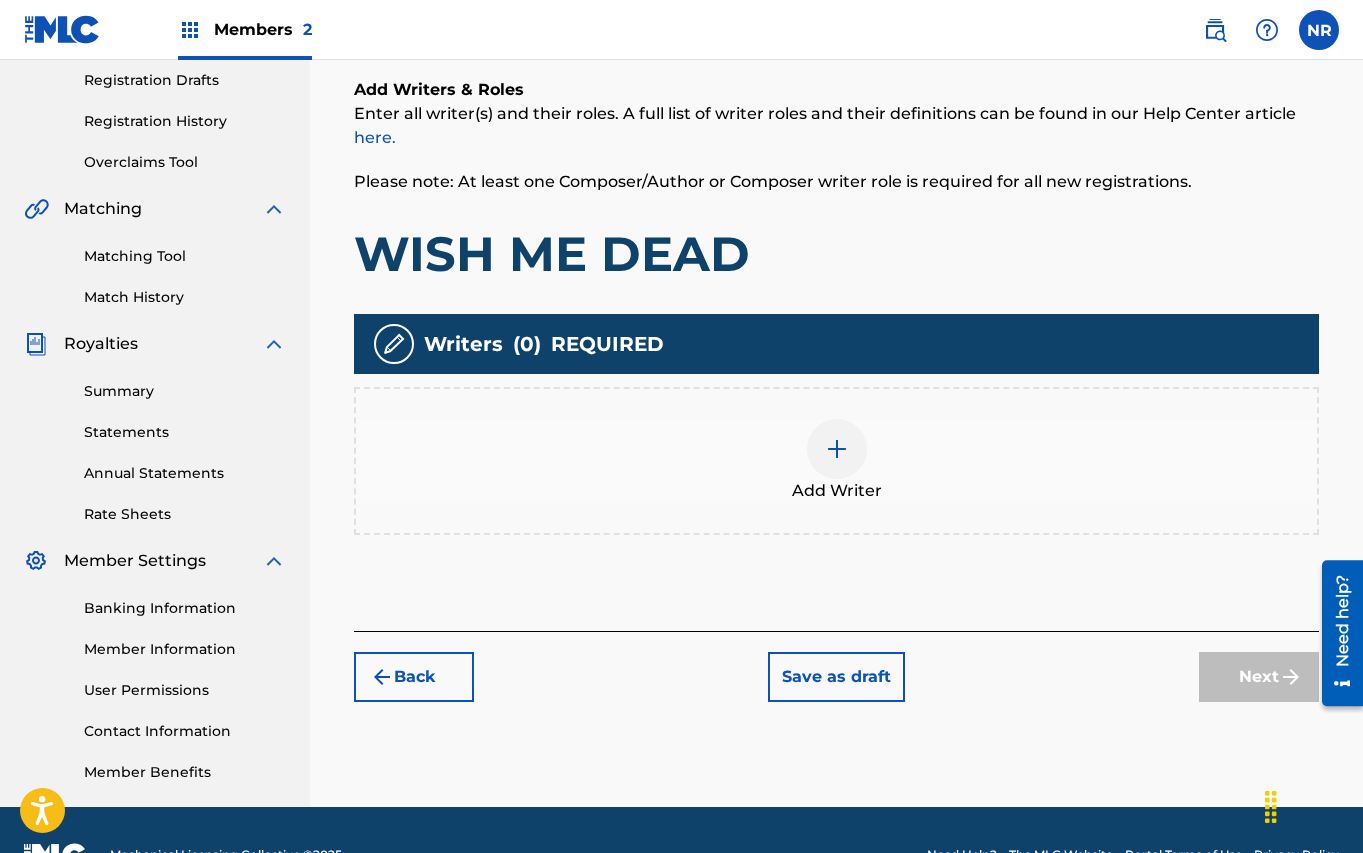 click at bounding box center (837, 449) 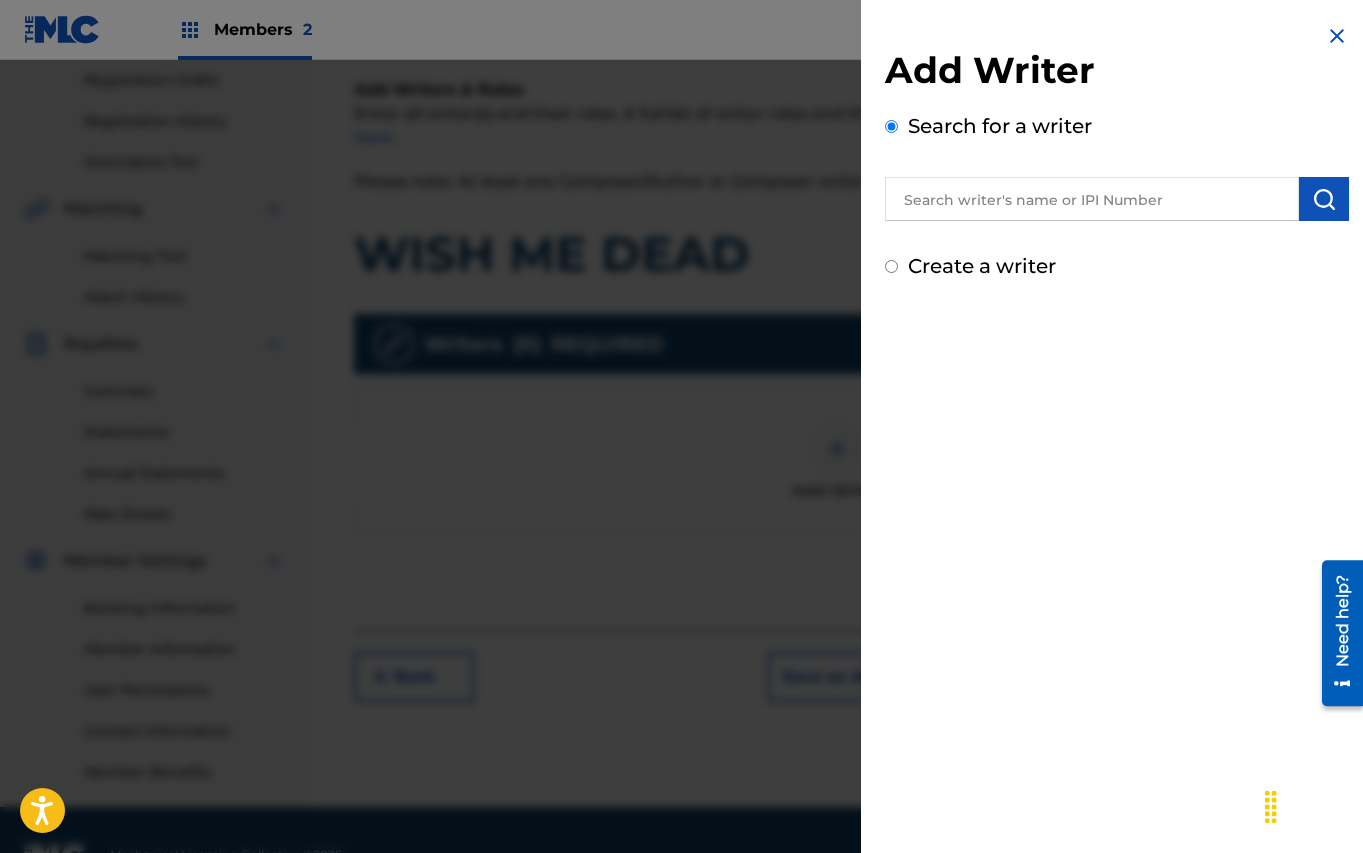 click at bounding box center [1092, 199] 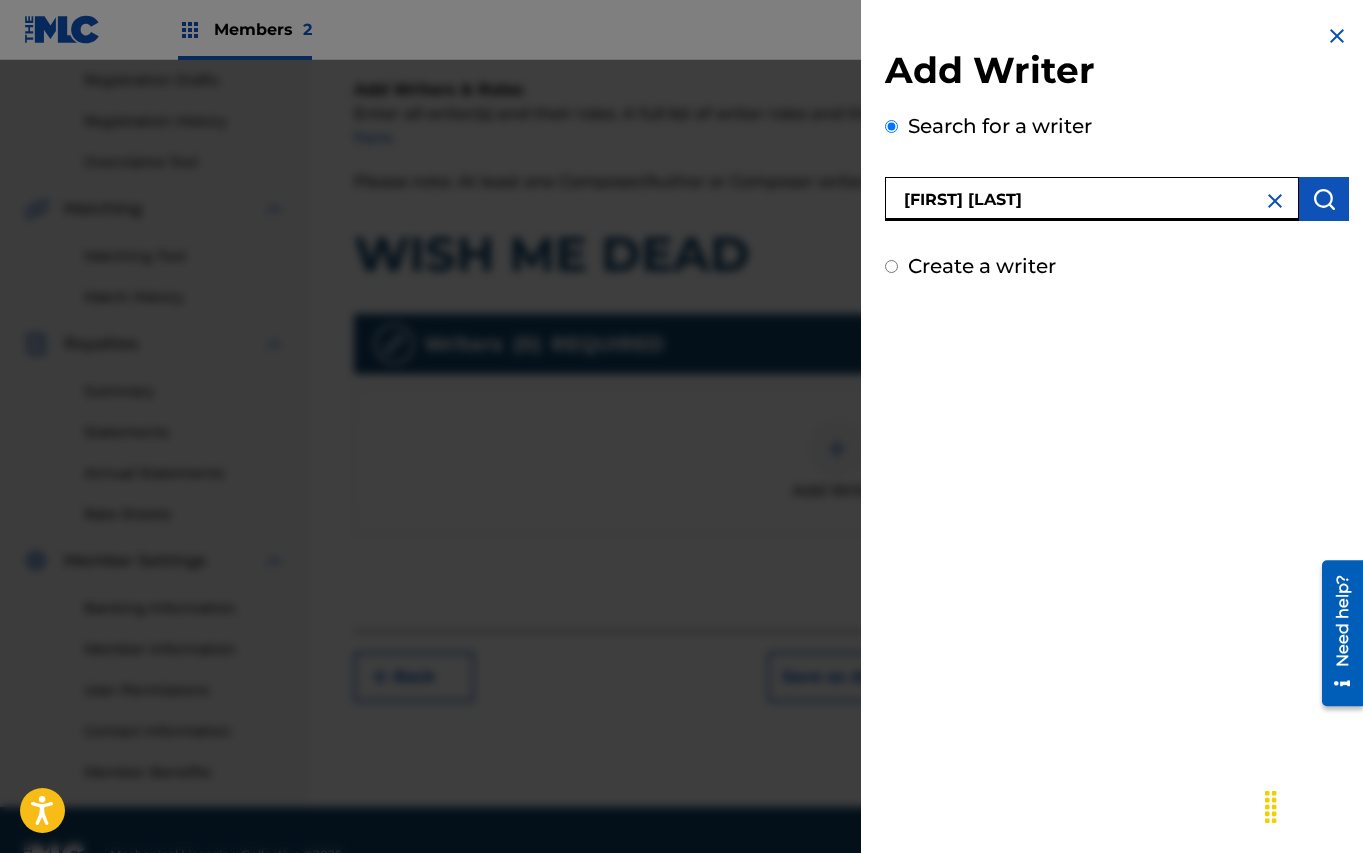 type on "[FIRST] [LAST]" 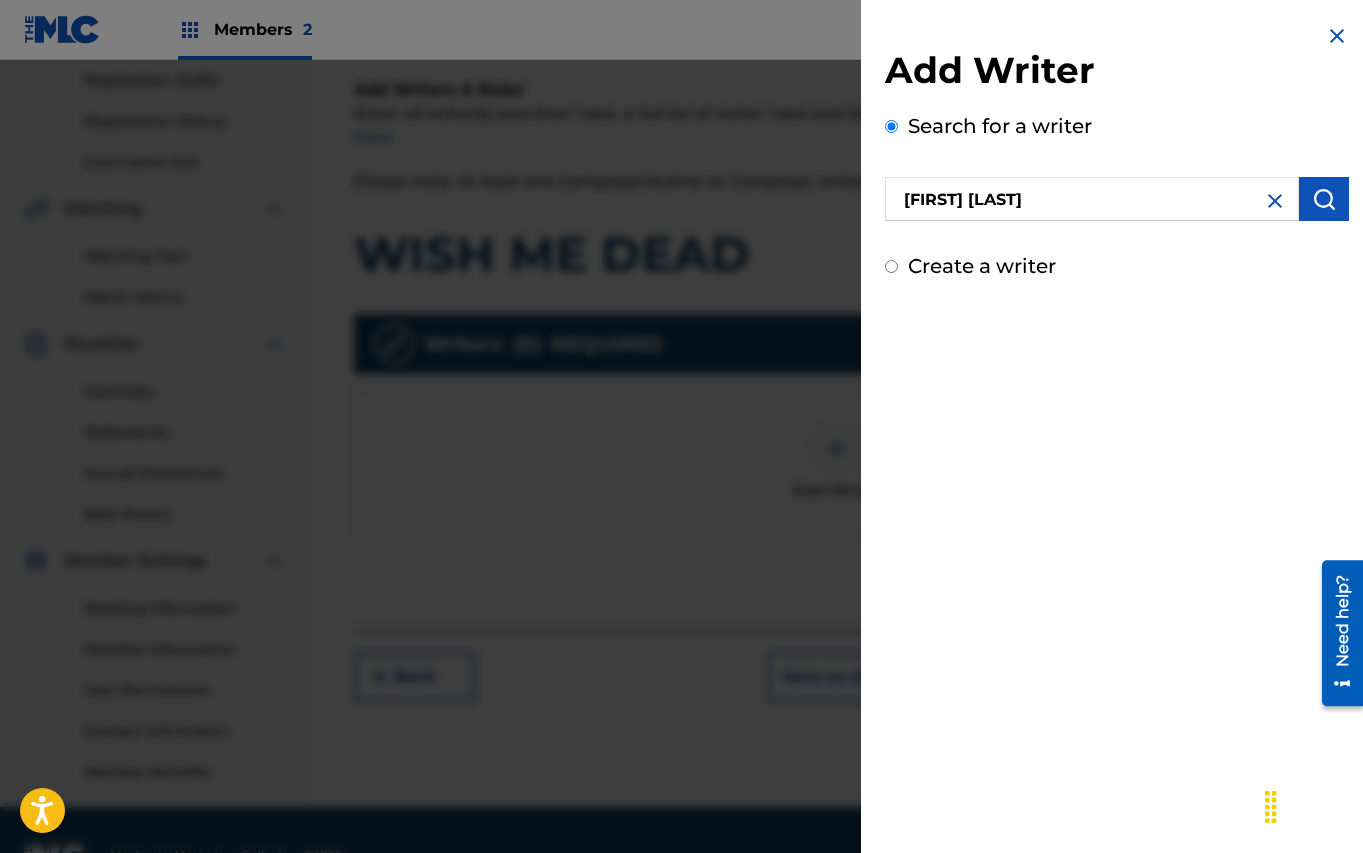 click at bounding box center [1324, 199] 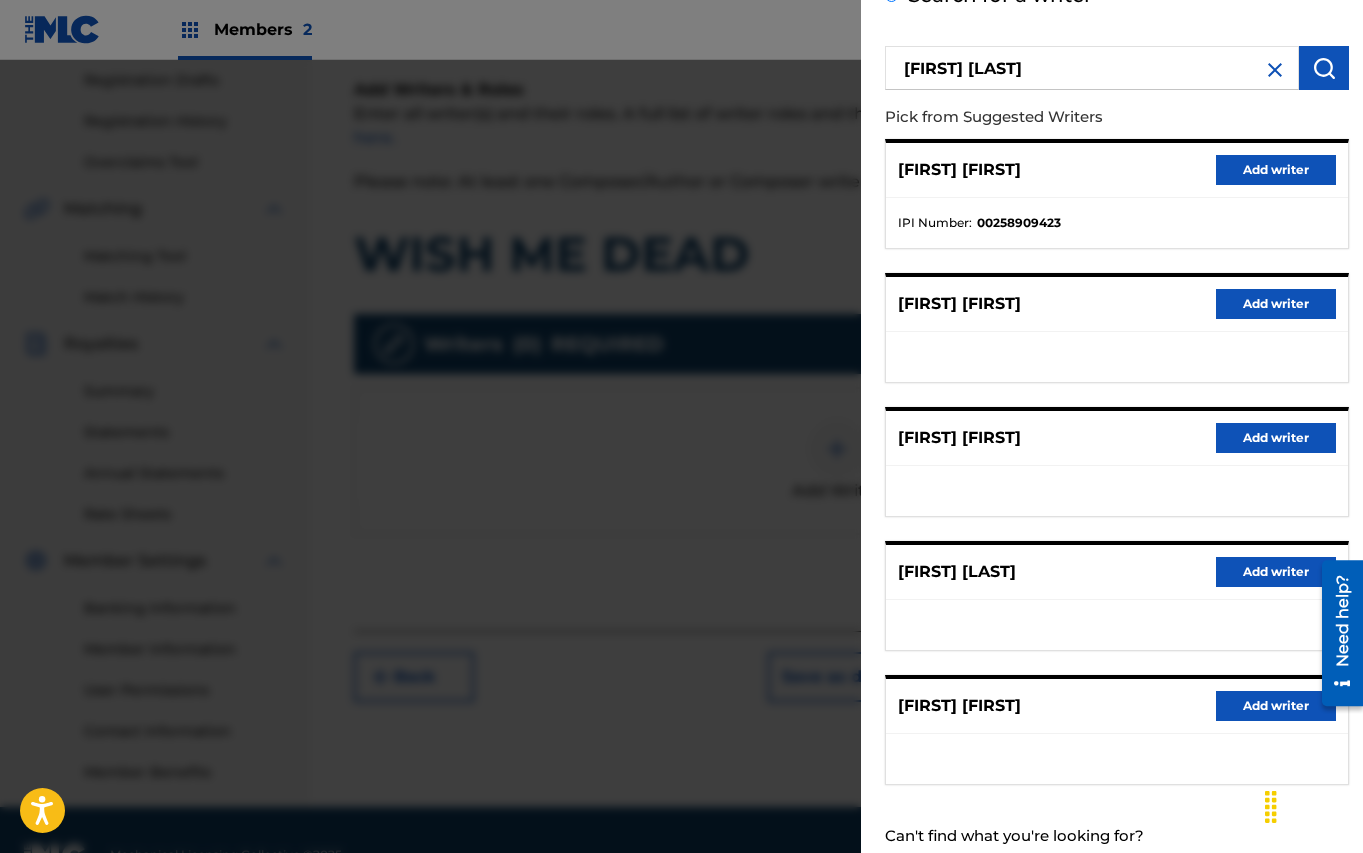 scroll, scrollTop: 138, scrollLeft: 0, axis: vertical 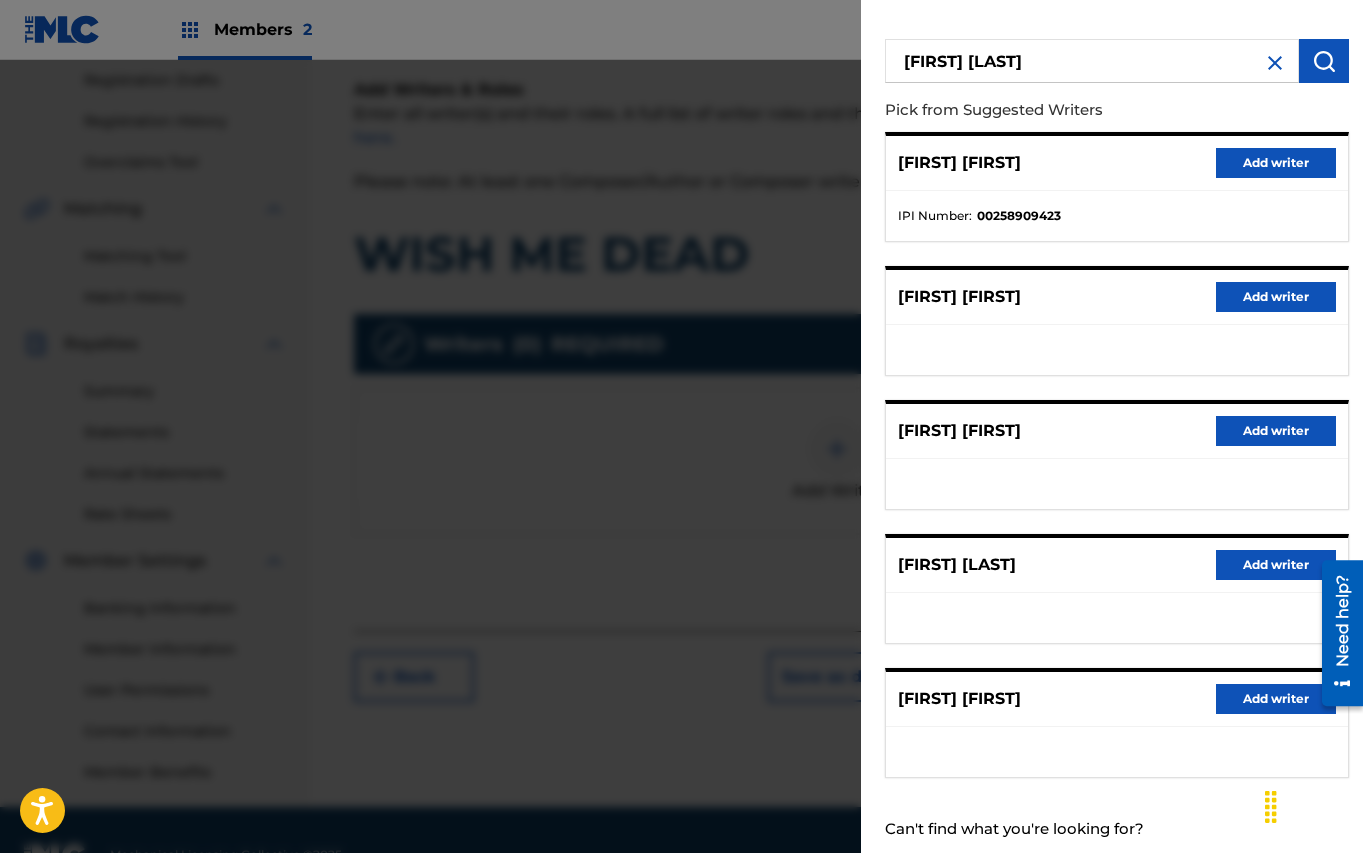 click on "Add writer" at bounding box center (1276, 565) 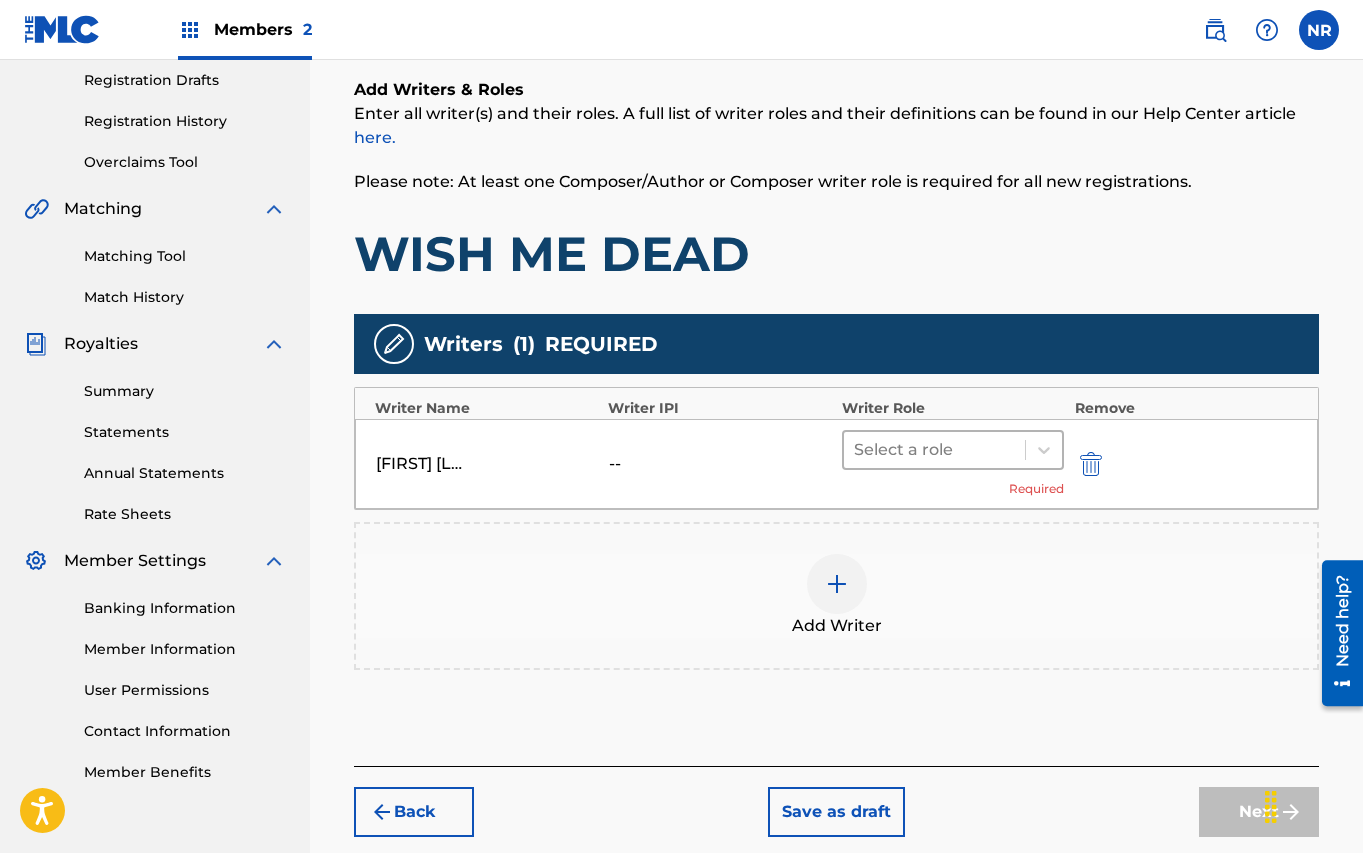 click on "Select a role" at bounding box center (935, 450) 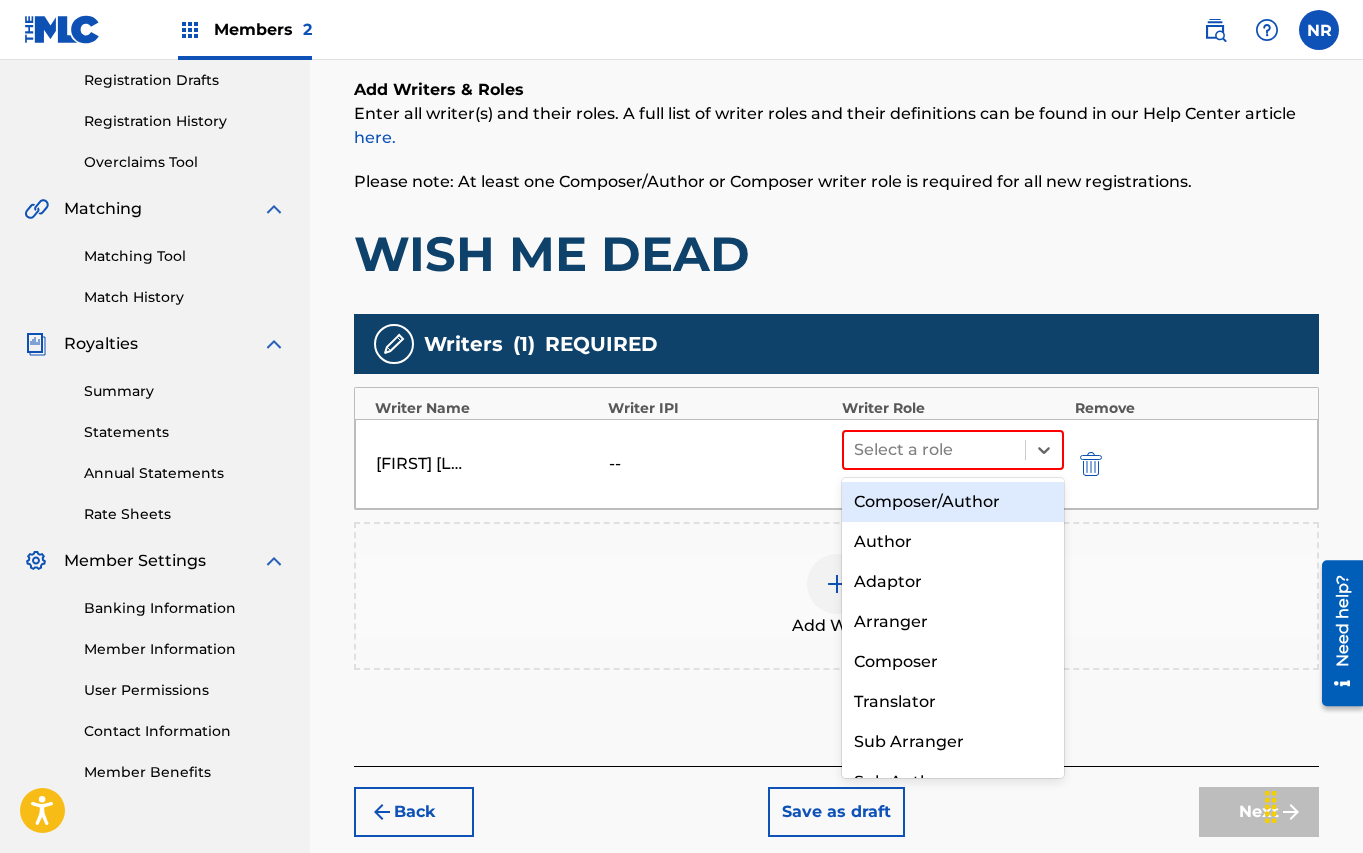 click on "Composer/Author" at bounding box center [953, 502] 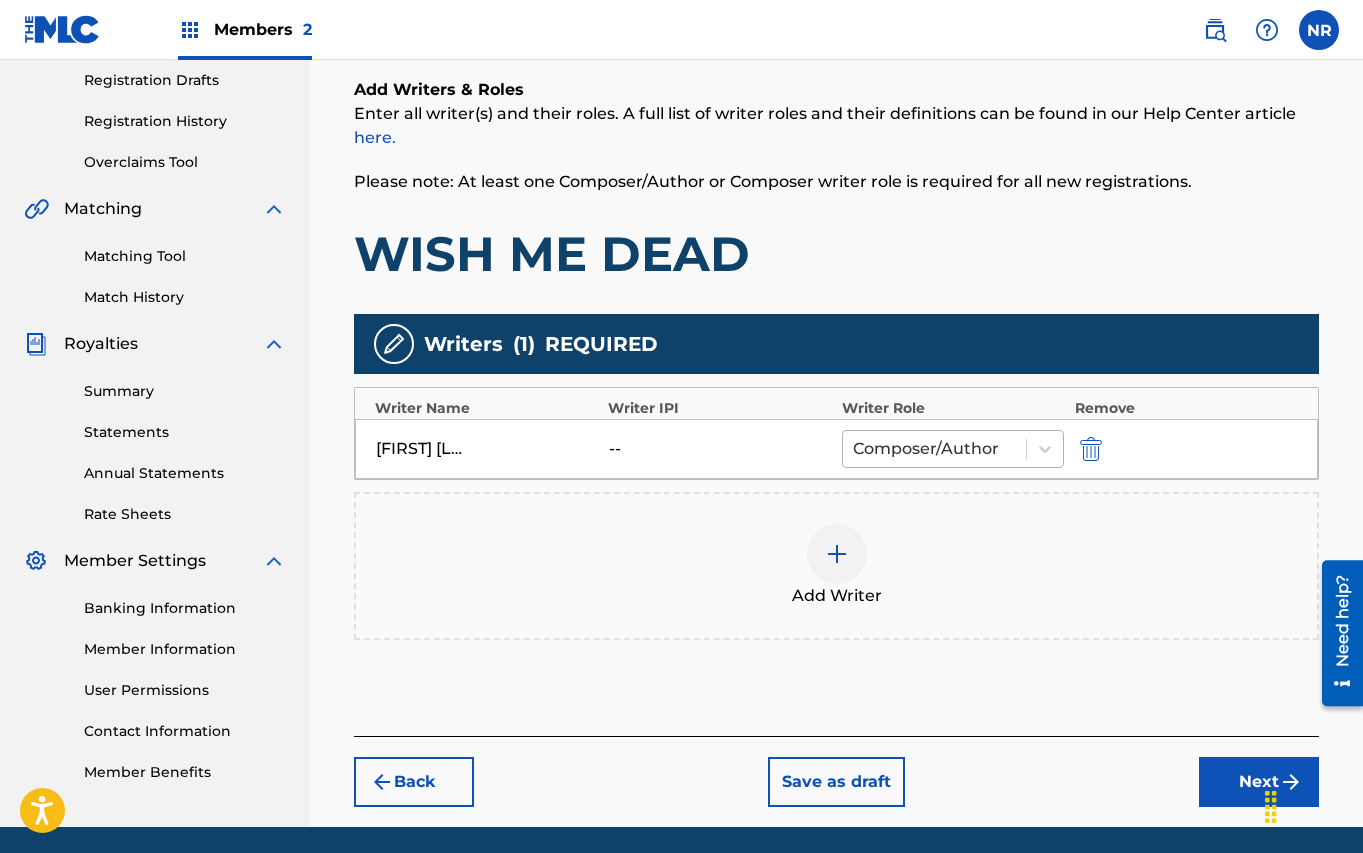 click at bounding box center (935, 449) 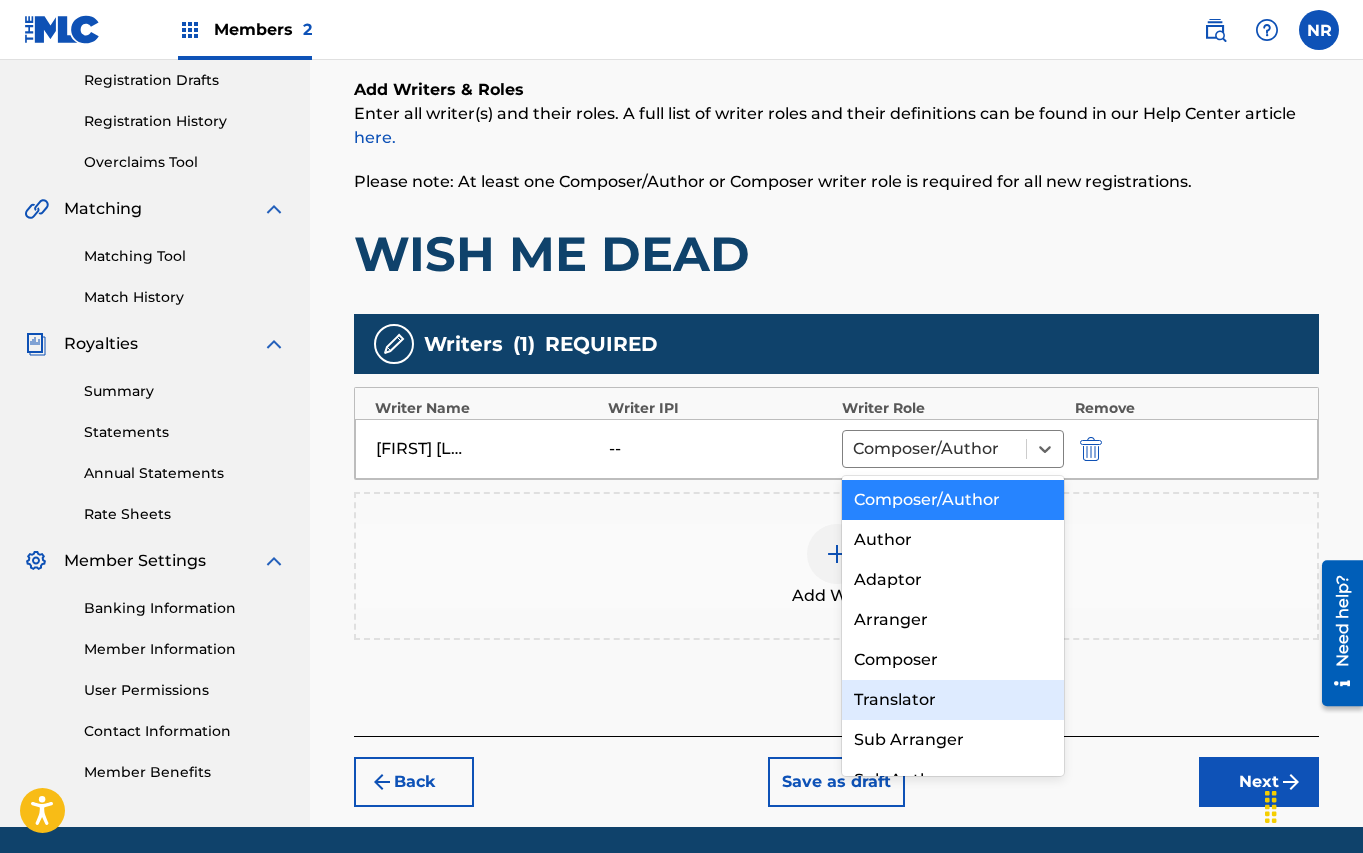 click on "Add Writer" at bounding box center [836, 566] 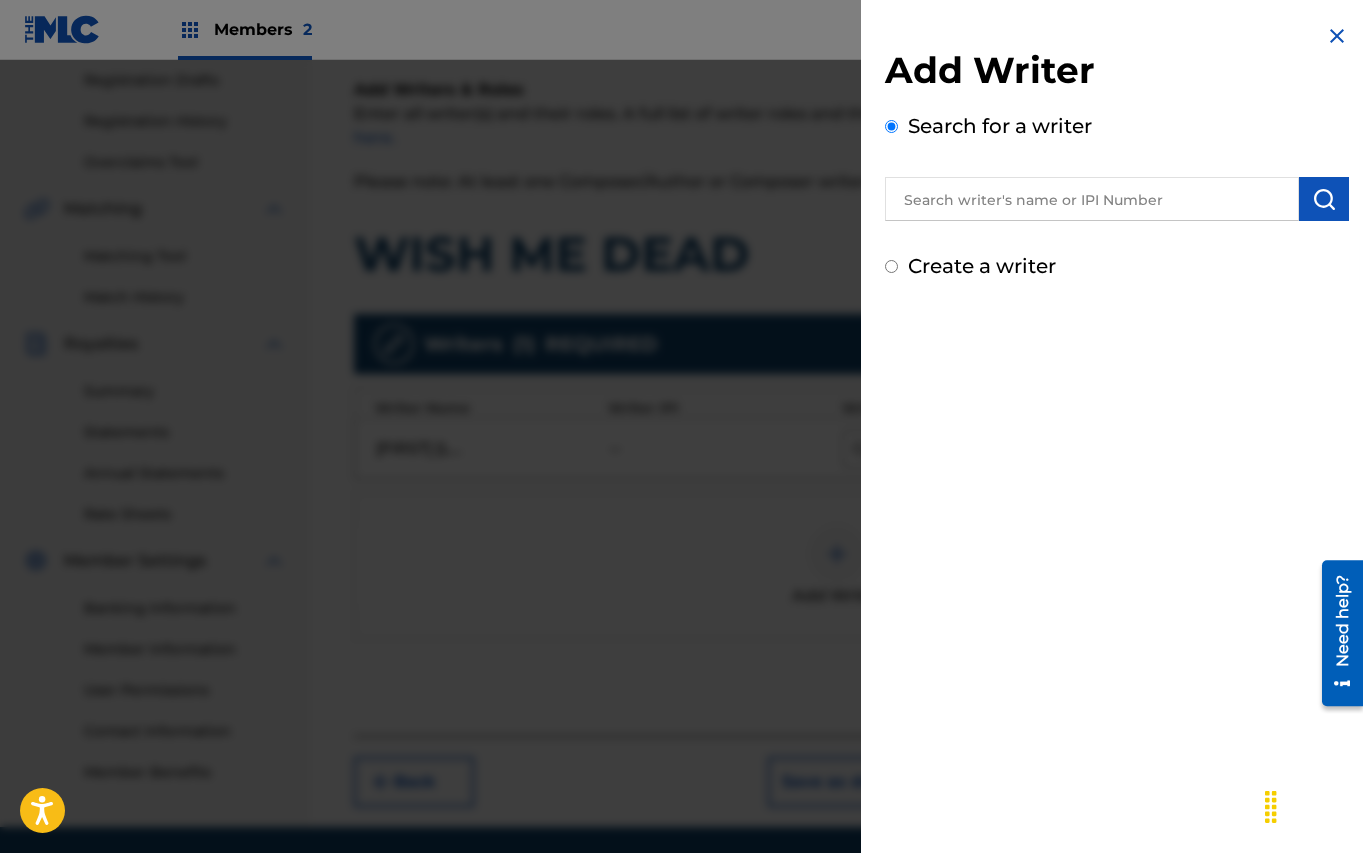 click at bounding box center [1337, 36] 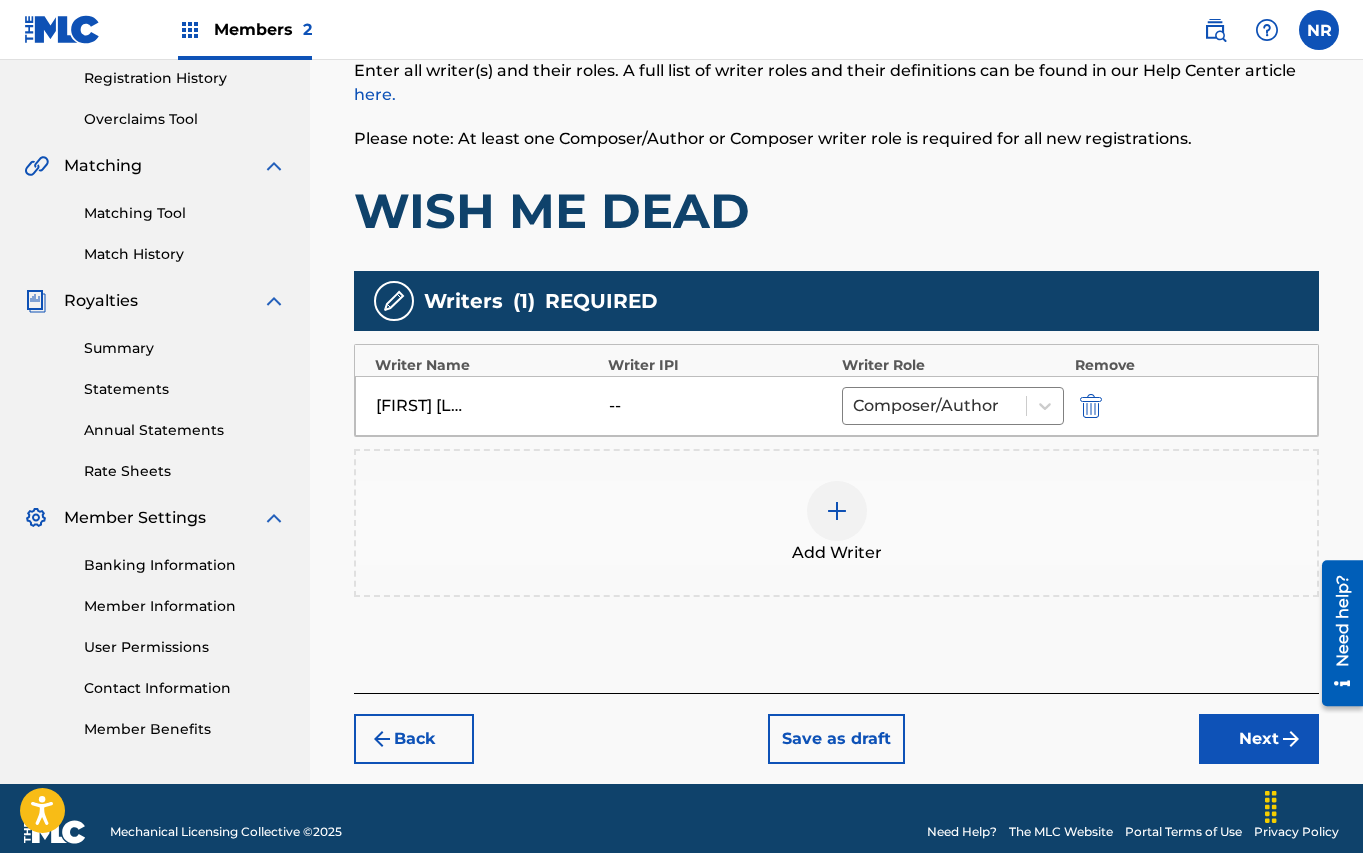 click on "Next" at bounding box center (1259, 739) 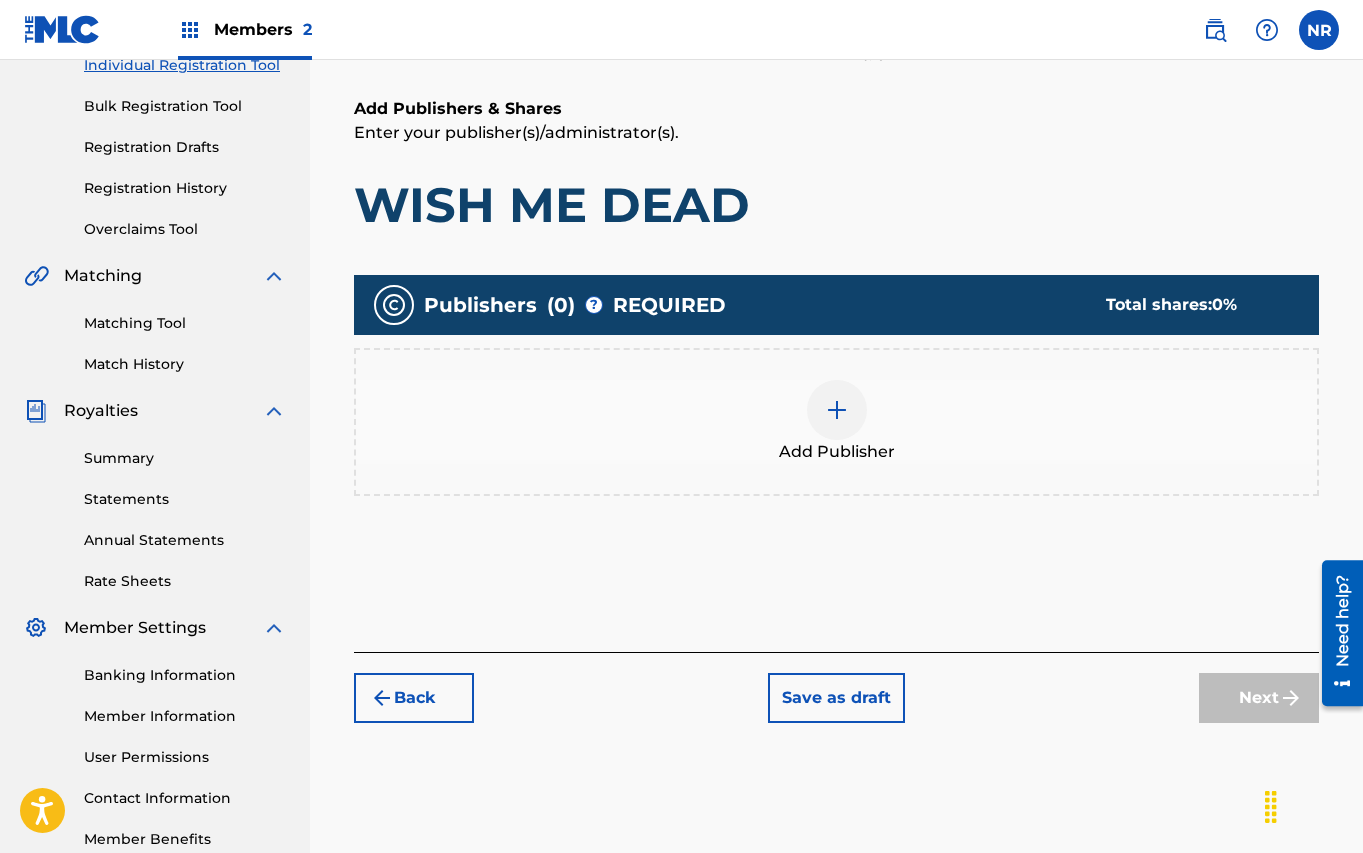 scroll, scrollTop: 279, scrollLeft: 0, axis: vertical 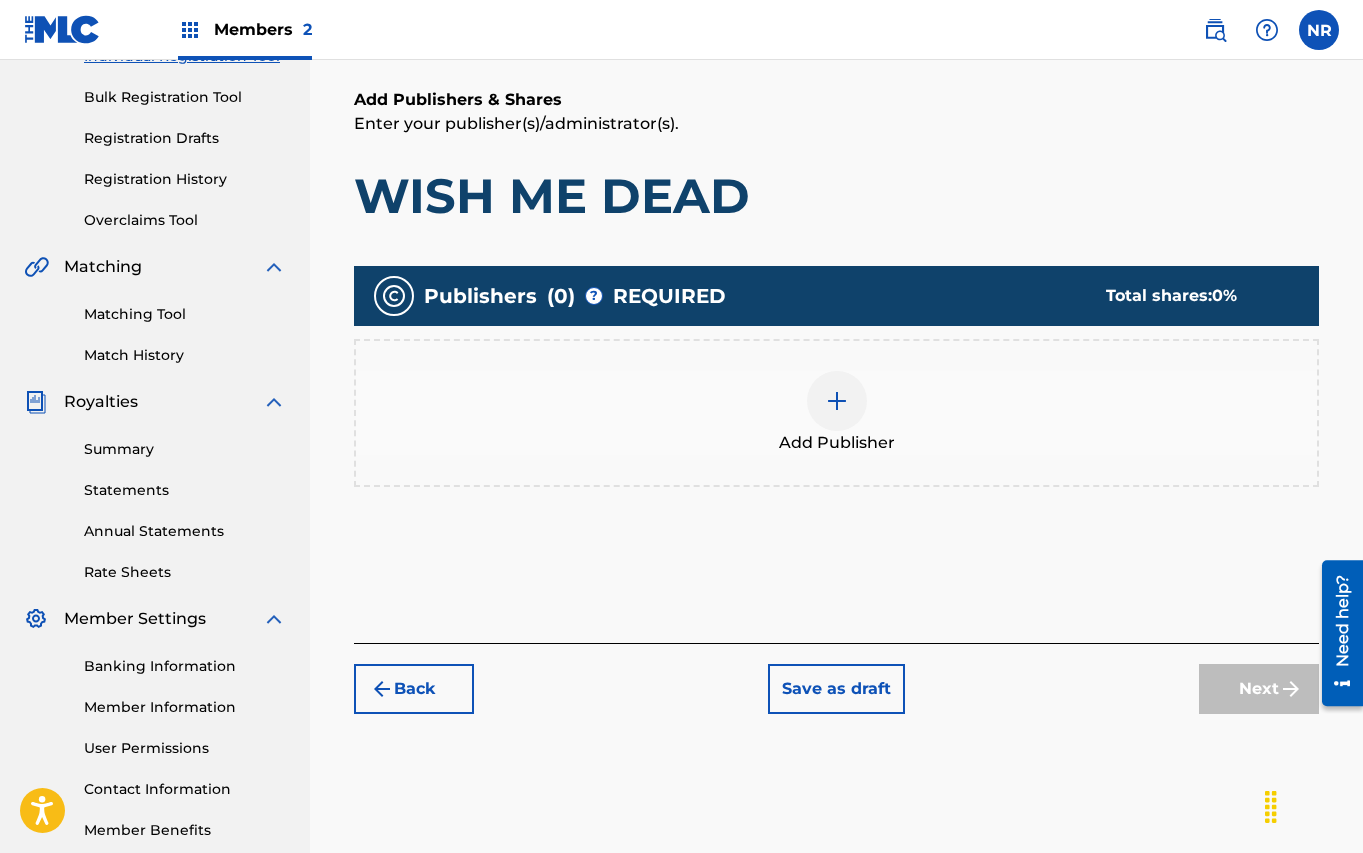 click at bounding box center (837, 401) 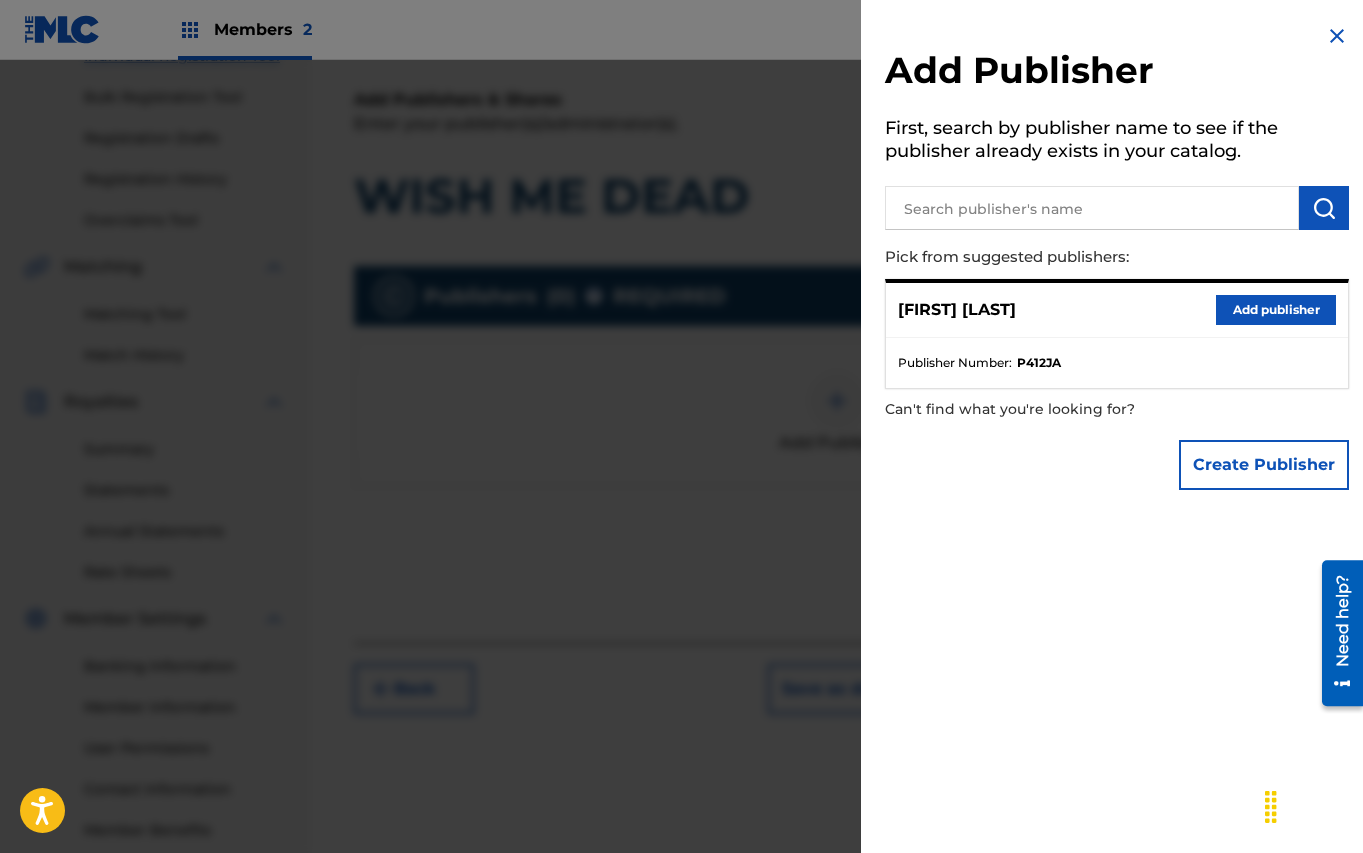 click on "Add publisher" at bounding box center (1276, 310) 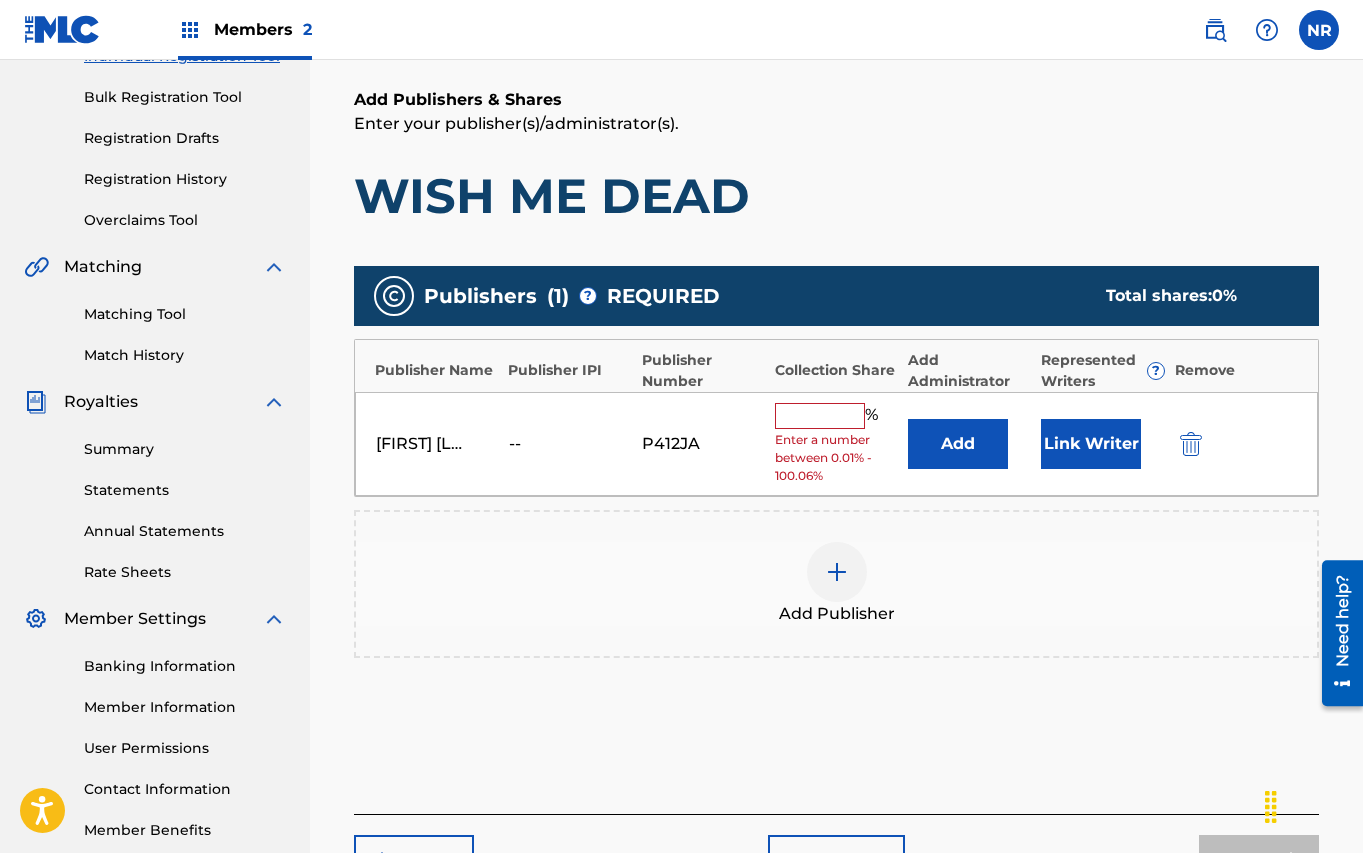 click at bounding box center (820, 416) 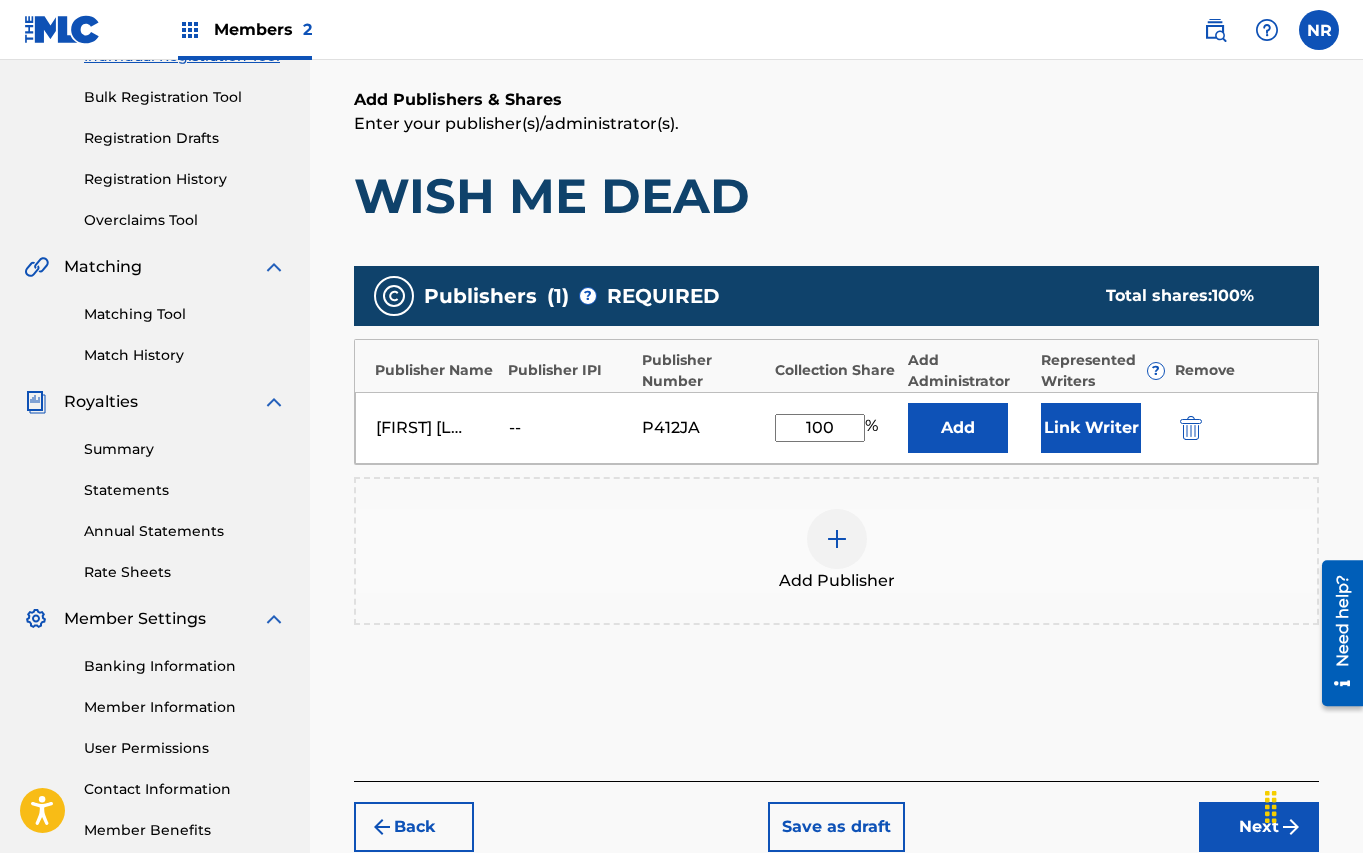 type on "100" 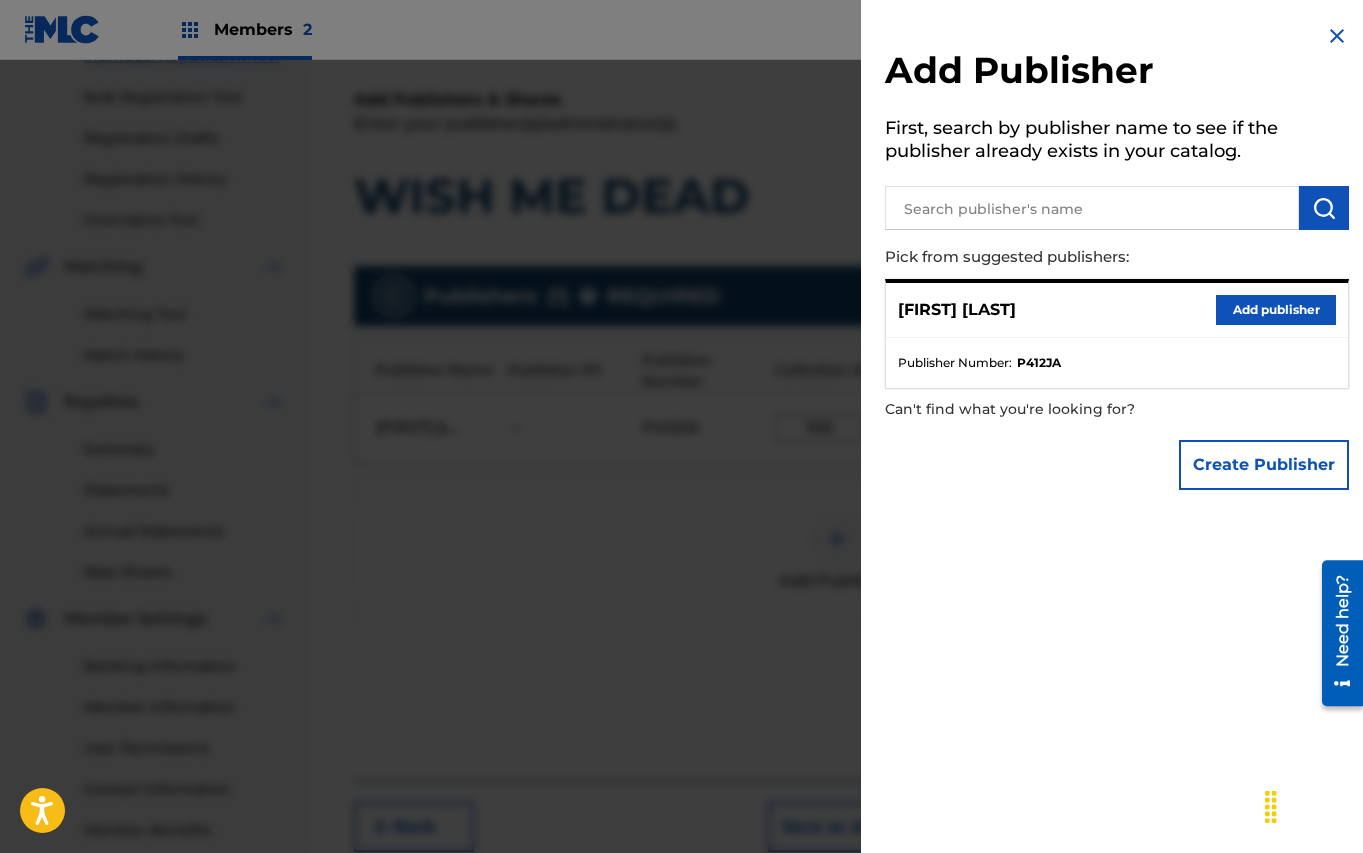 click at bounding box center (1337, 36) 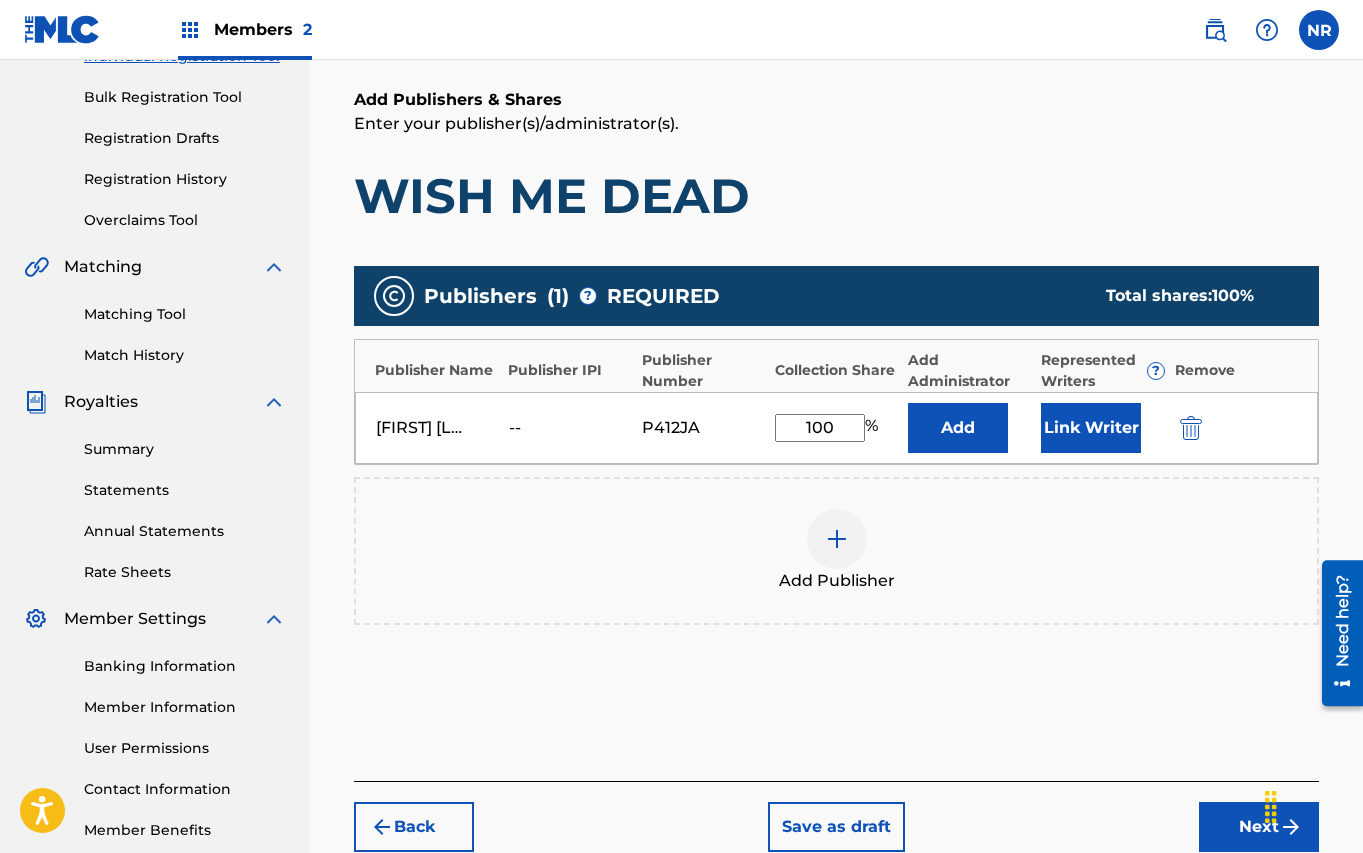 click on "Next" at bounding box center (1259, 827) 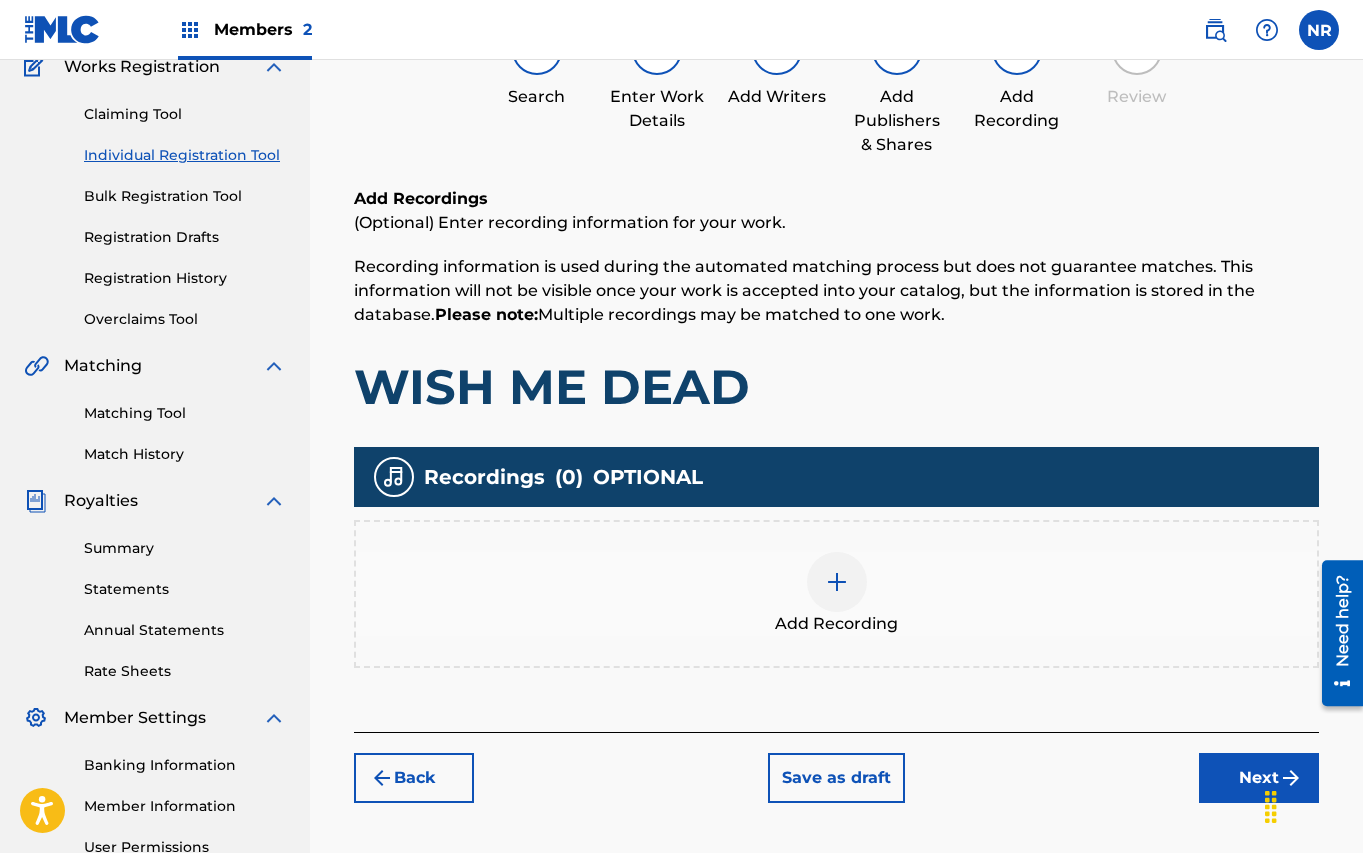 scroll, scrollTop: 90, scrollLeft: 0, axis: vertical 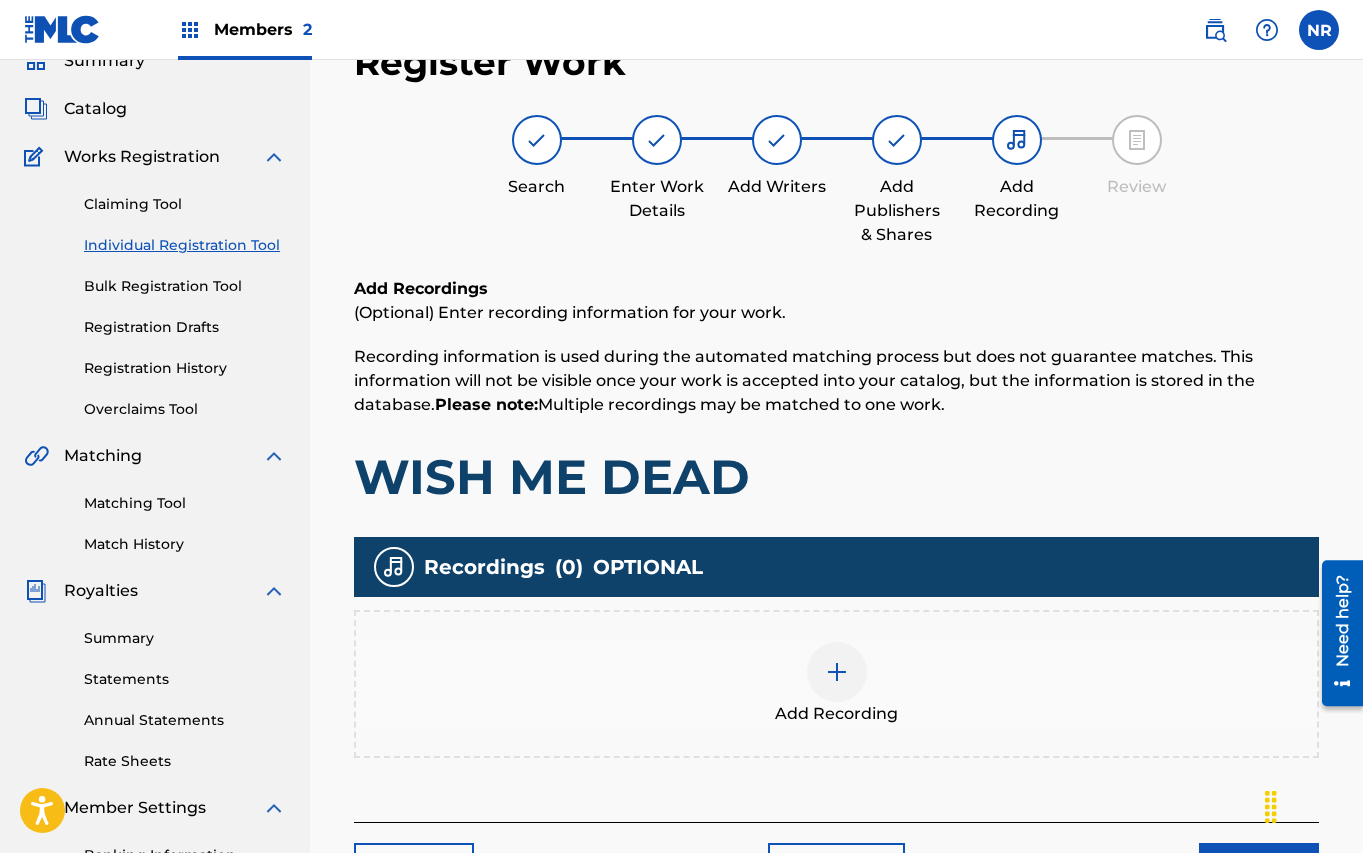 click at bounding box center (837, 672) 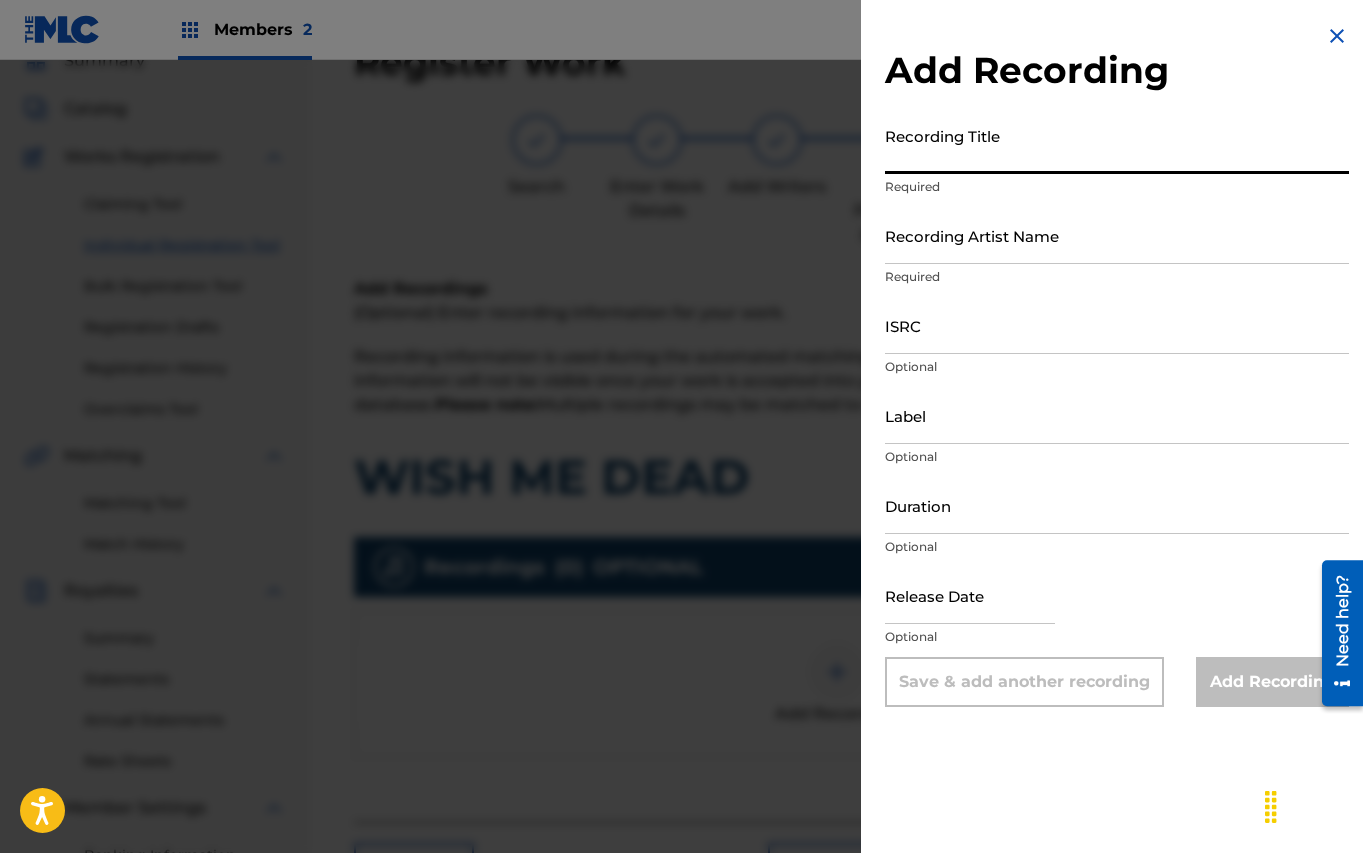 click on "Recording Title" at bounding box center [1117, 145] 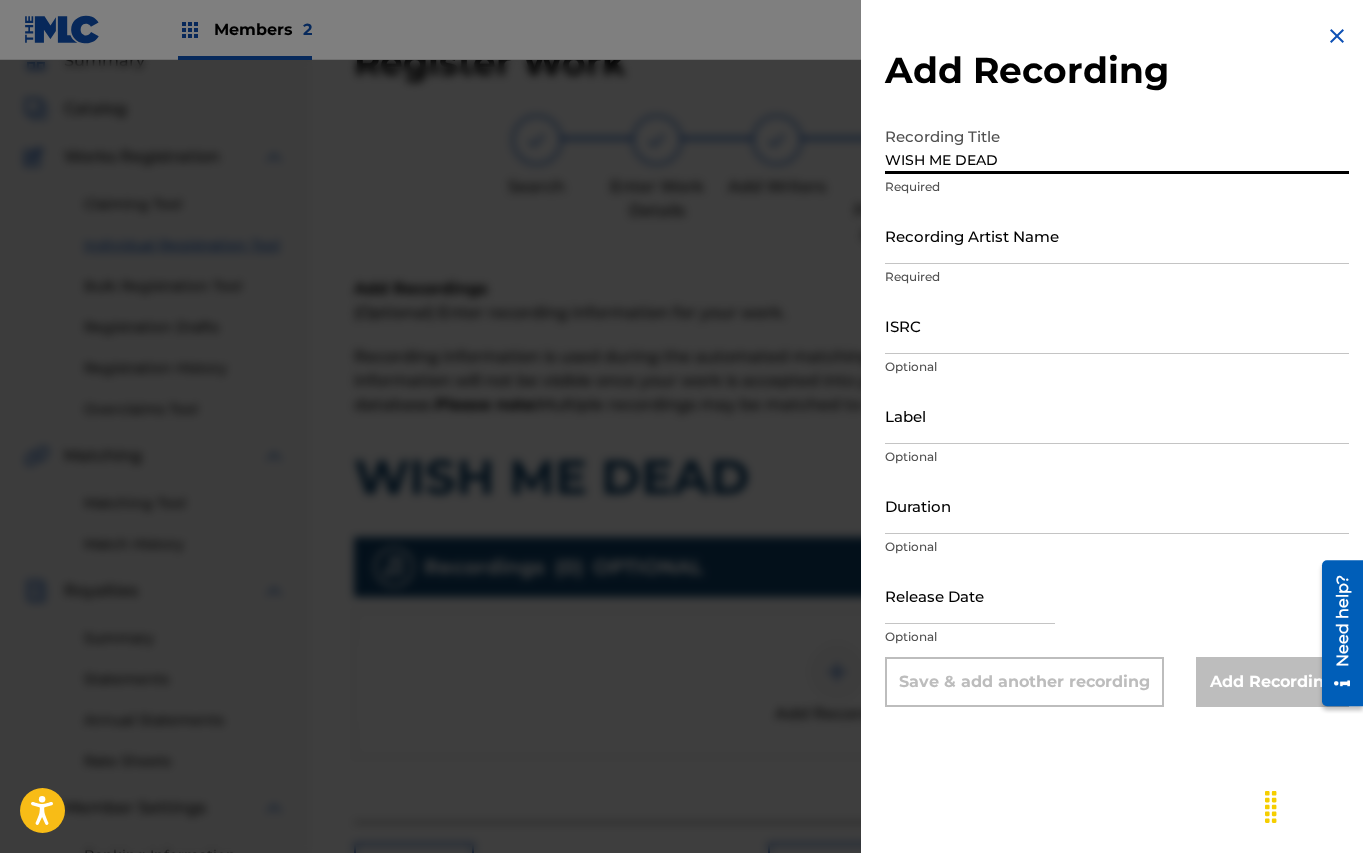 type on "WISH ME DEAD" 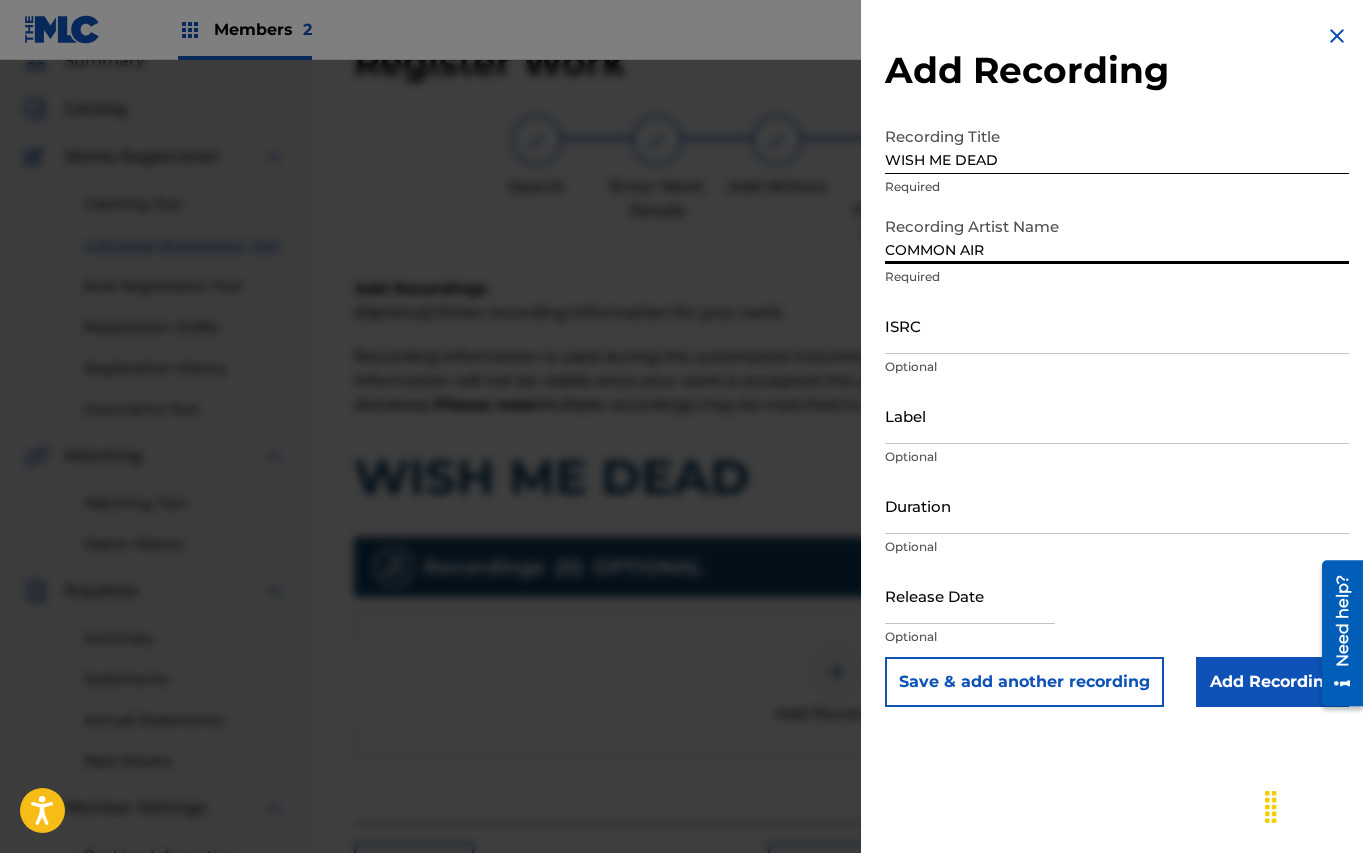 type on "COMMON AIR" 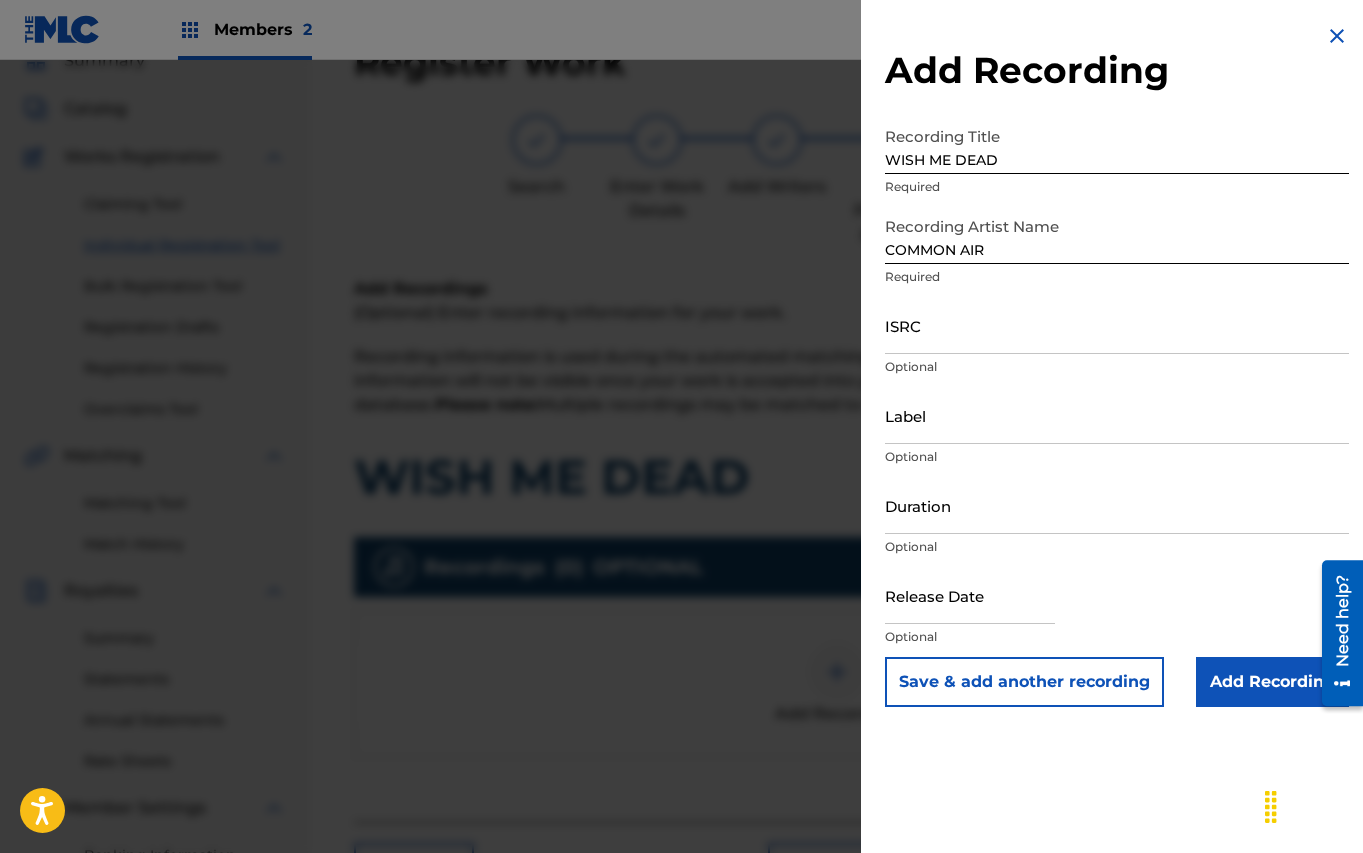 click on "Release Date Optional" at bounding box center [1117, 612] 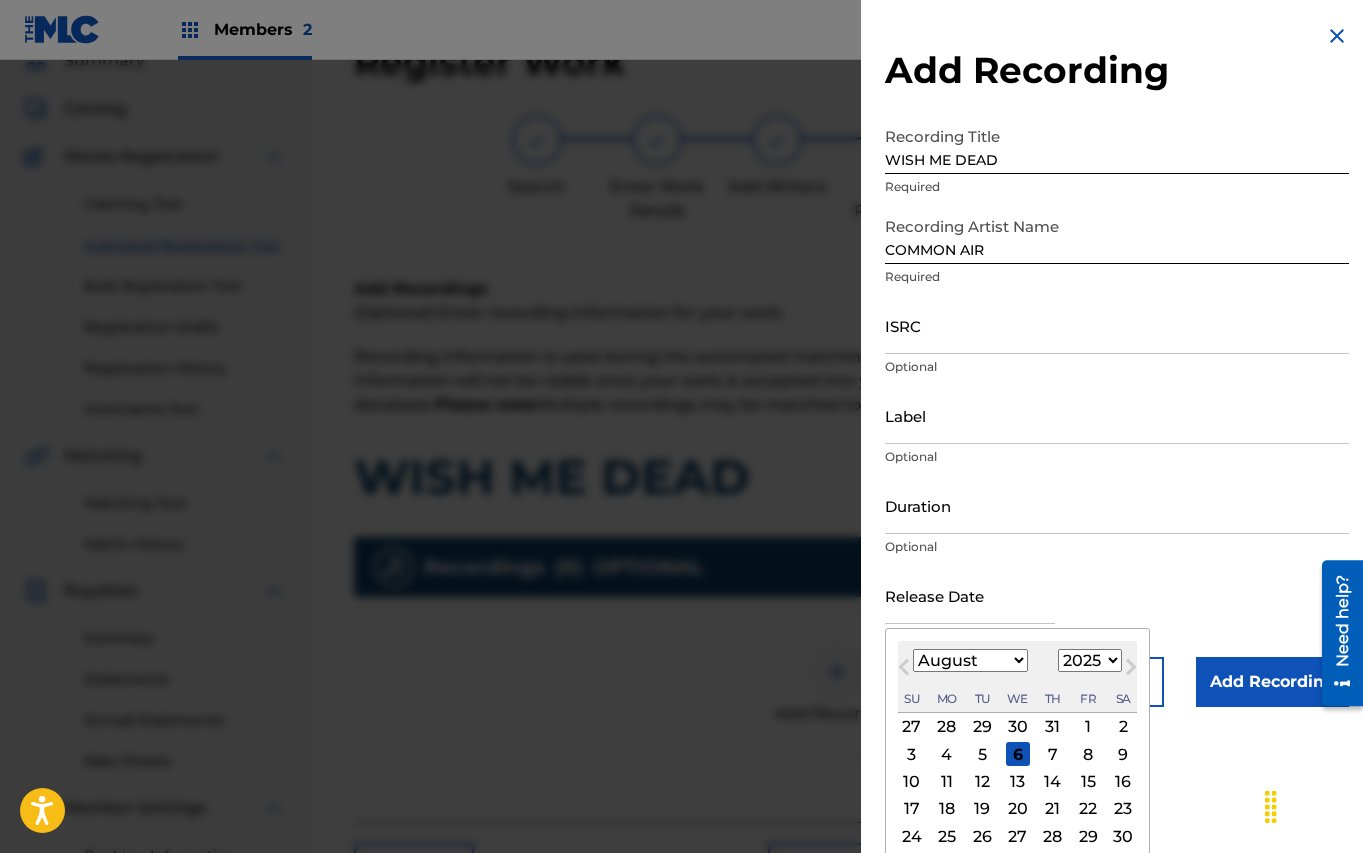 scroll, scrollTop: 64, scrollLeft: 0, axis: vertical 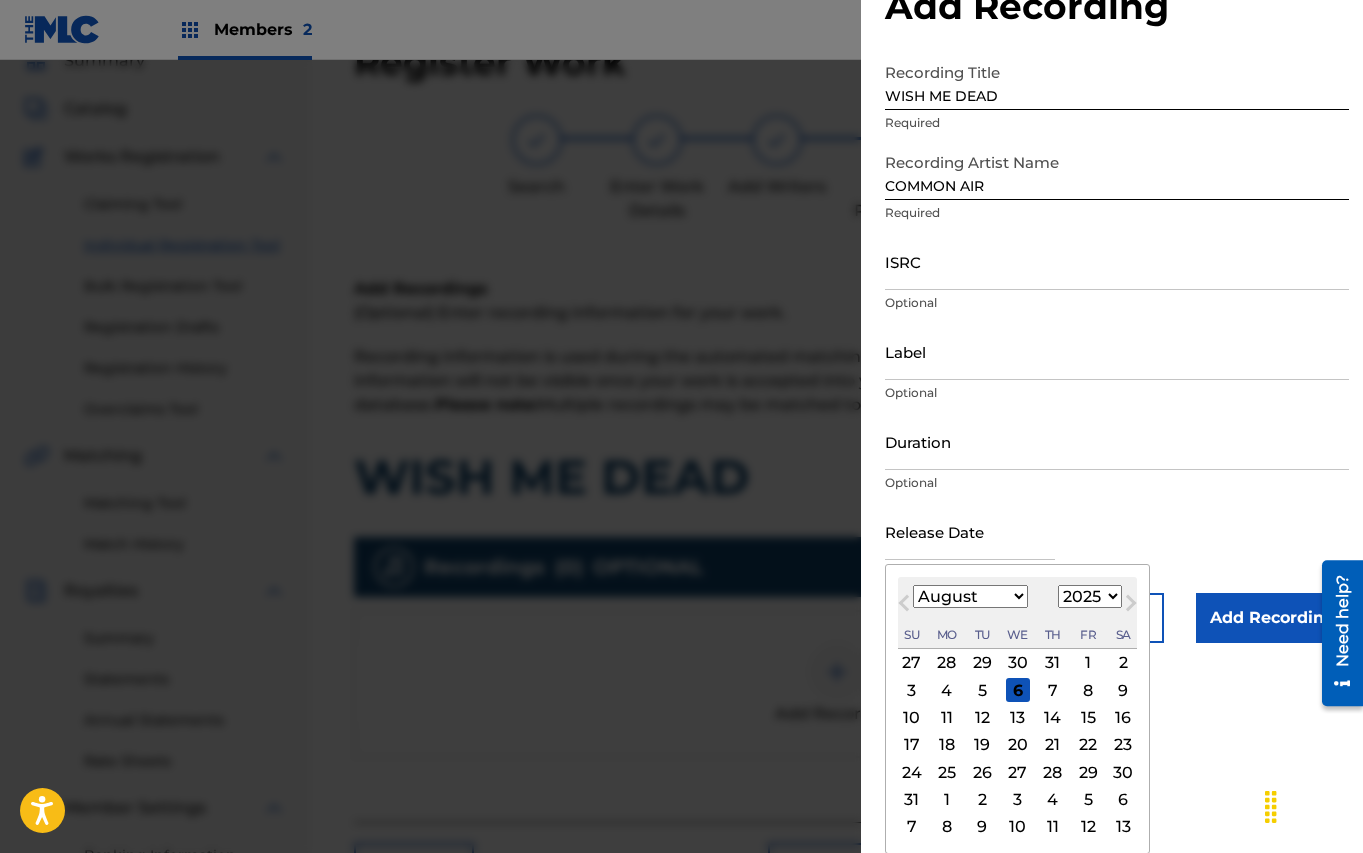 click on "29" at bounding box center [1088, 772] 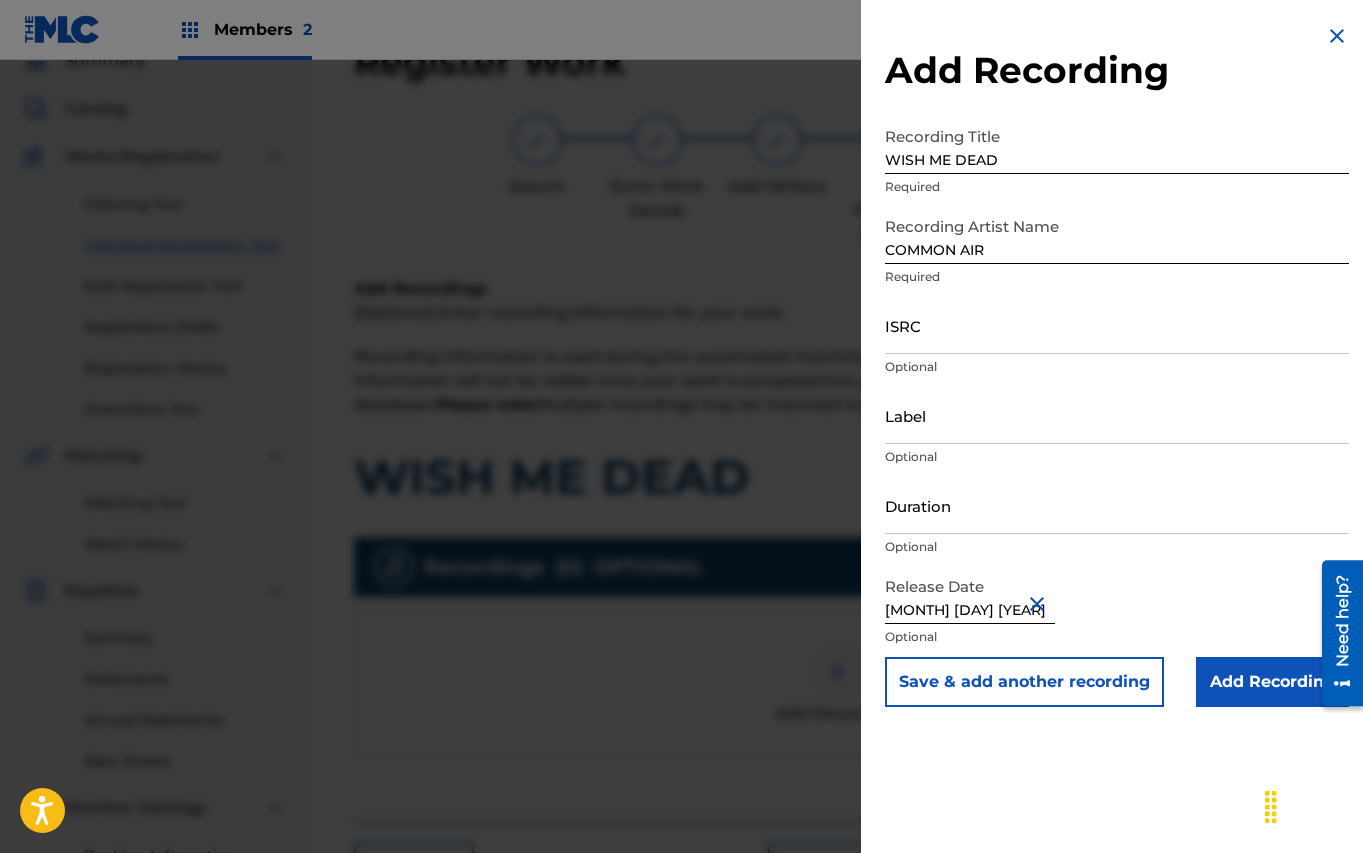 scroll, scrollTop: 0, scrollLeft: 0, axis: both 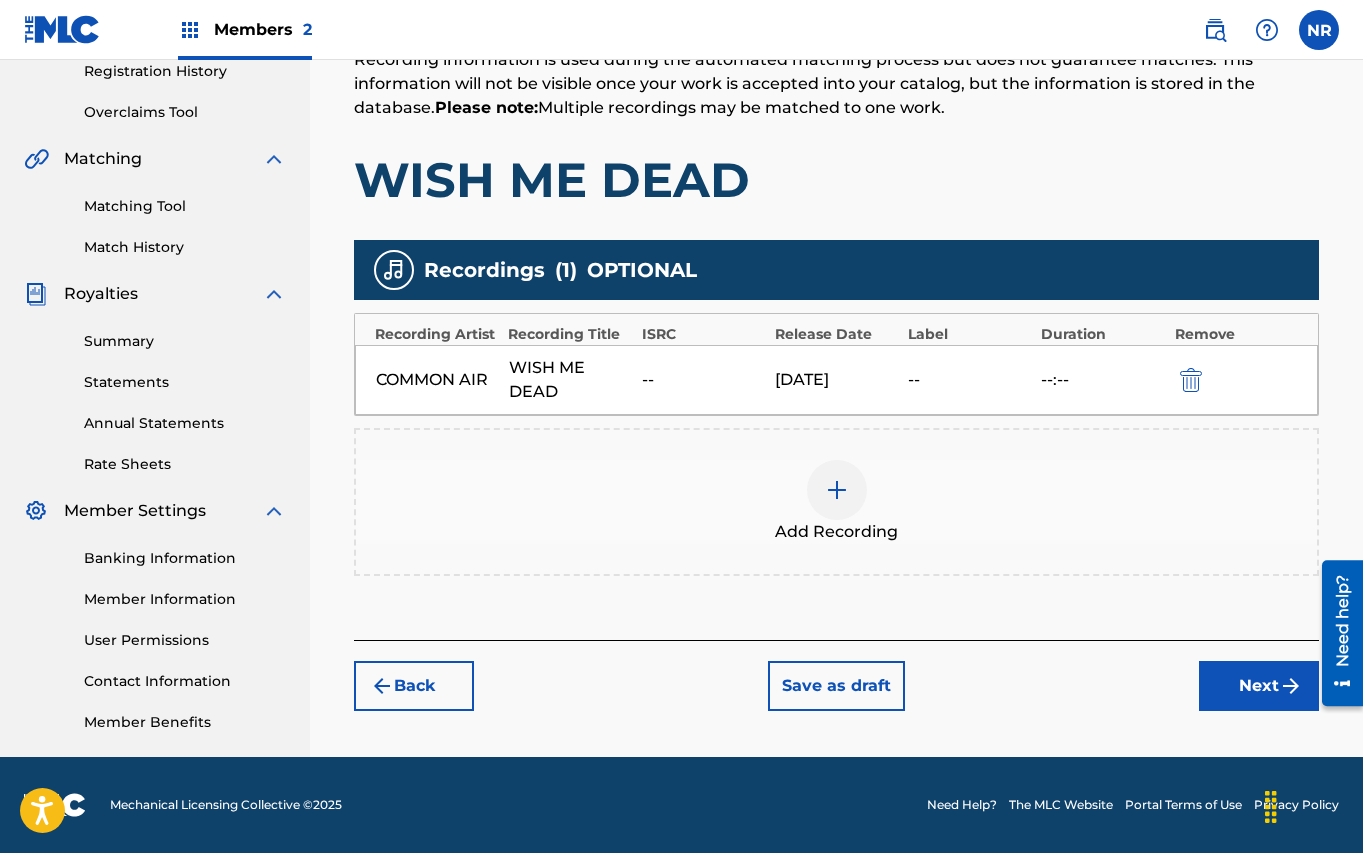 click on "Next" at bounding box center (1259, 686) 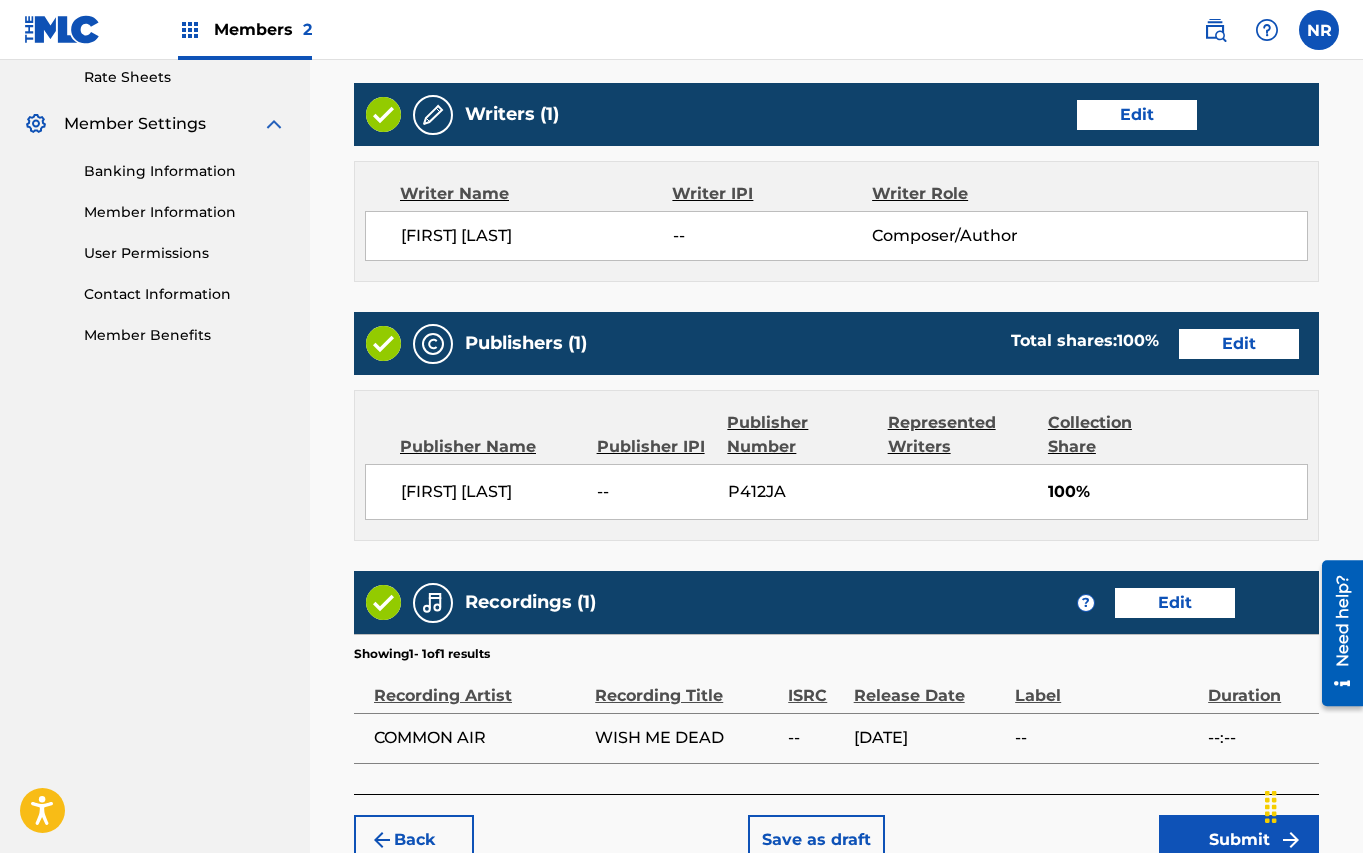 scroll, scrollTop: 900, scrollLeft: 0, axis: vertical 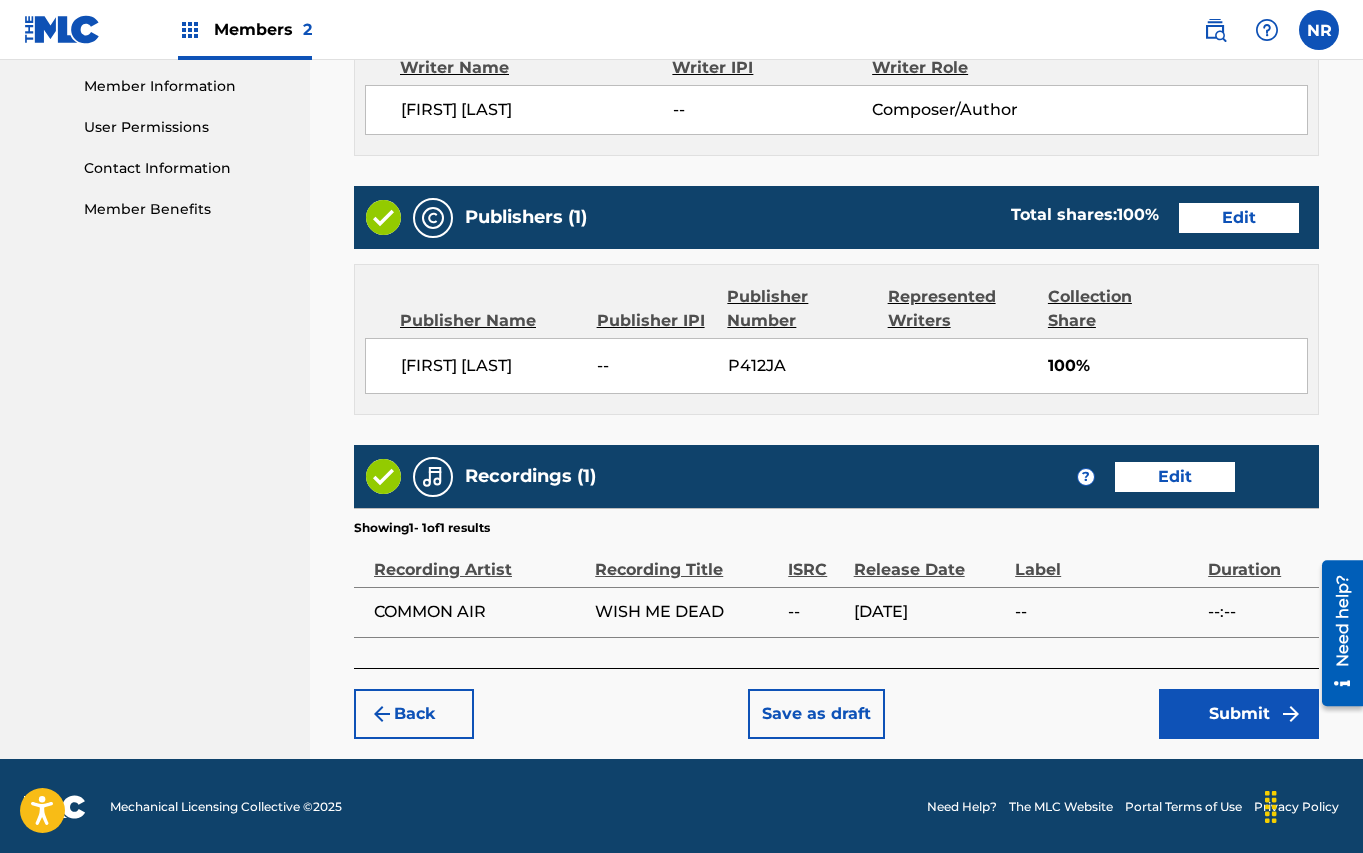 click on "Submit" at bounding box center [1239, 714] 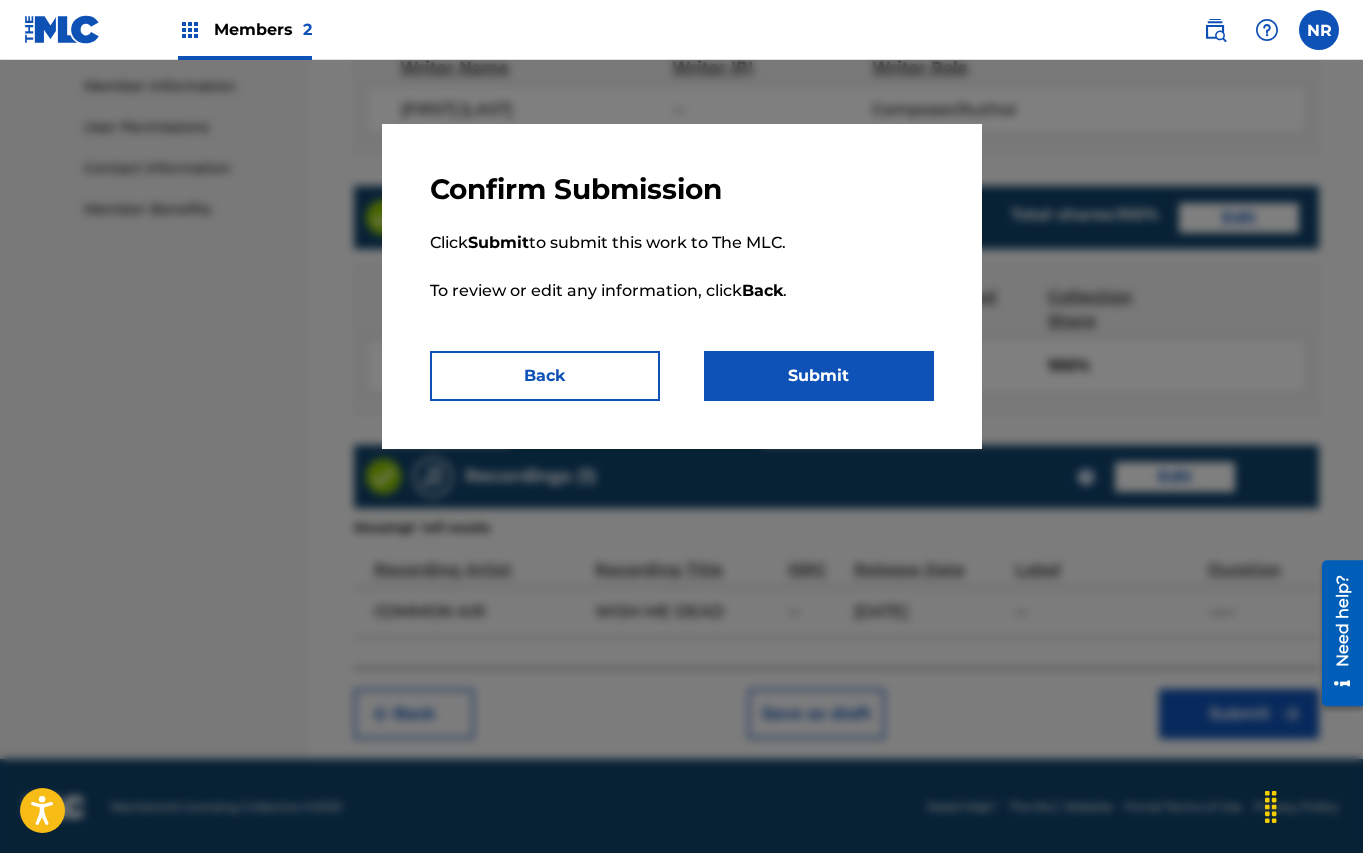 click on "Submit" at bounding box center (819, 376) 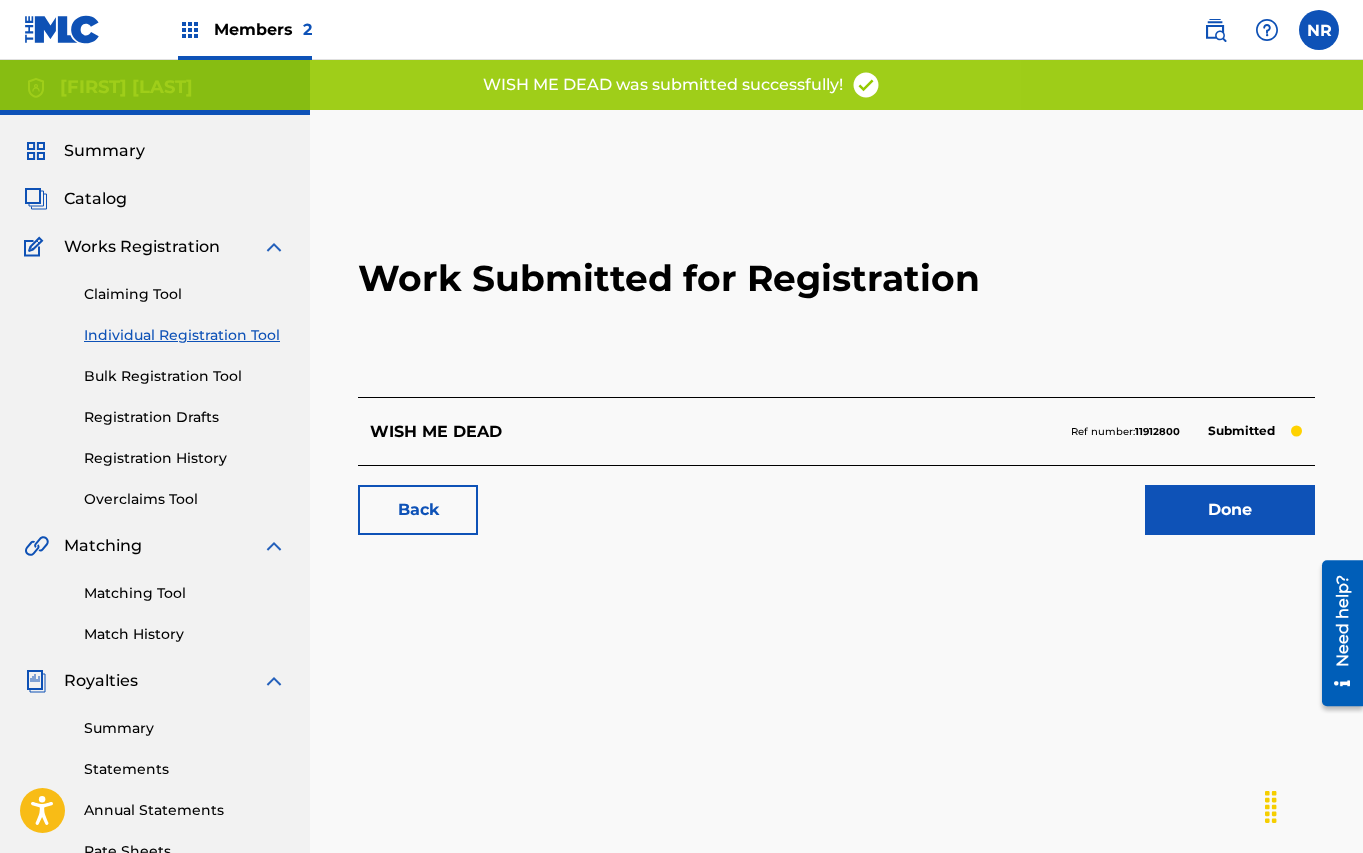click on "Done" at bounding box center [1230, 510] 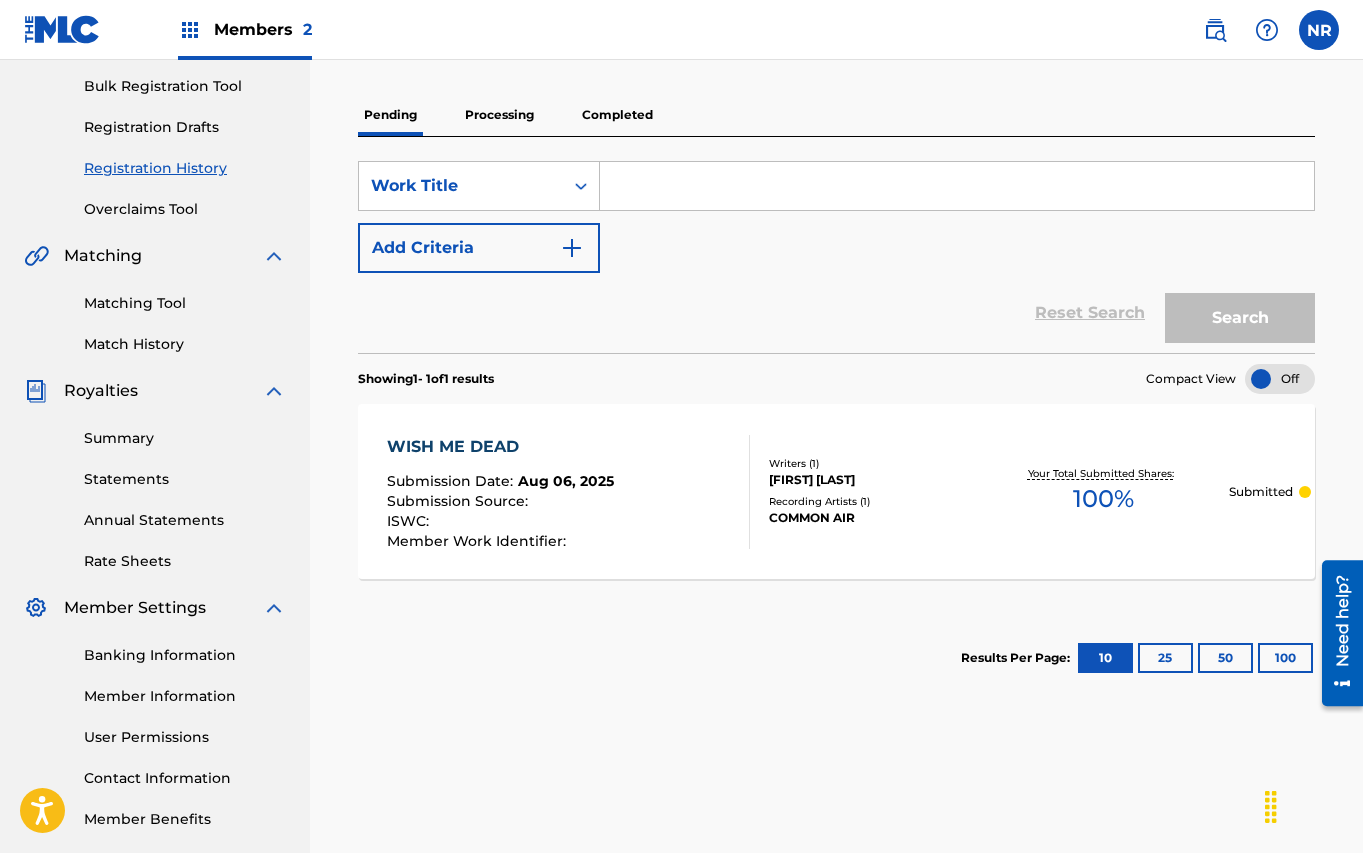 scroll, scrollTop: 0, scrollLeft: 0, axis: both 